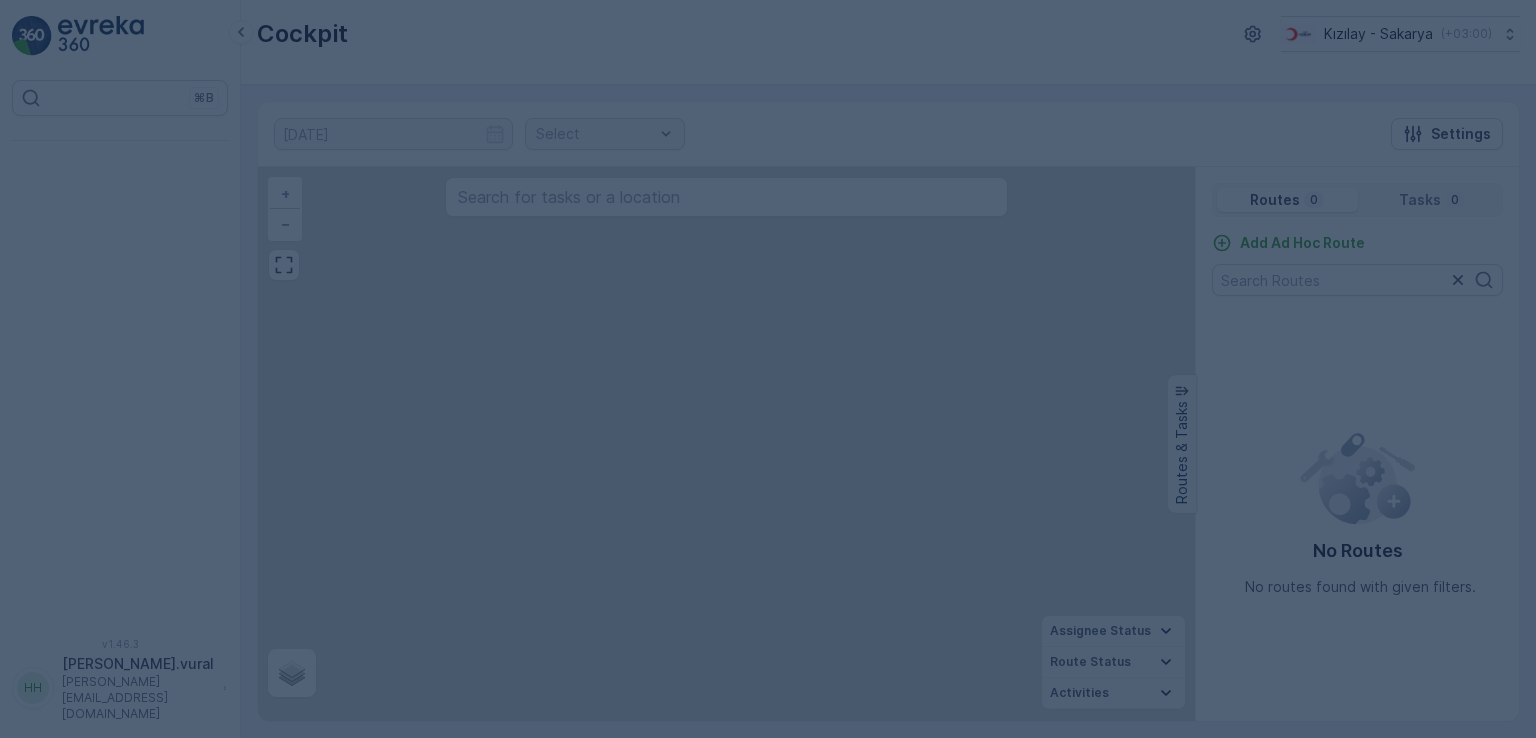 scroll, scrollTop: 0, scrollLeft: 0, axis: both 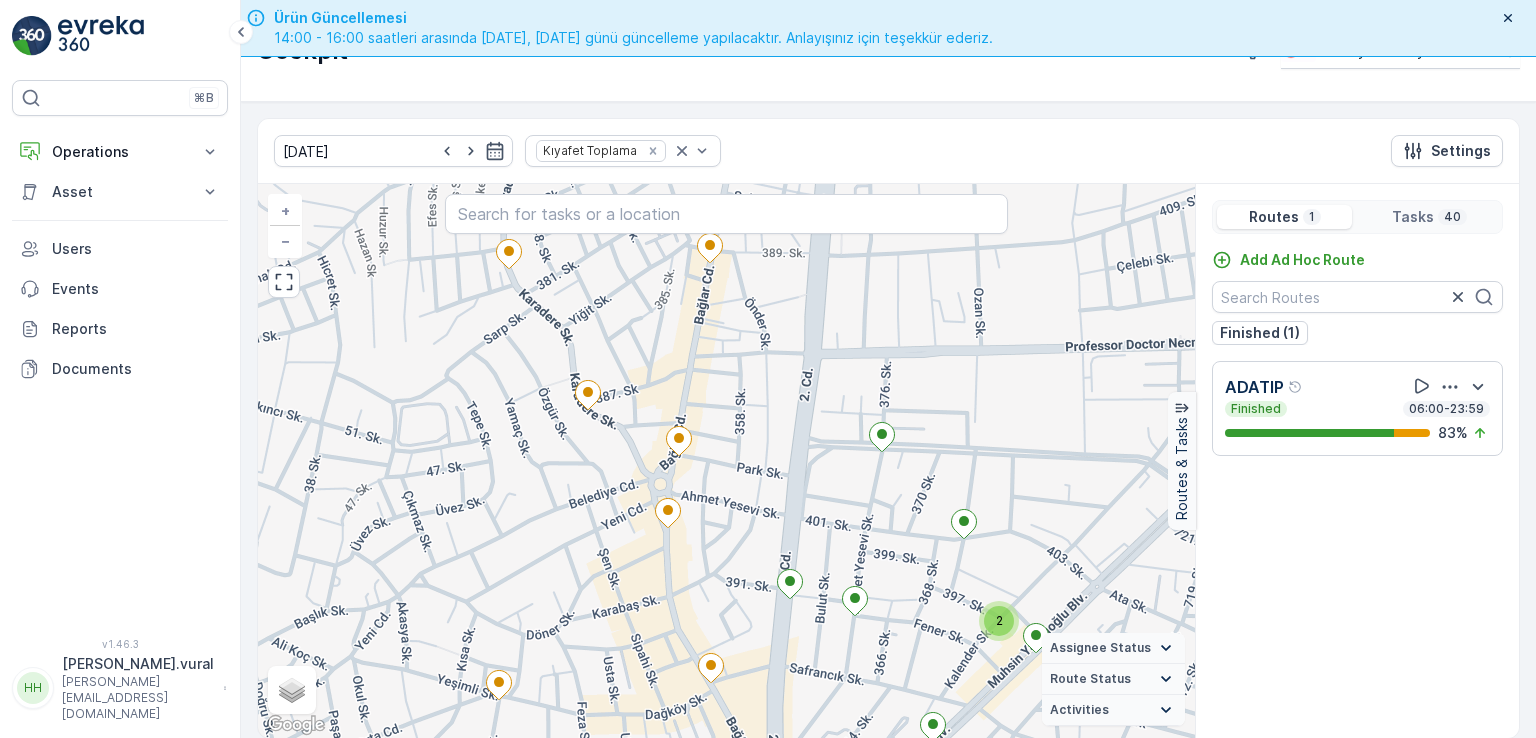 drag, startPoint x: 720, startPoint y: 417, endPoint x: 732, endPoint y: 431, distance: 18.439089 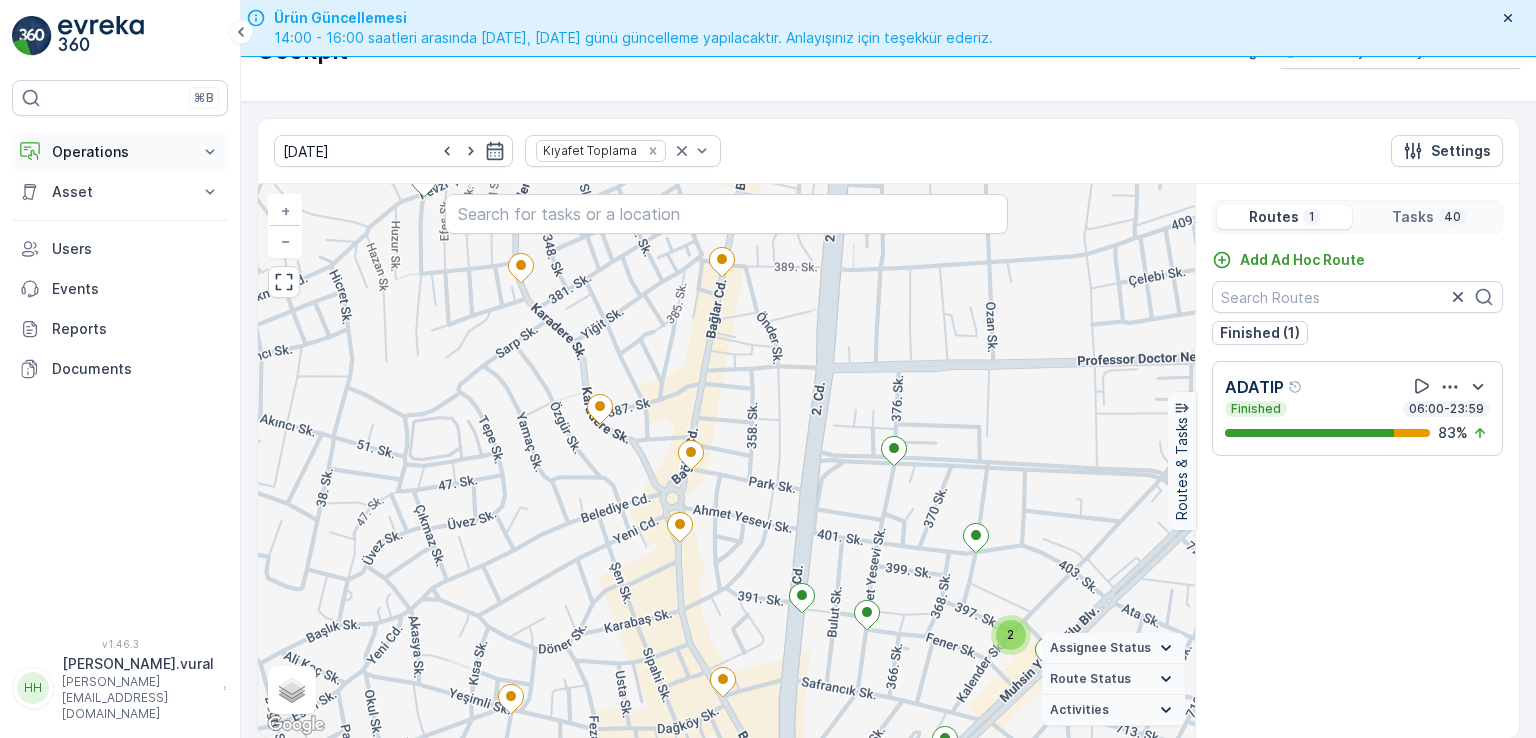 click on "Operations" at bounding box center (120, 152) 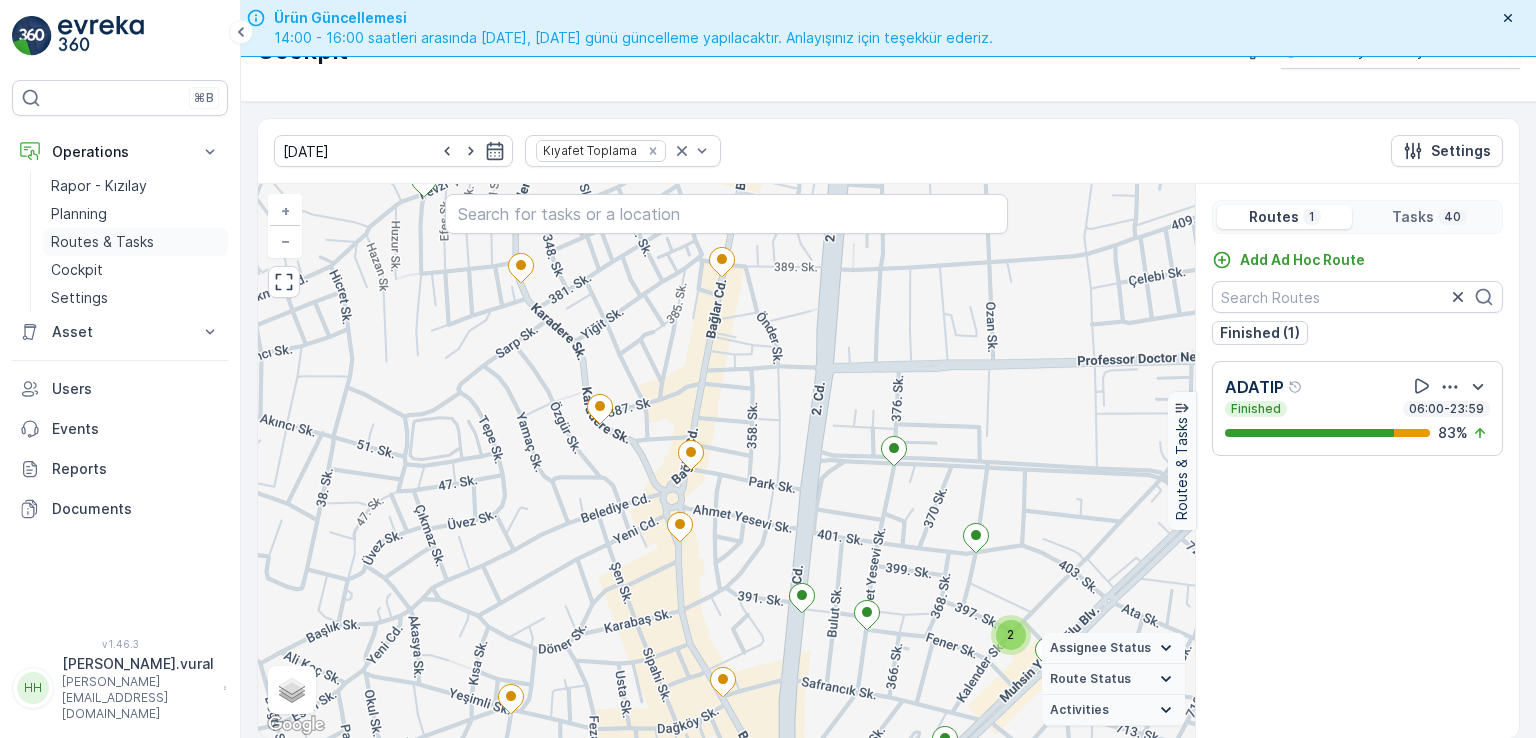click on "Routes & Tasks" at bounding box center (102, 242) 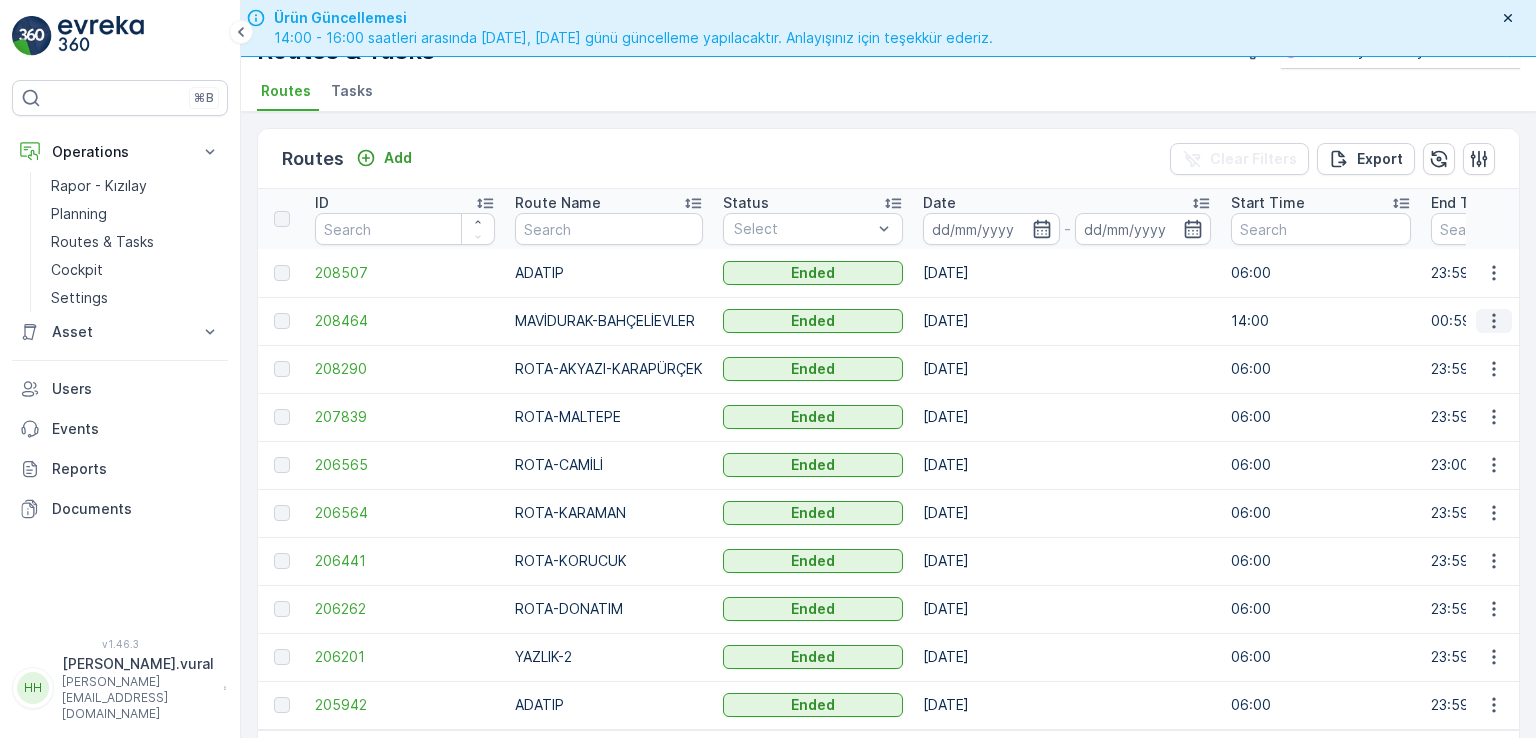 click 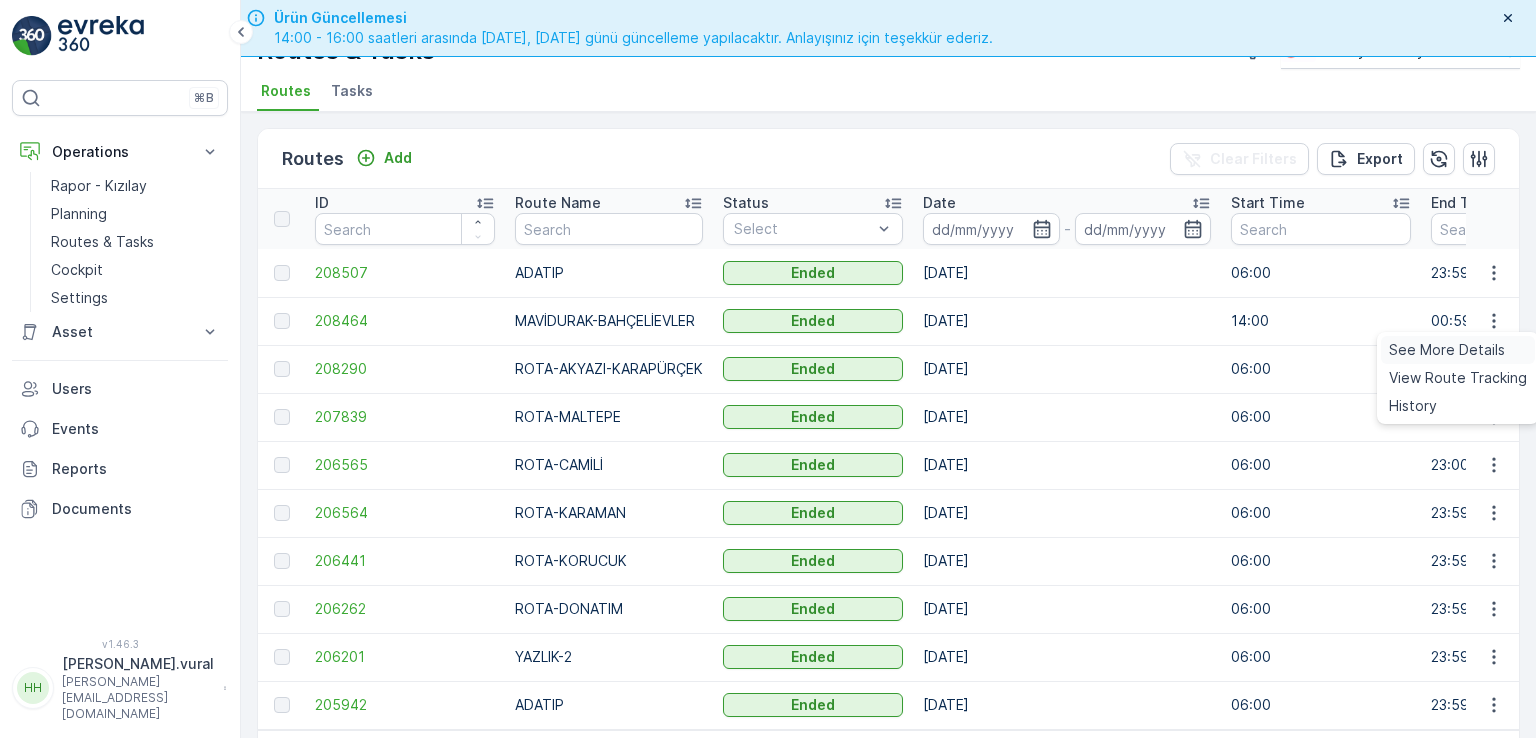click on "See More Details" at bounding box center [1447, 350] 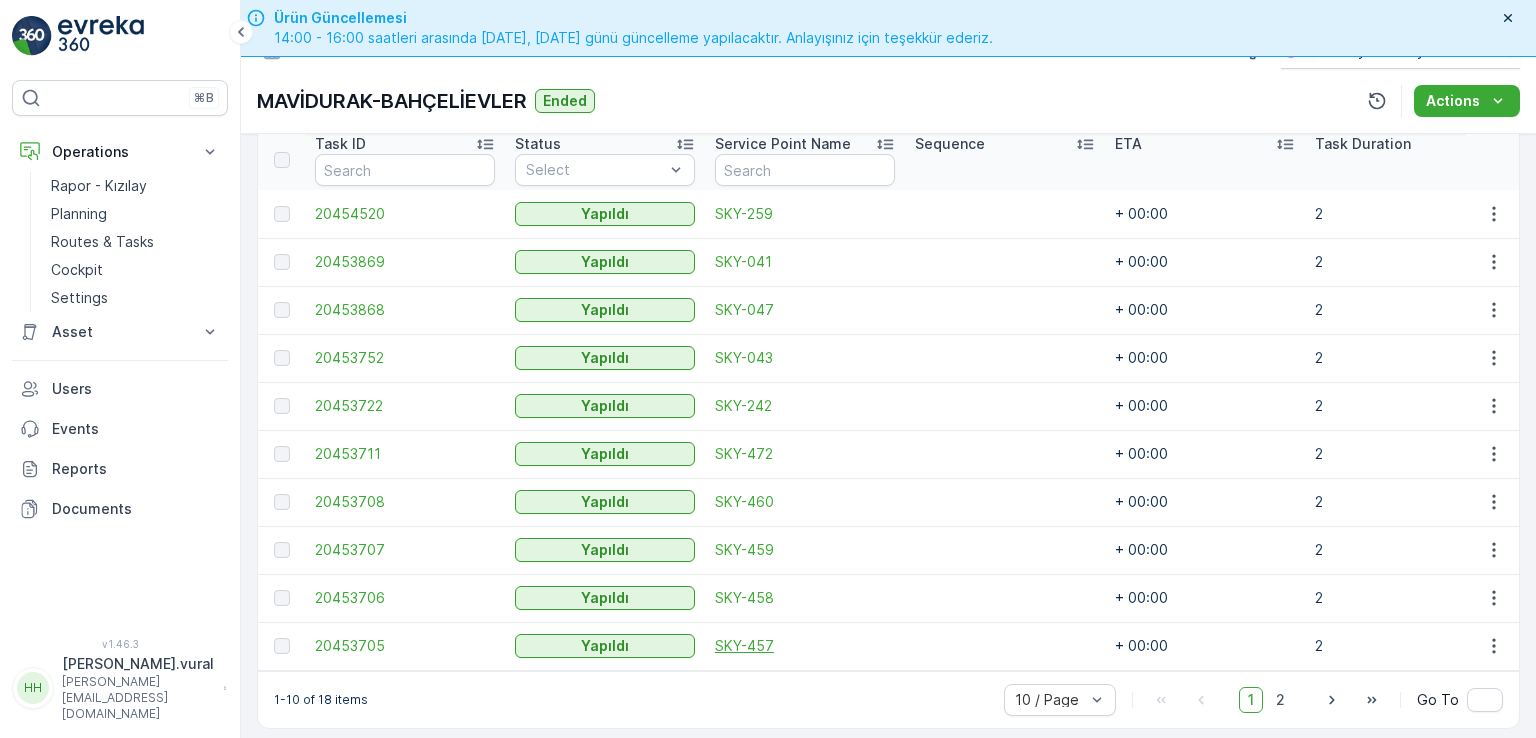 scroll, scrollTop: 556, scrollLeft: 0, axis: vertical 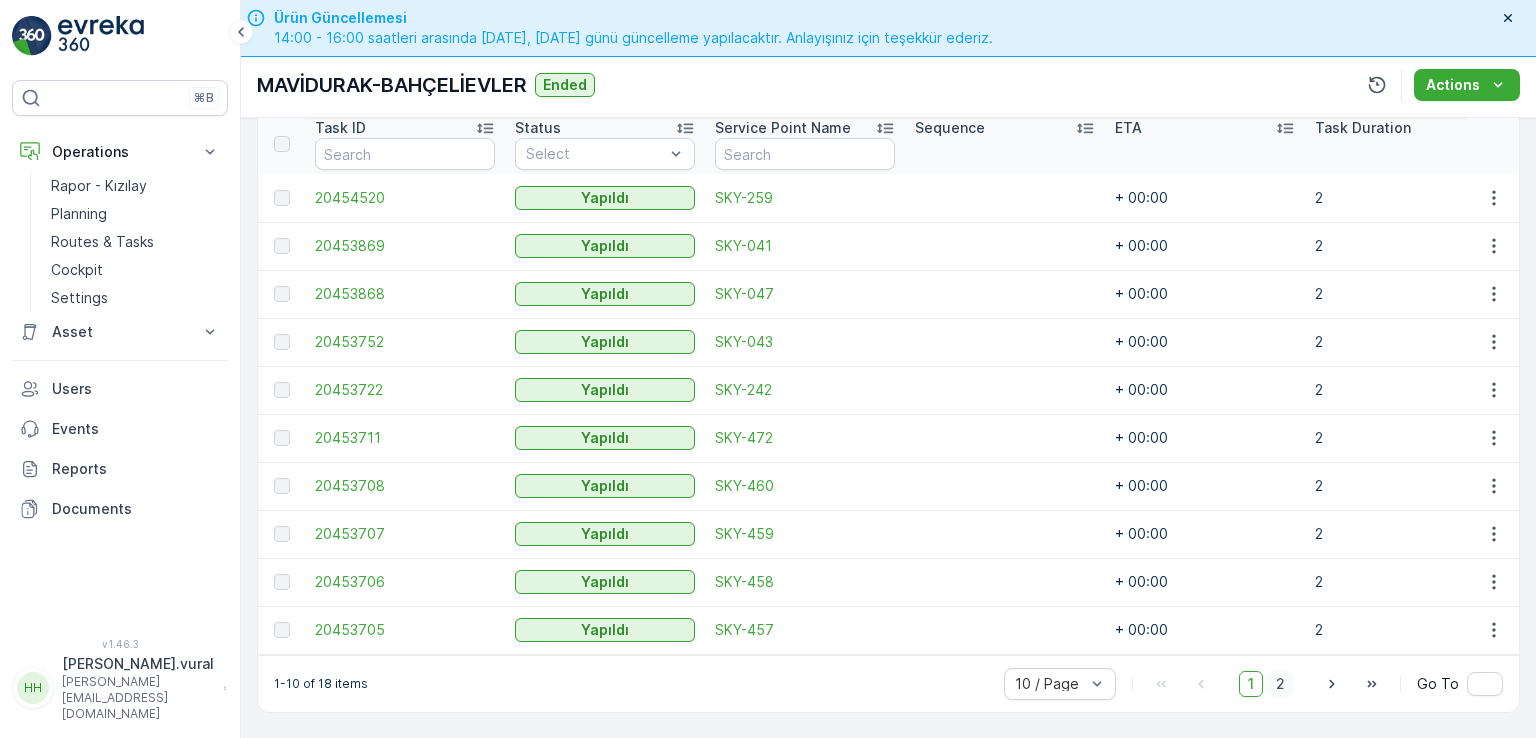 click on "2" at bounding box center [1280, 684] 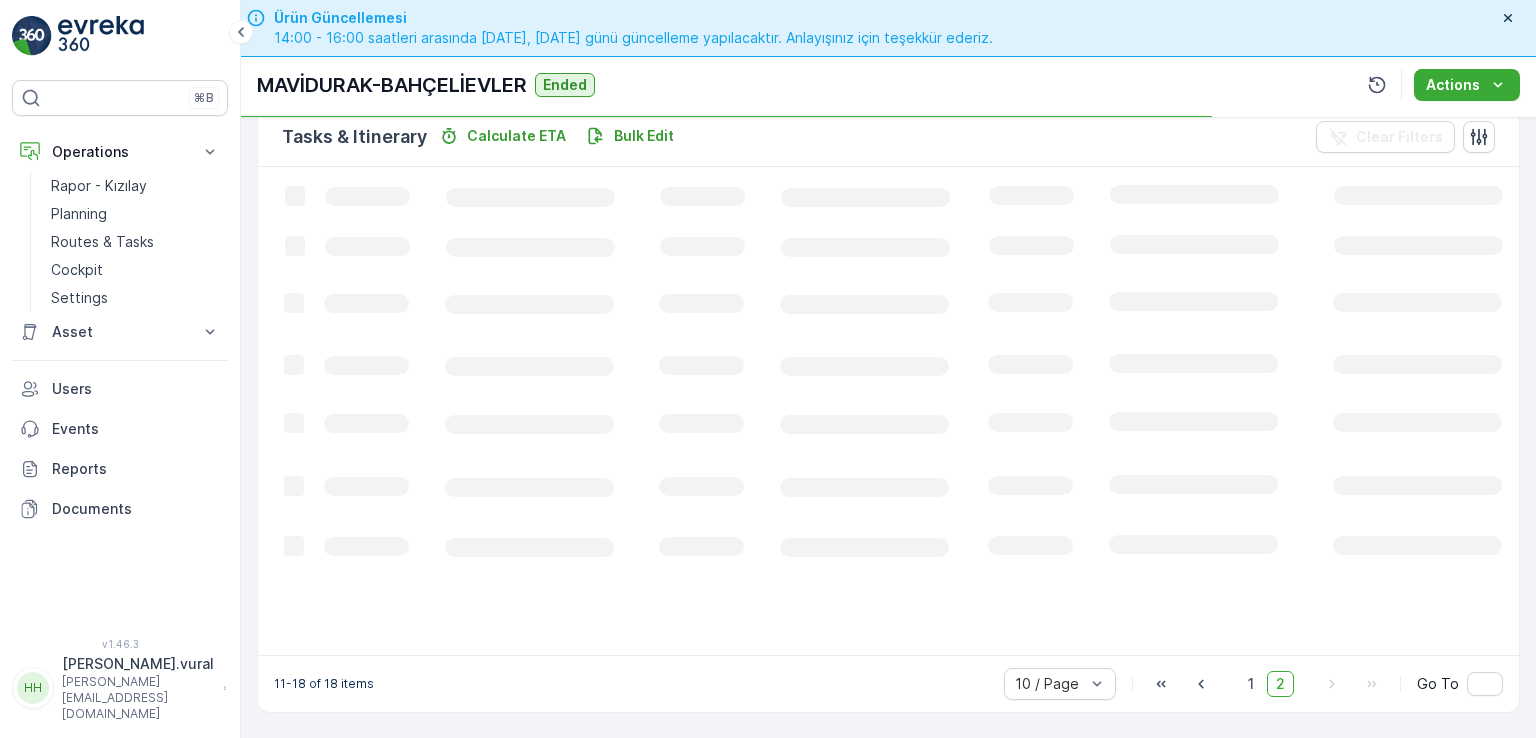 scroll, scrollTop: 495, scrollLeft: 0, axis: vertical 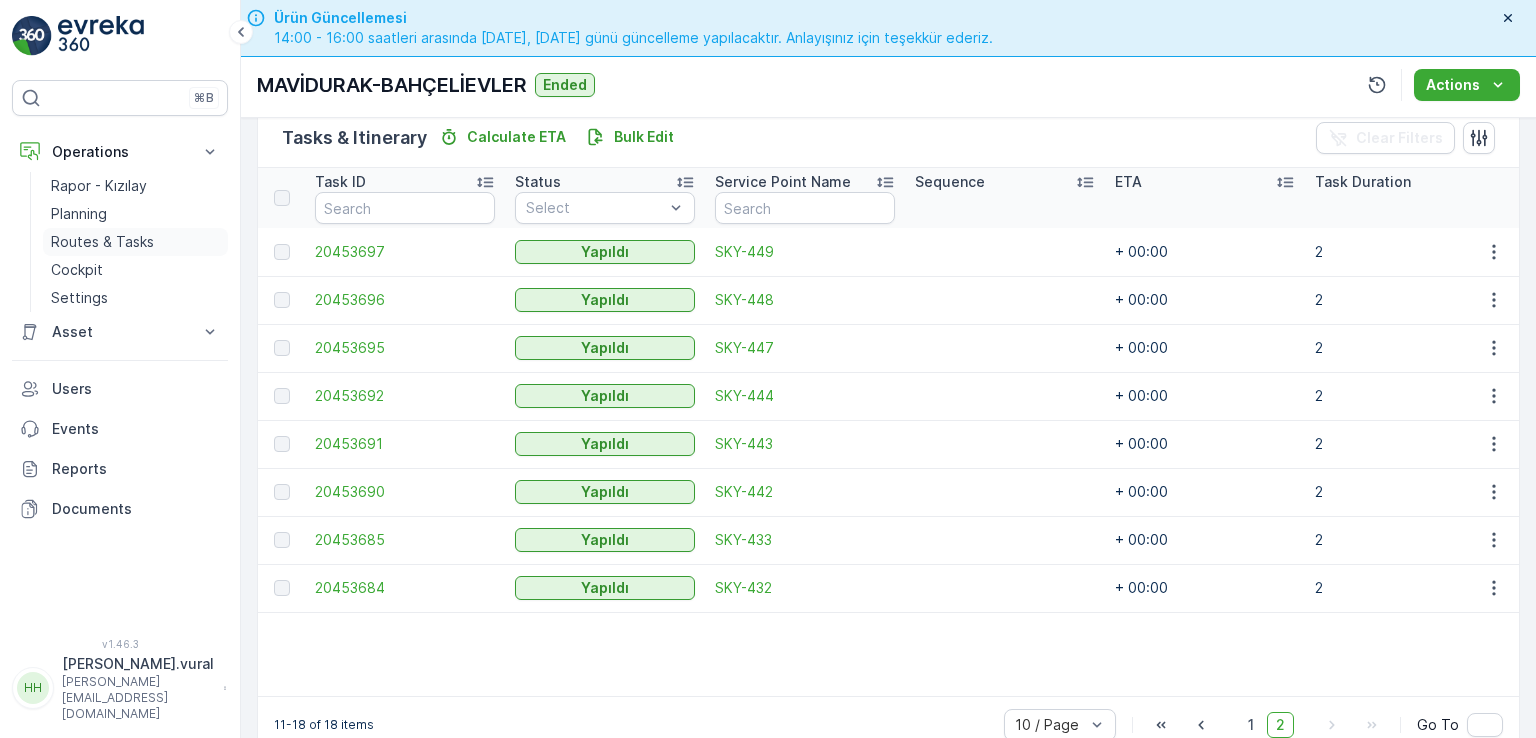 click on "Routes & Tasks" at bounding box center [135, 242] 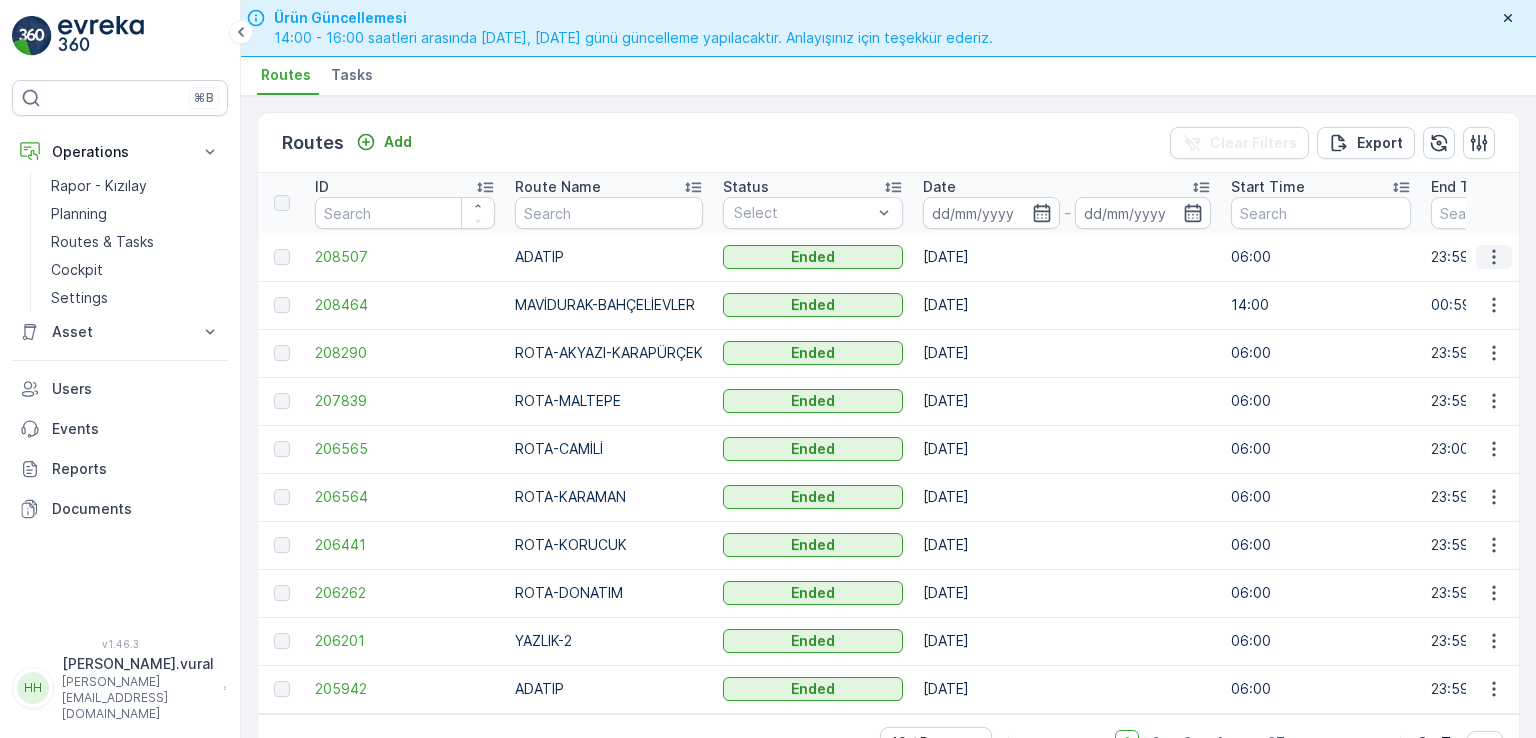 click 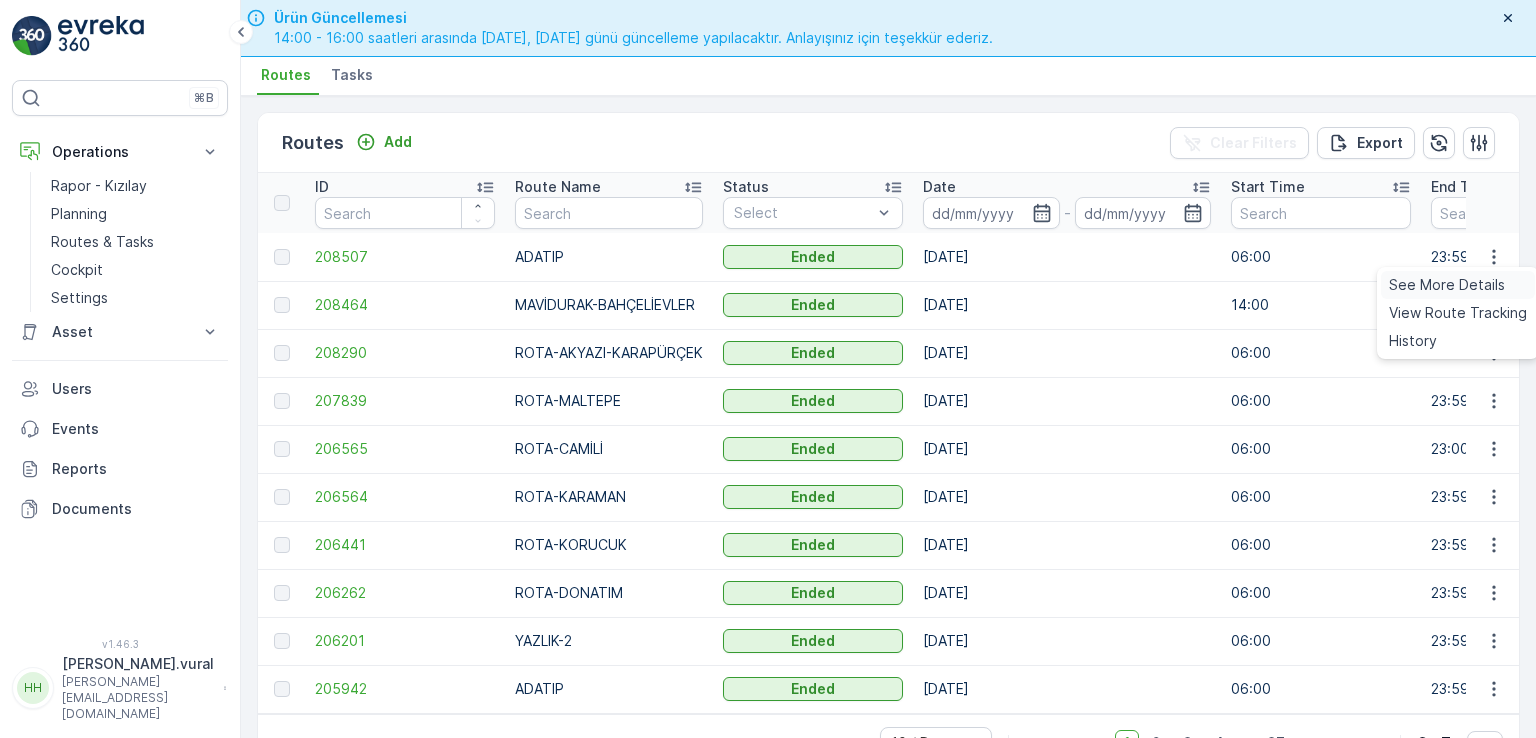 click on "See More Details" at bounding box center (1458, 285) 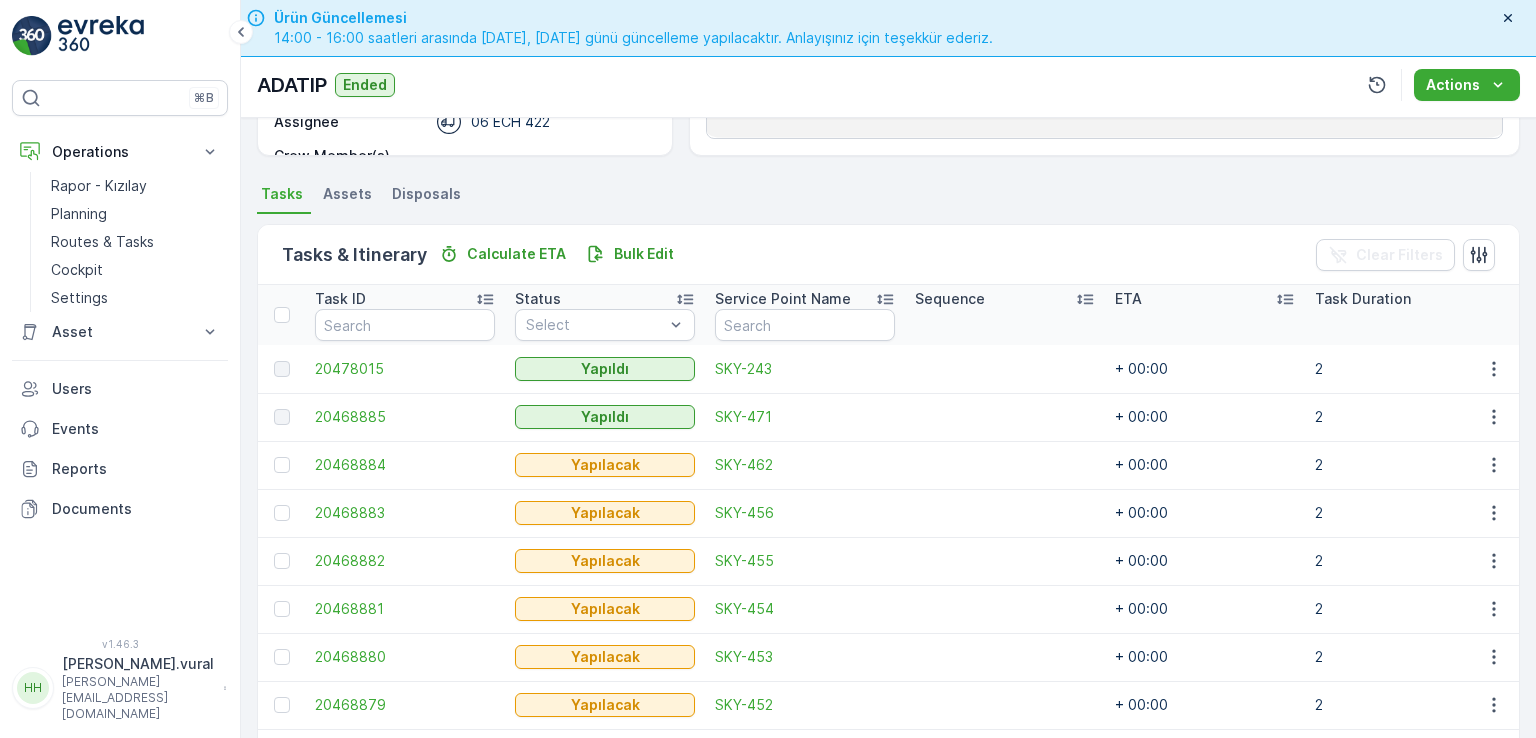 scroll, scrollTop: 556, scrollLeft: 0, axis: vertical 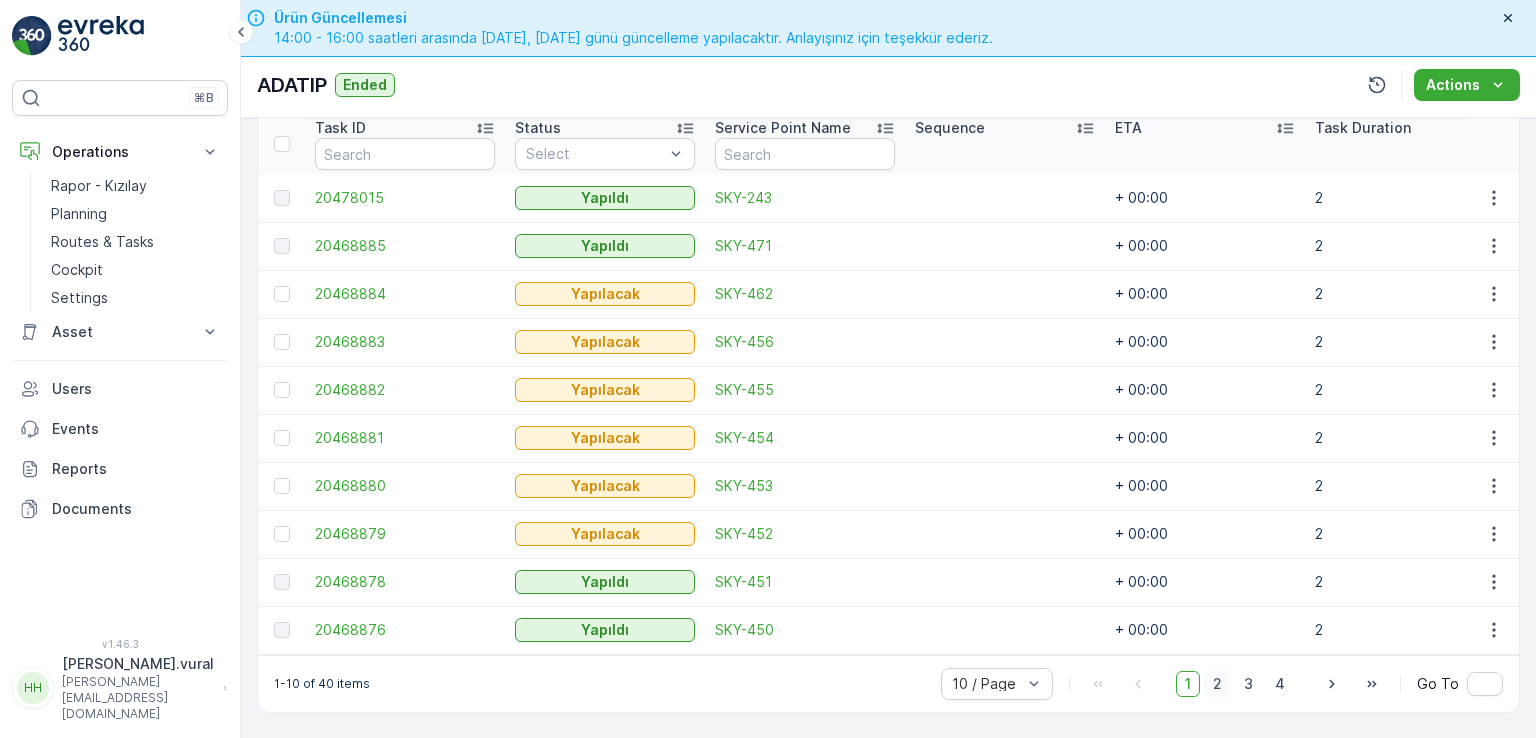click on "2" at bounding box center [1217, 684] 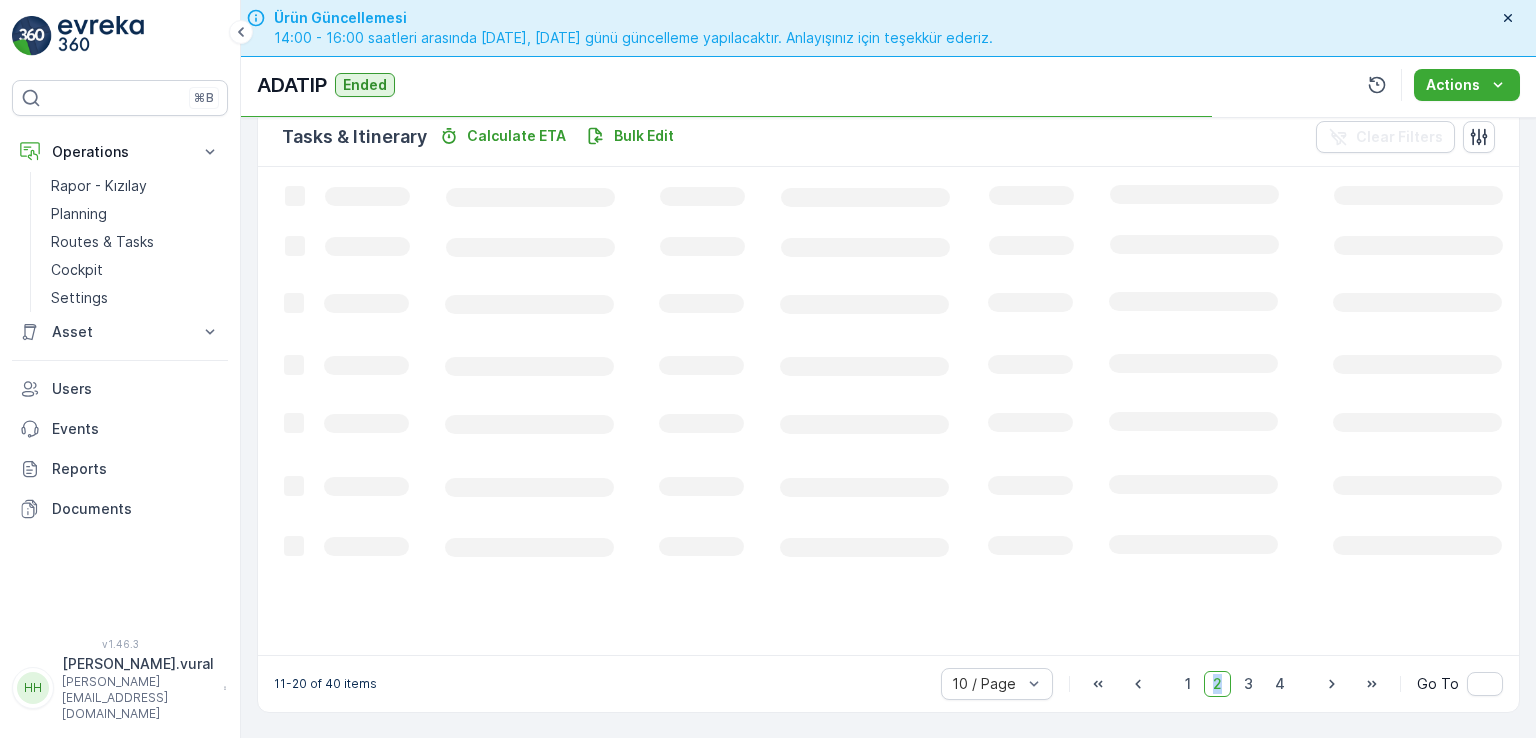 scroll, scrollTop: 495, scrollLeft: 0, axis: vertical 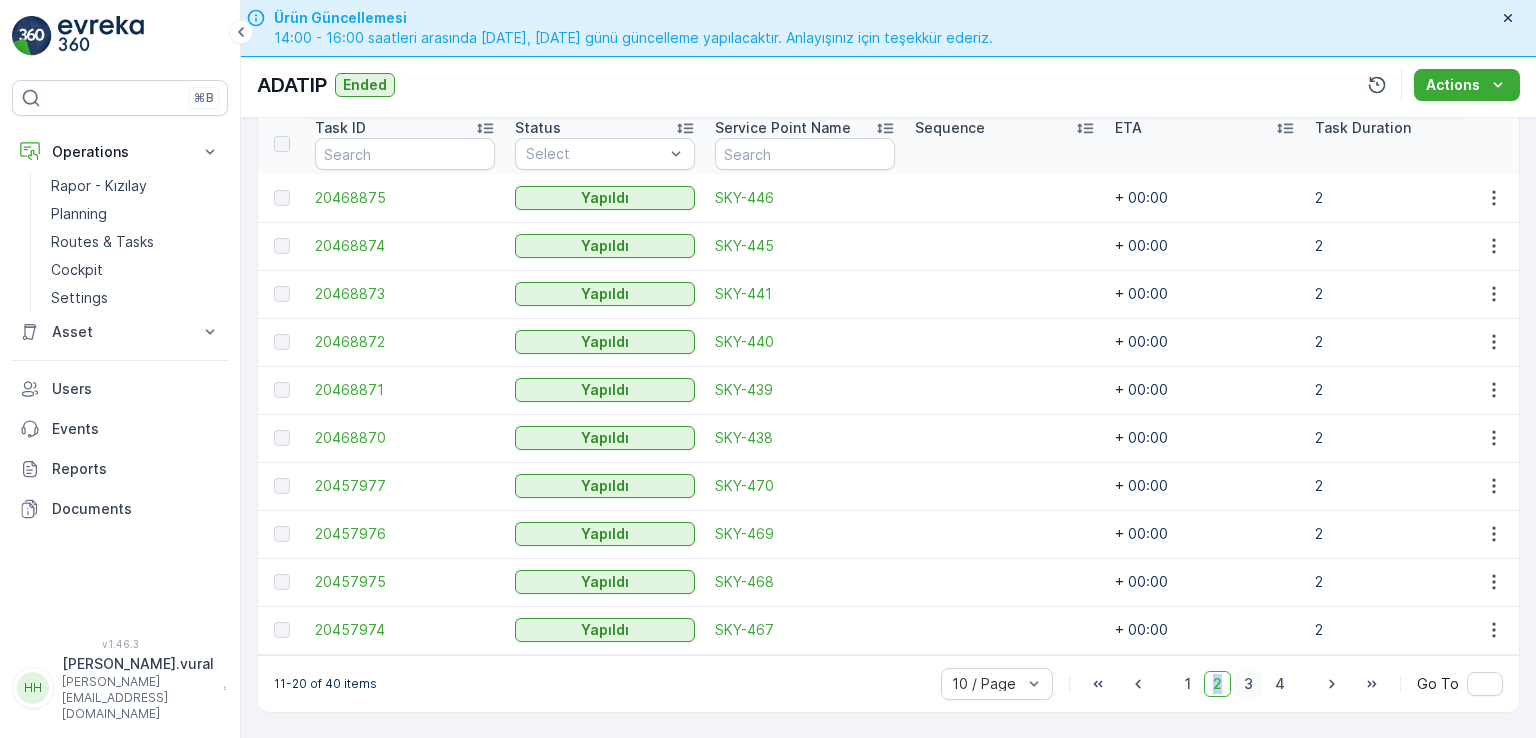 click on "3" at bounding box center (1248, 684) 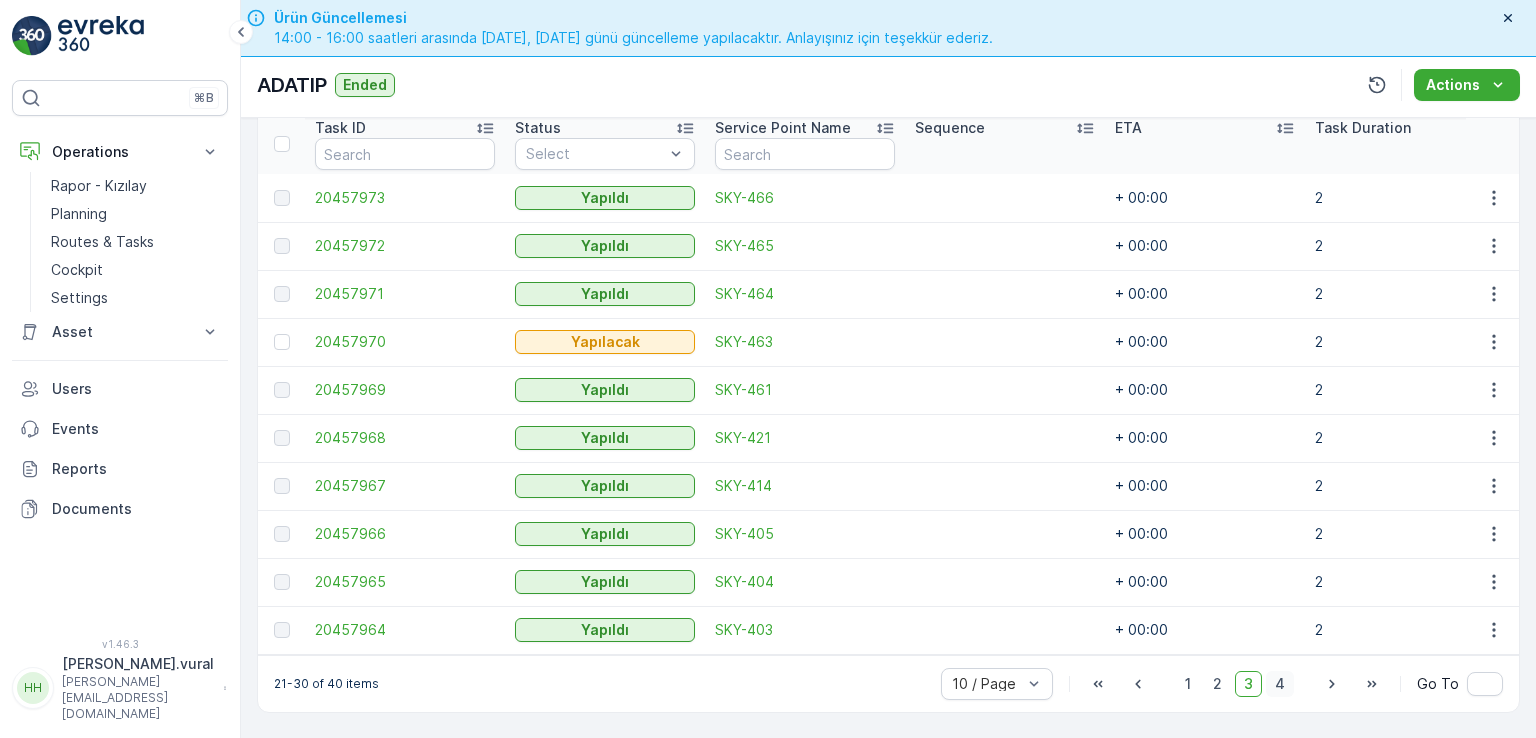 click on "4" at bounding box center [1280, 684] 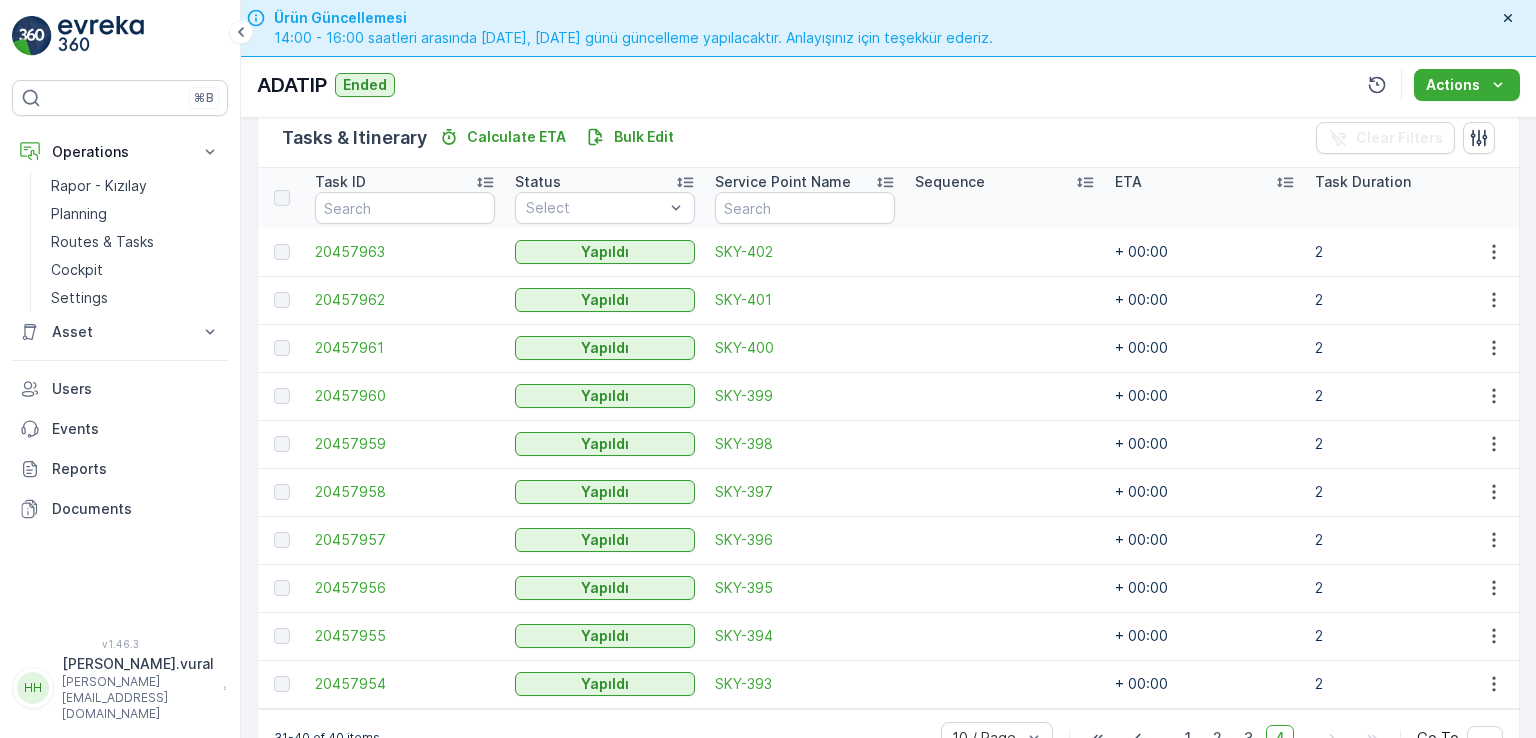 scroll, scrollTop: 556, scrollLeft: 0, axis: vertical 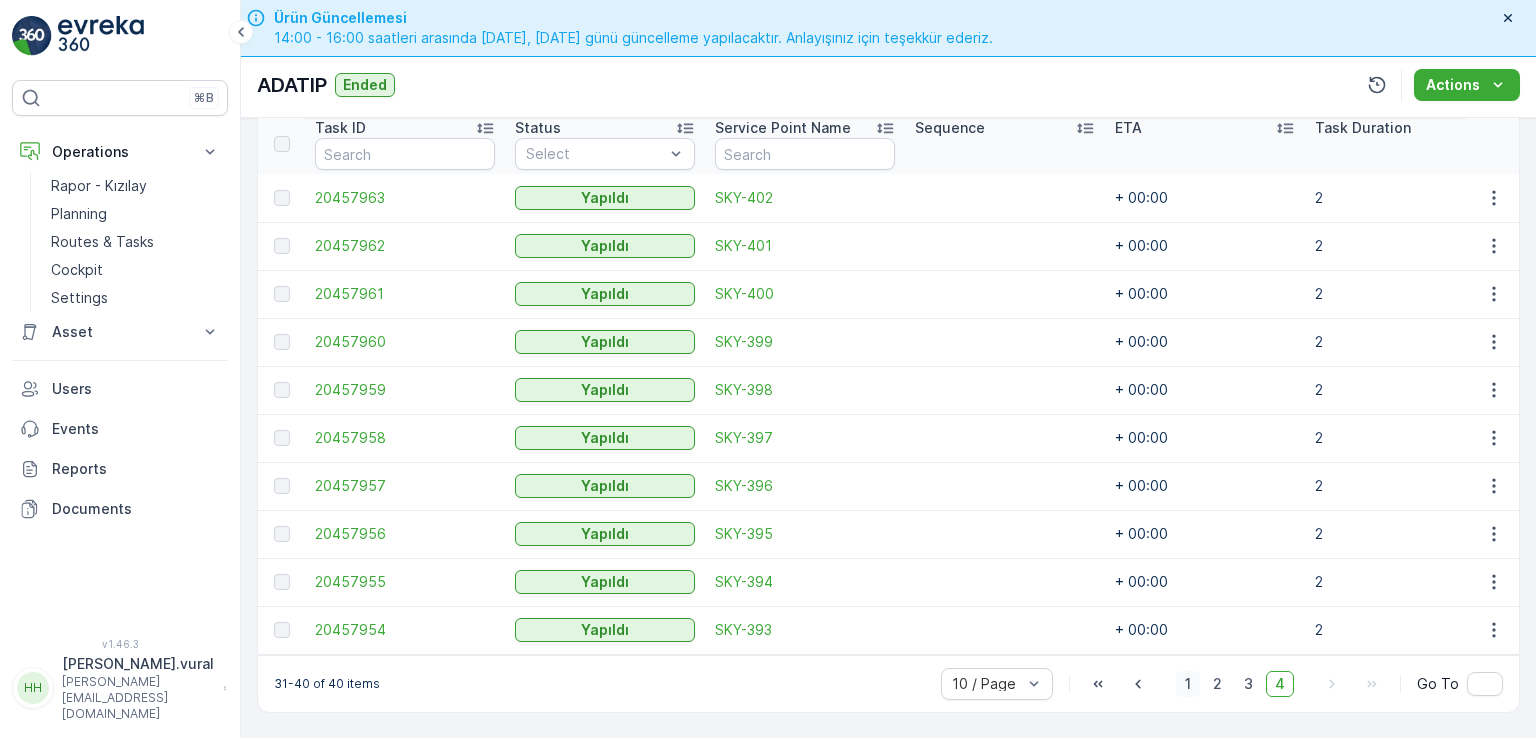 click on "1" at bounding box center [1188, 684] 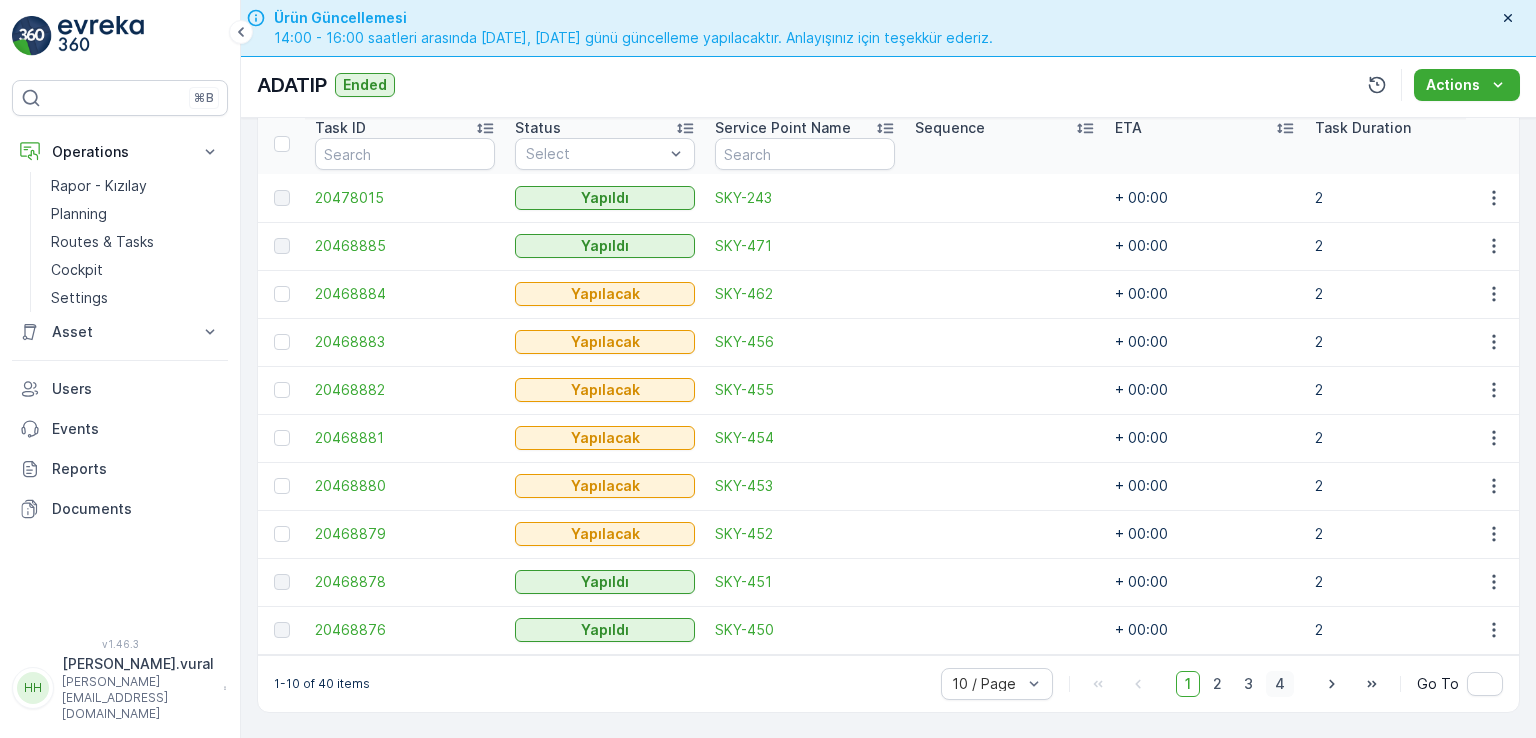 click on "4" at bounding box center [1280, 684] 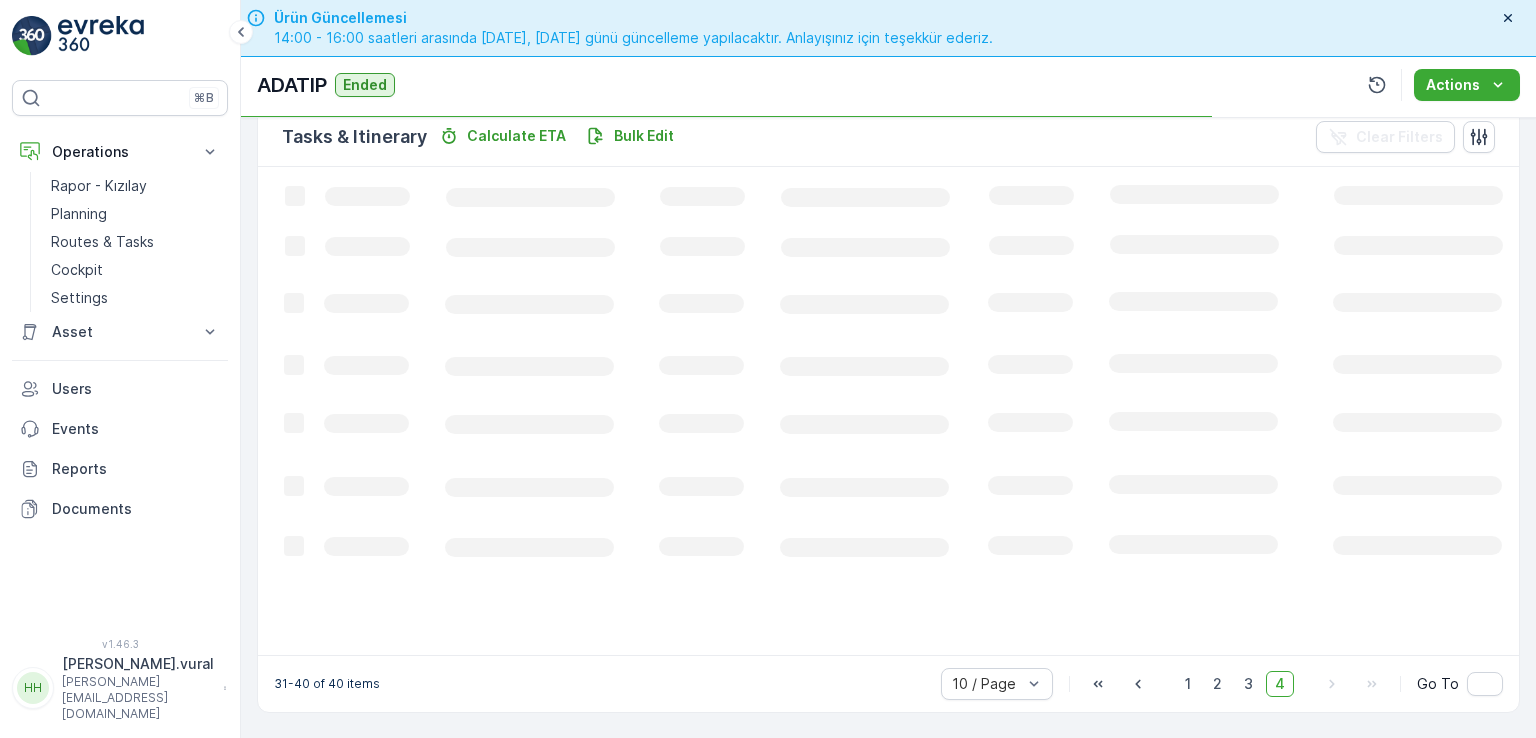 scroll, scrollTop: 495, scrollLeft: 0, axis: vertical 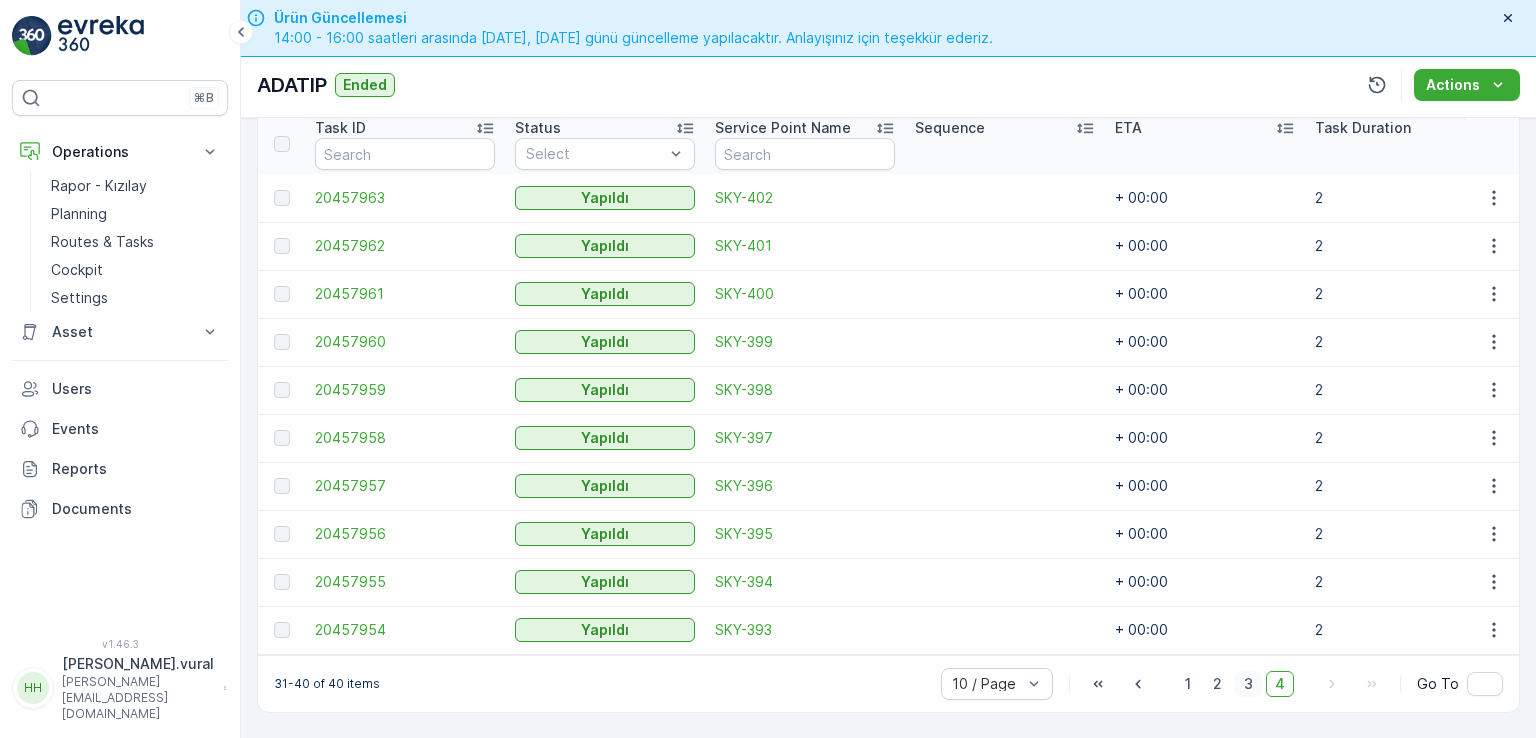 click on "3" at bounding box center [1248, 684] 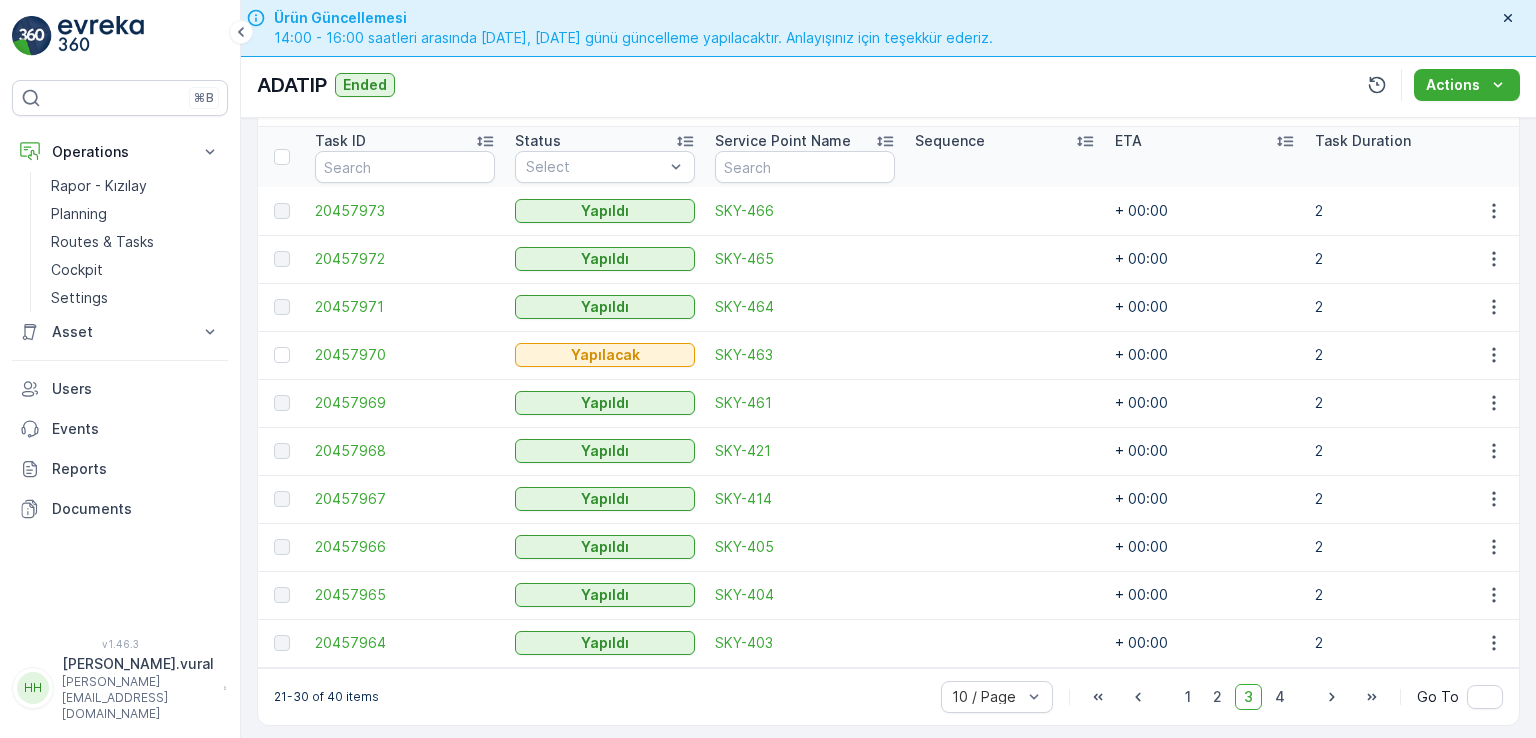 scroll, scrollTop: 556, scrollLeft: 0, axis: vertical 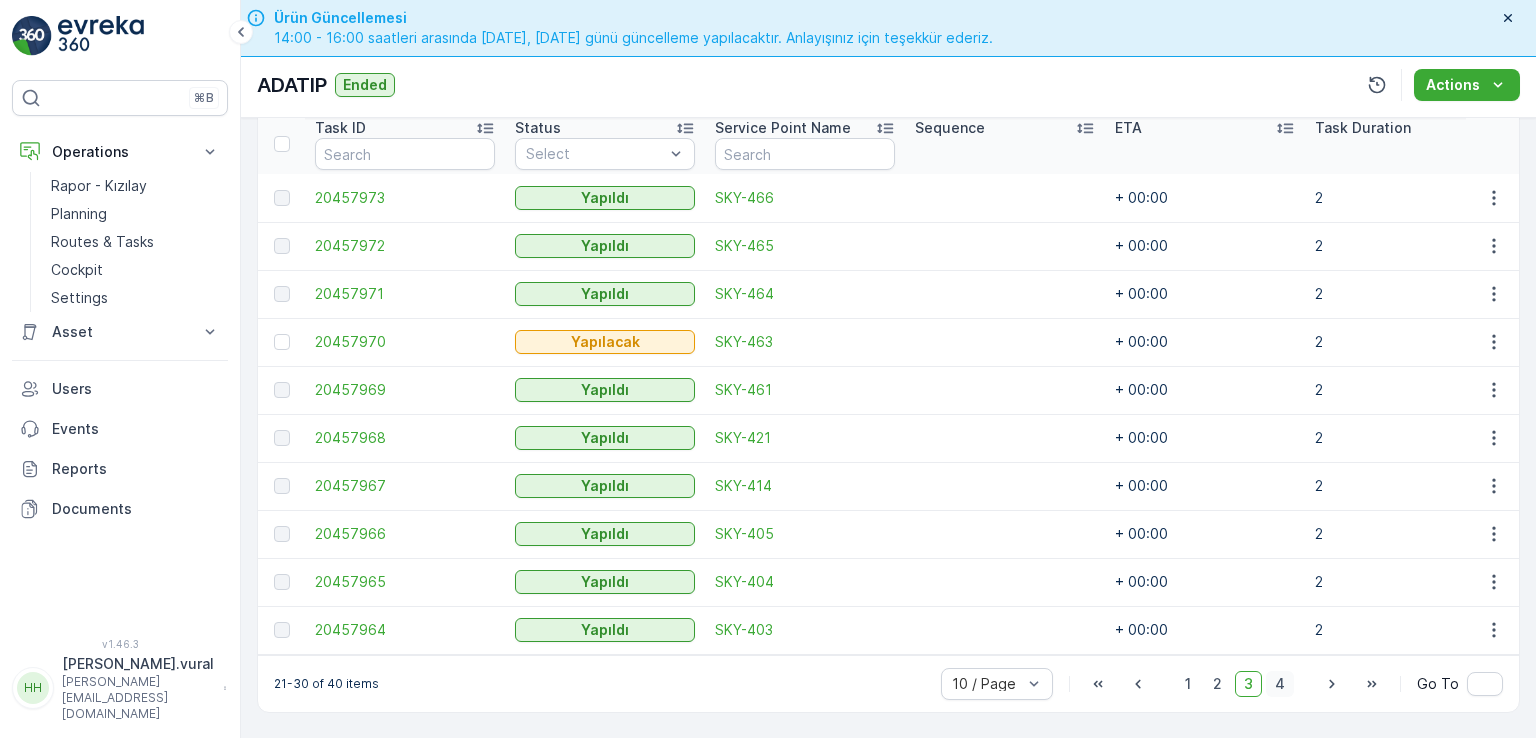 click on "4" at bounding box center [1280, 684] 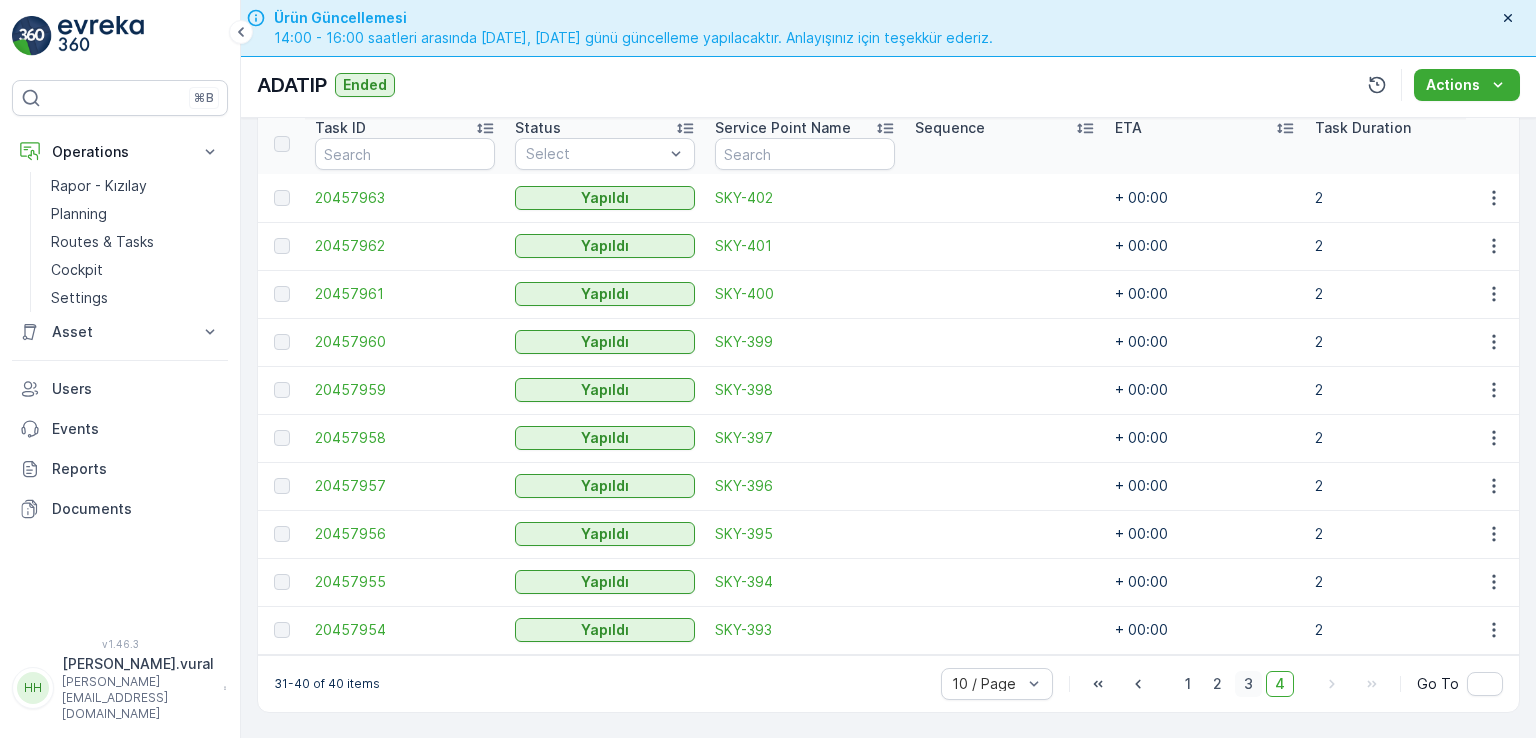 click on "3" at bounding box center (1248, 684) 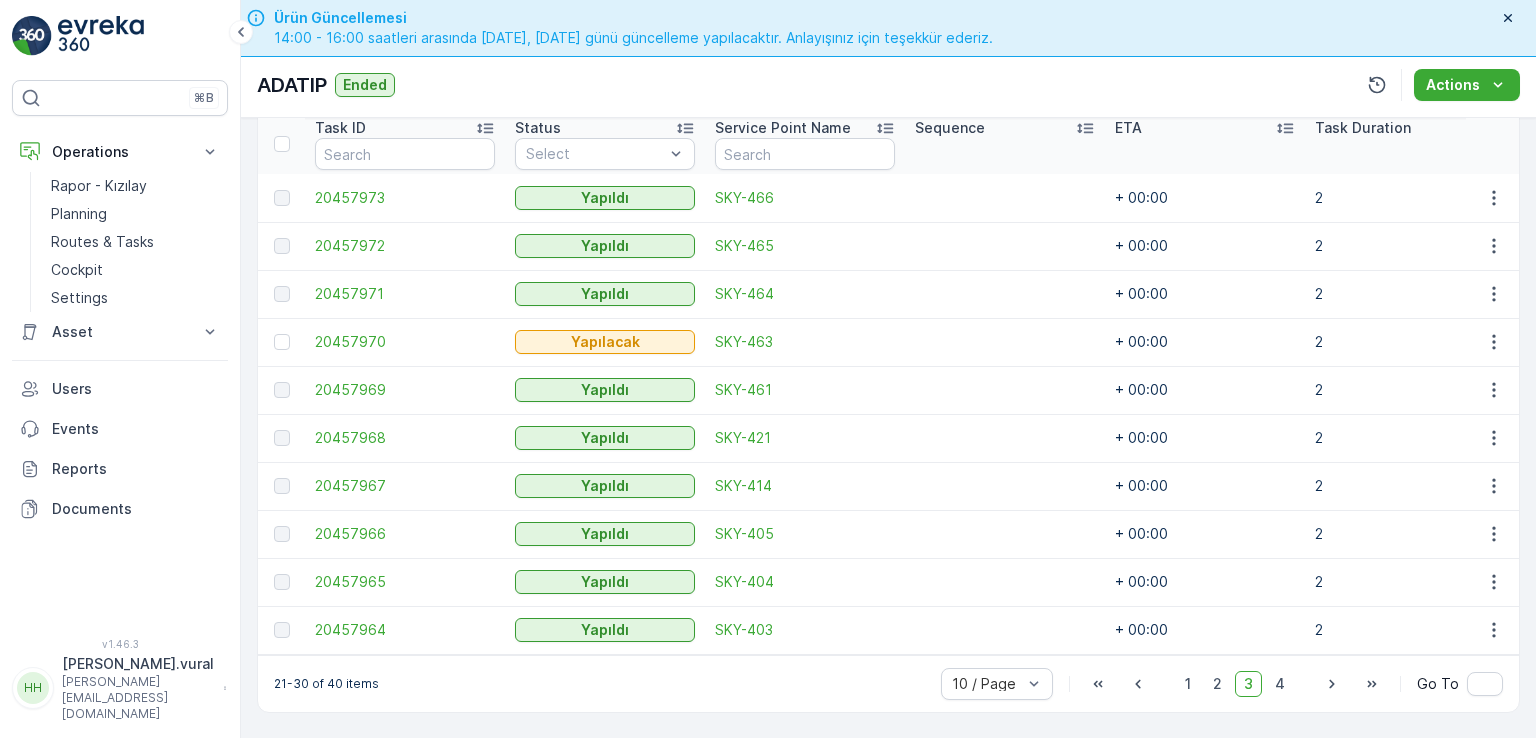 click on "1 2 3 4" at bounding box center [1235, 684] 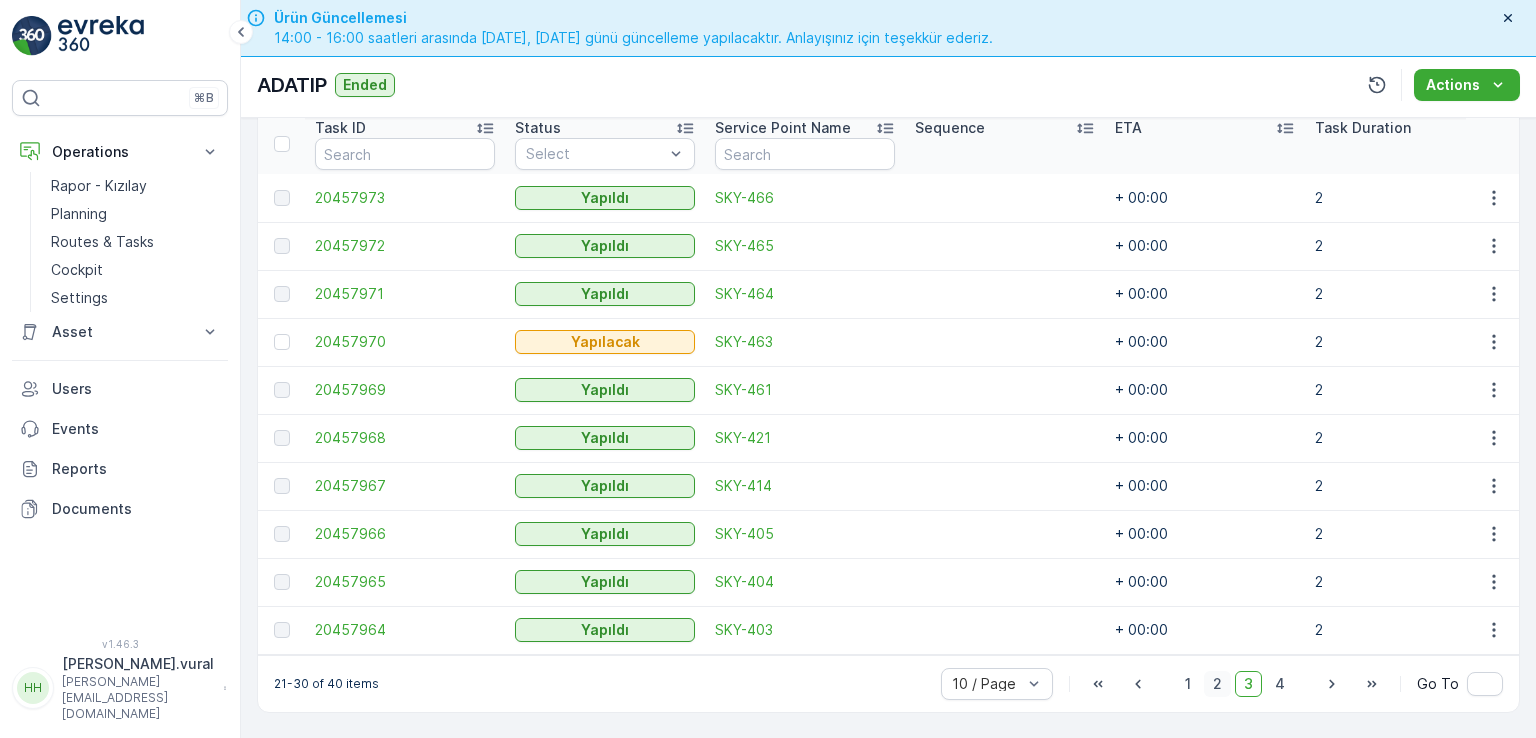 click on "2" at bounding box center (1217, 684) 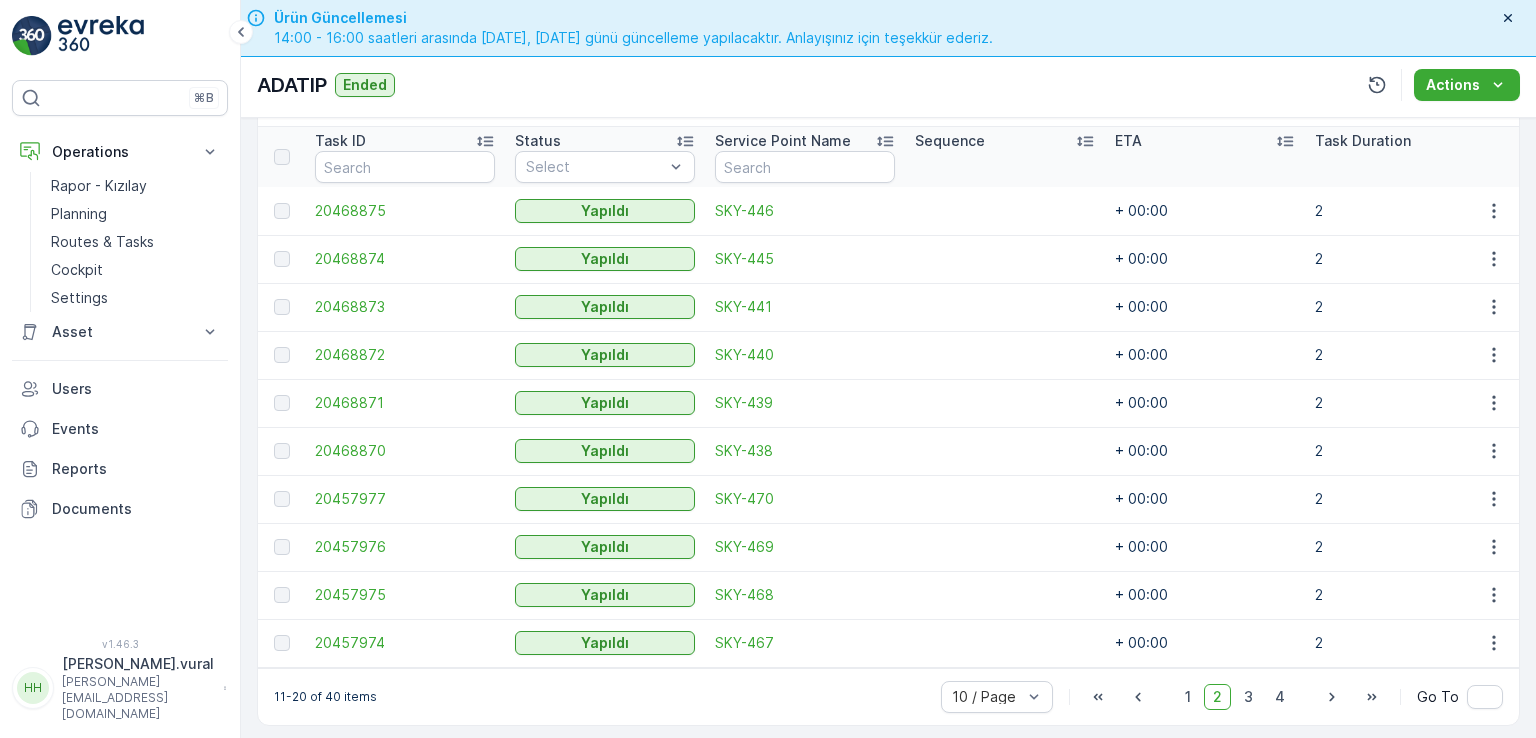 scroll, scrollTop: 556, scrollLeft: 0, axis: vertical 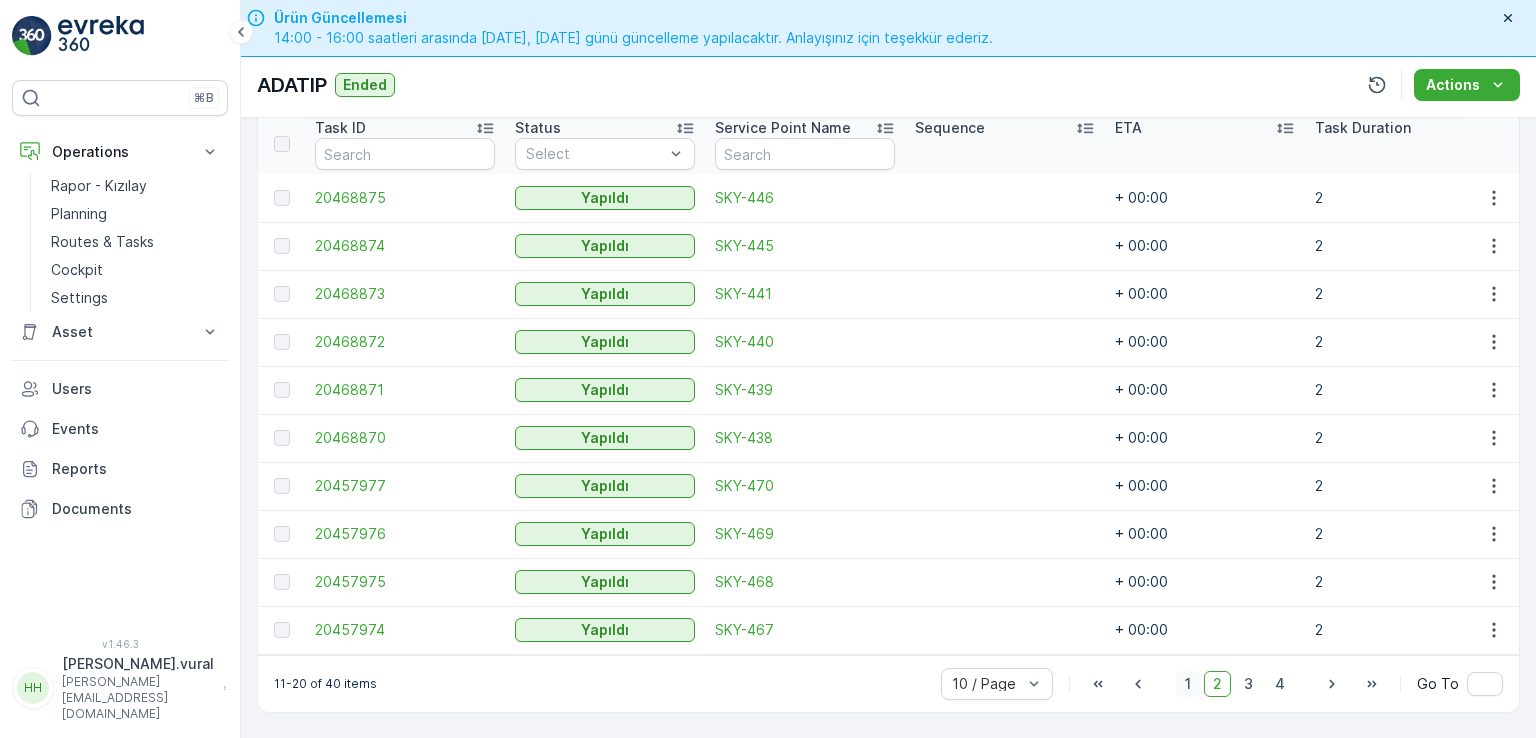 click on "1" at bounding box center [1188, 684] 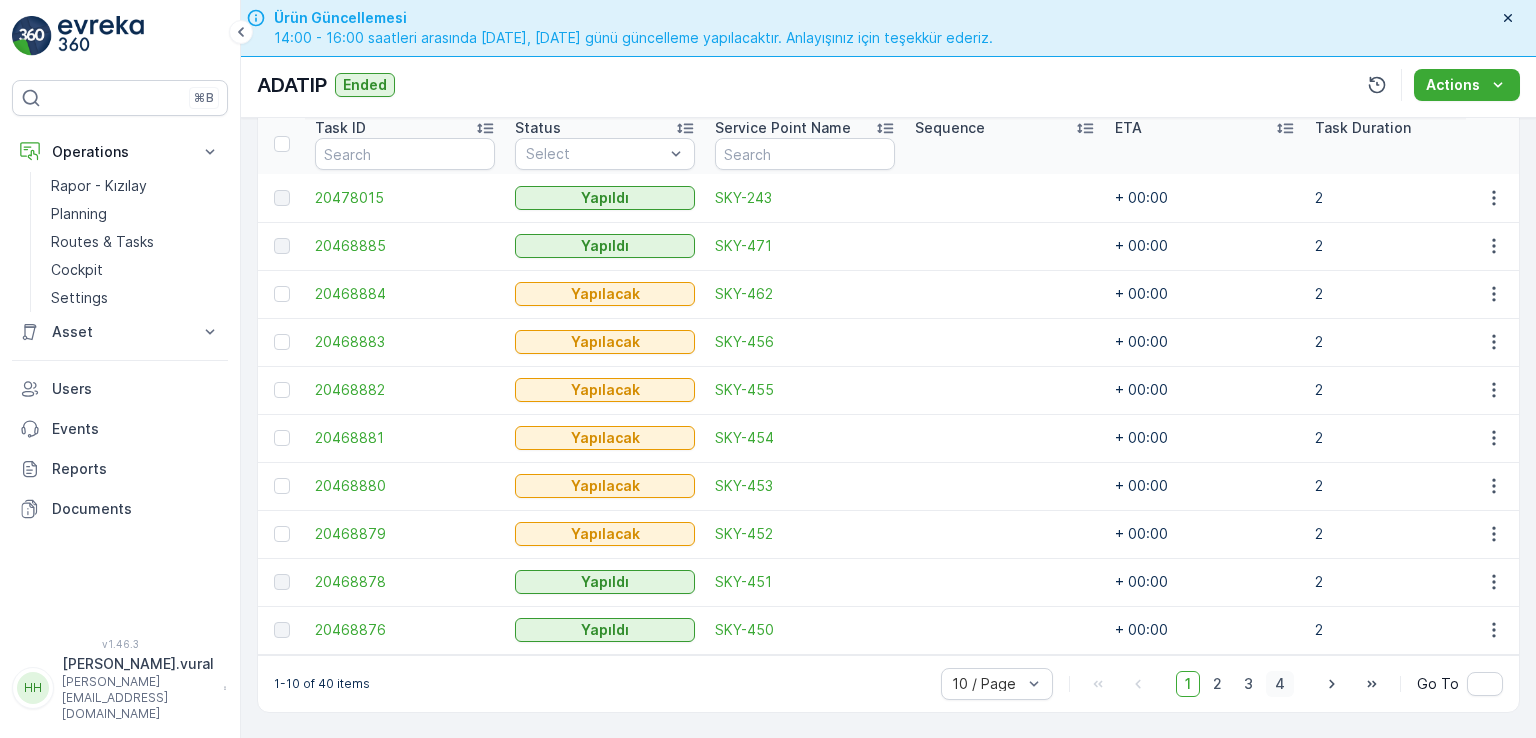 click on "4" at bounding box center [1280, 684] 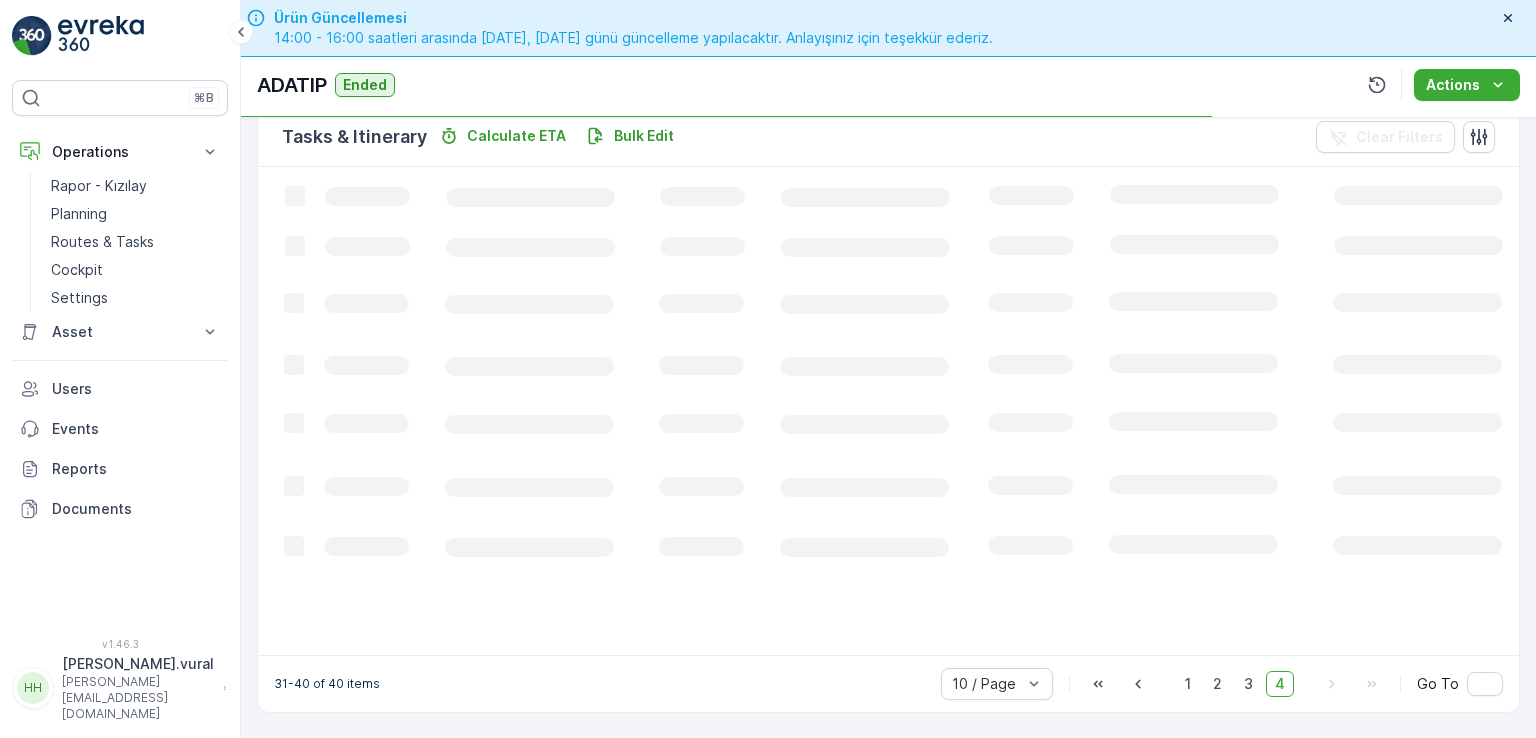 scroll, scrollTop: 495, scrollLeft: 0, axis: vertical 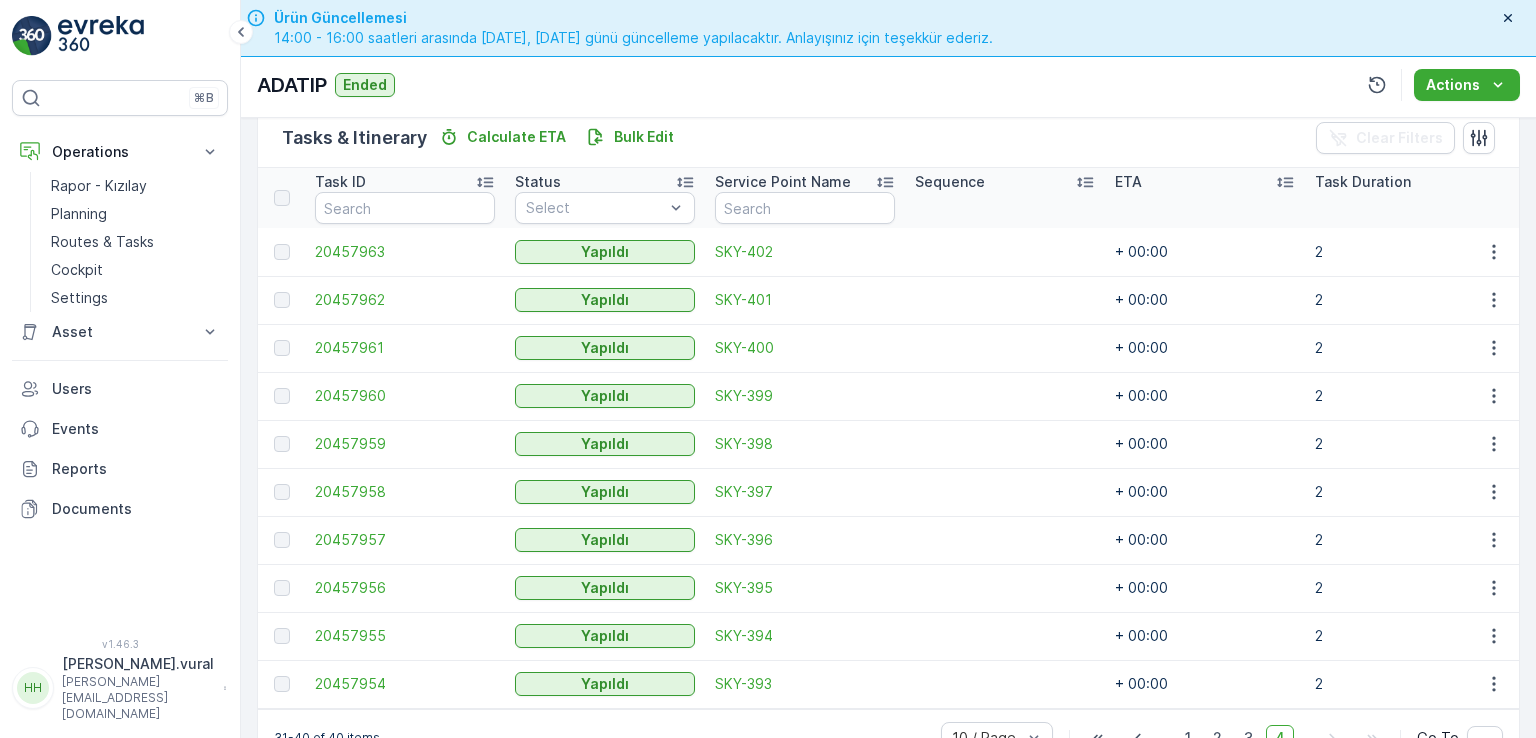 click on "+ 00:00" at bounding box center (1205, 684) 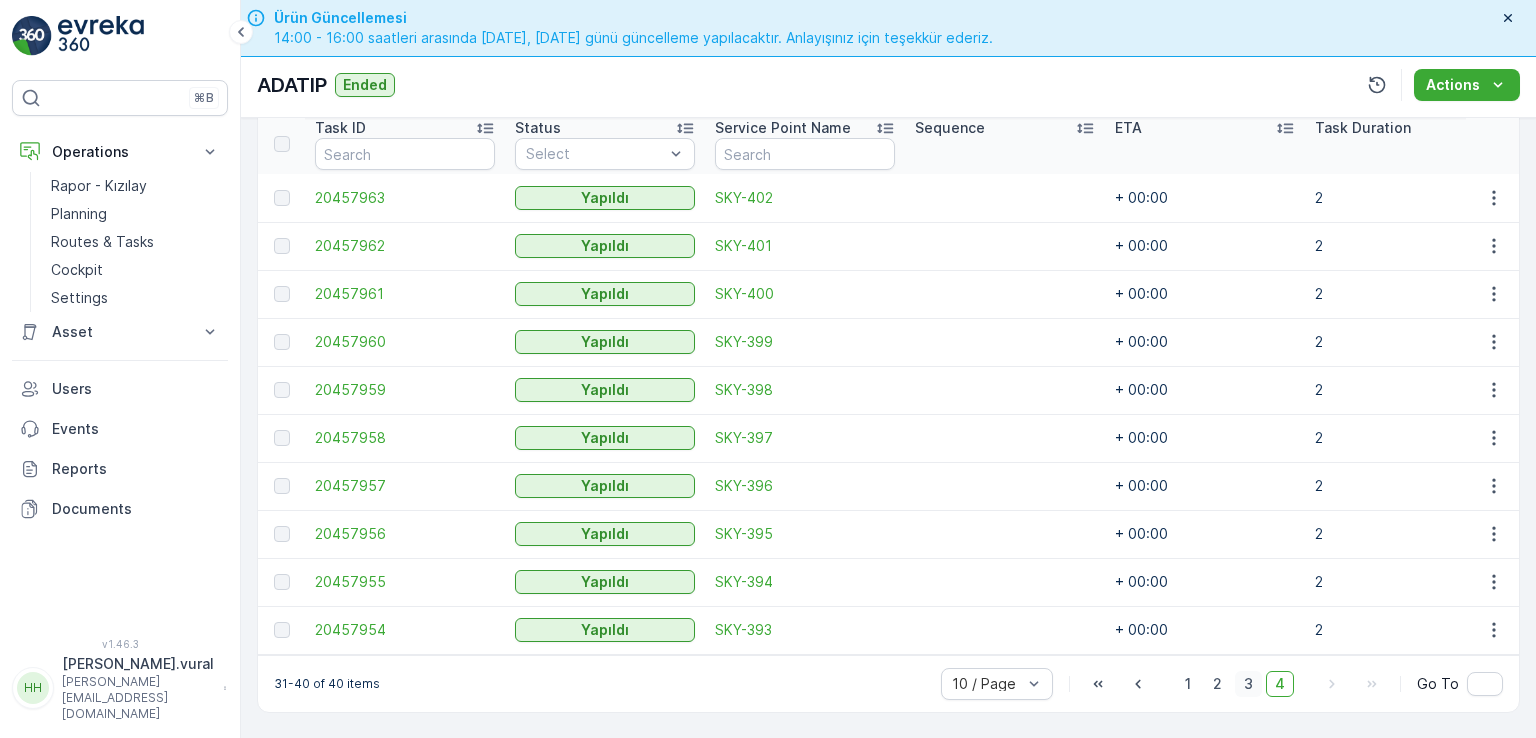 click on "3" at bounding box center (1248, 684) 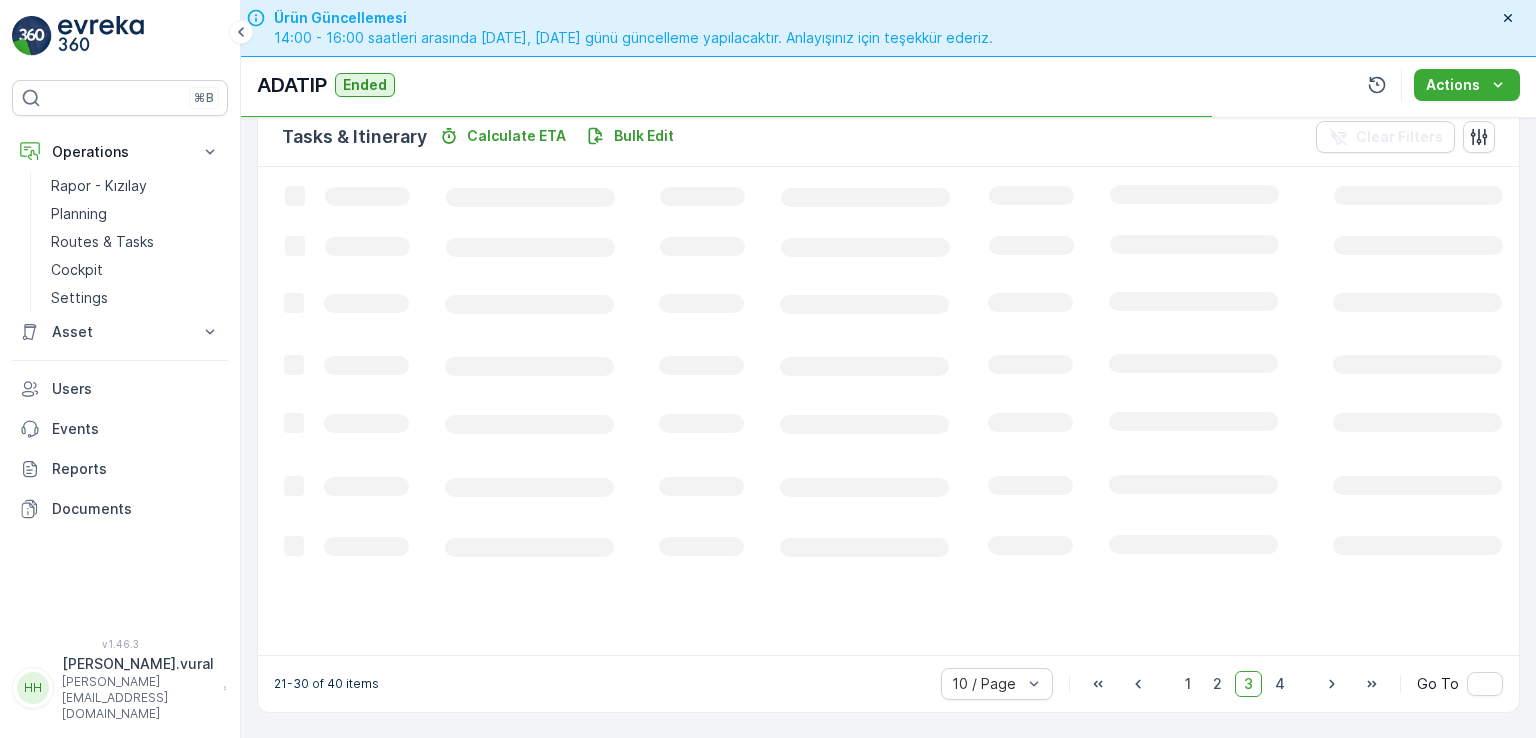 scroll, scrollTop: 495, scrollLeft: 0, axis: vertical 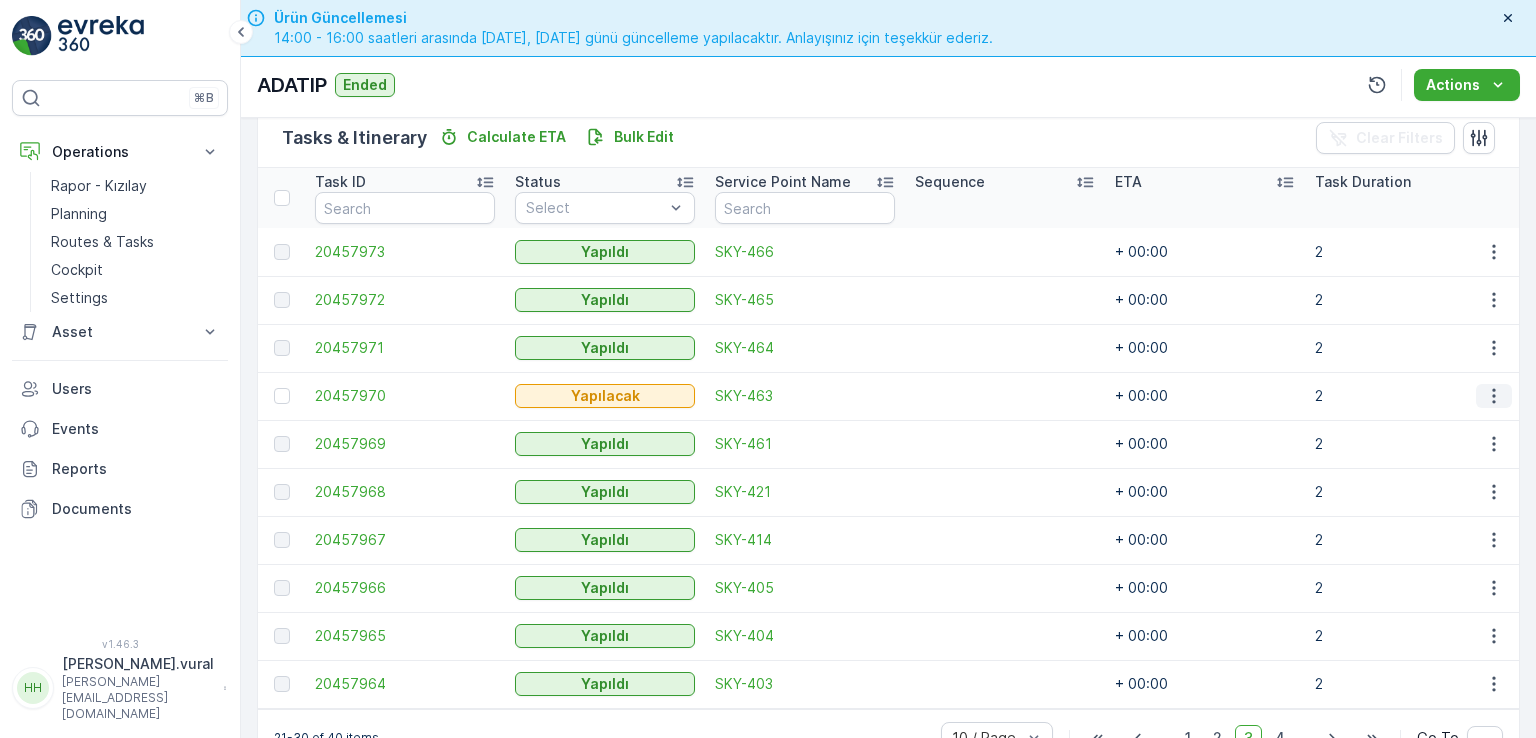 click 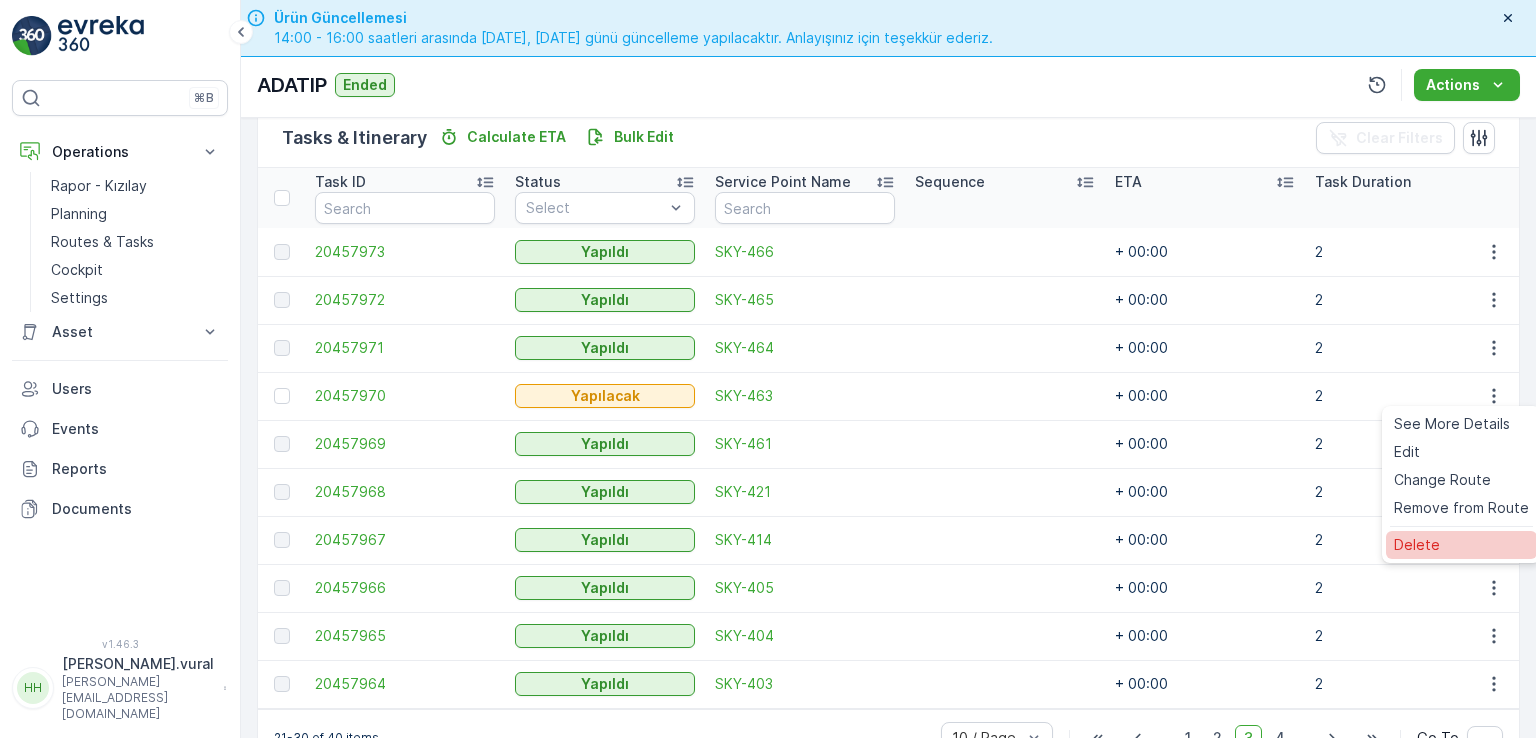 click on "Delete" at bounding box center [1417, 545] 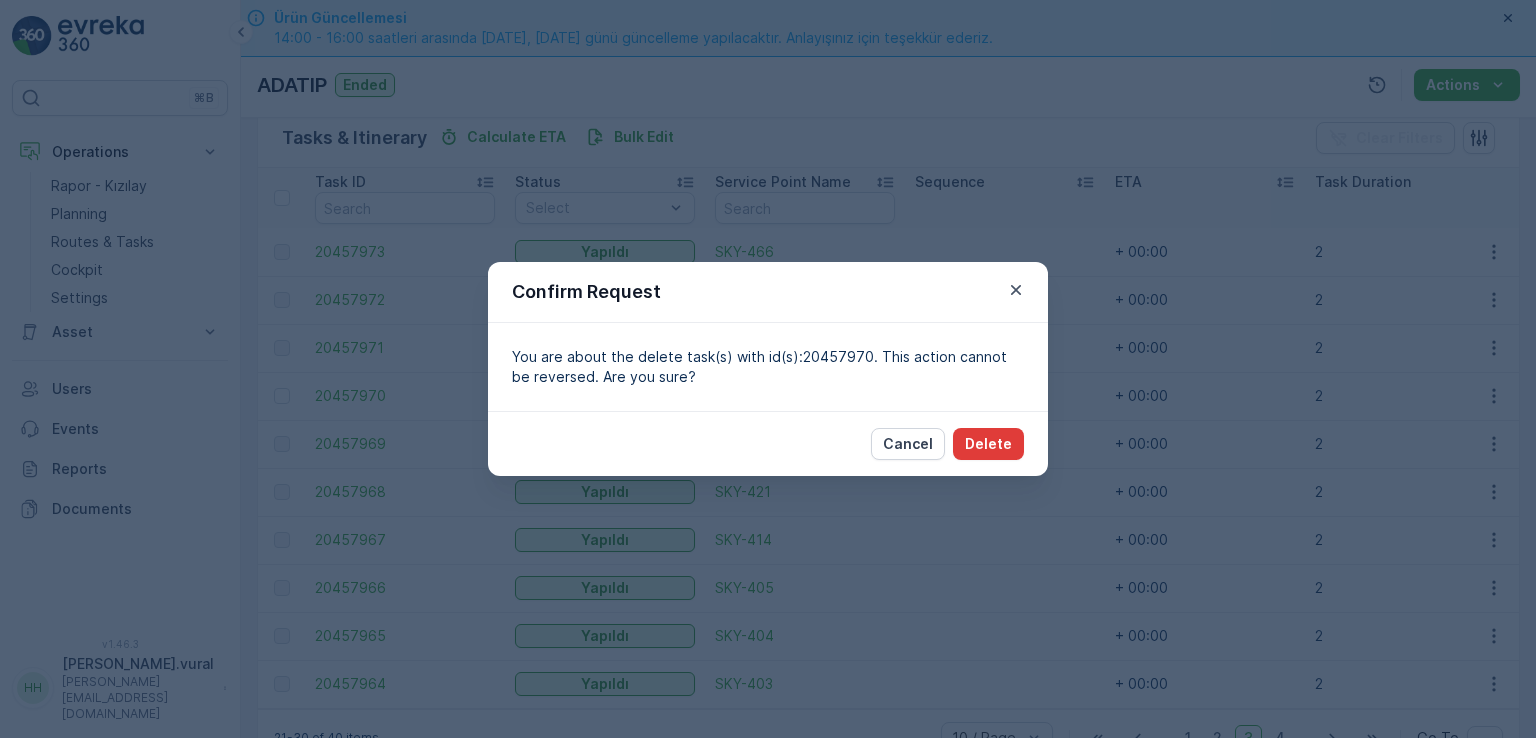 click on "Delete" at bounding box center (988, 444) 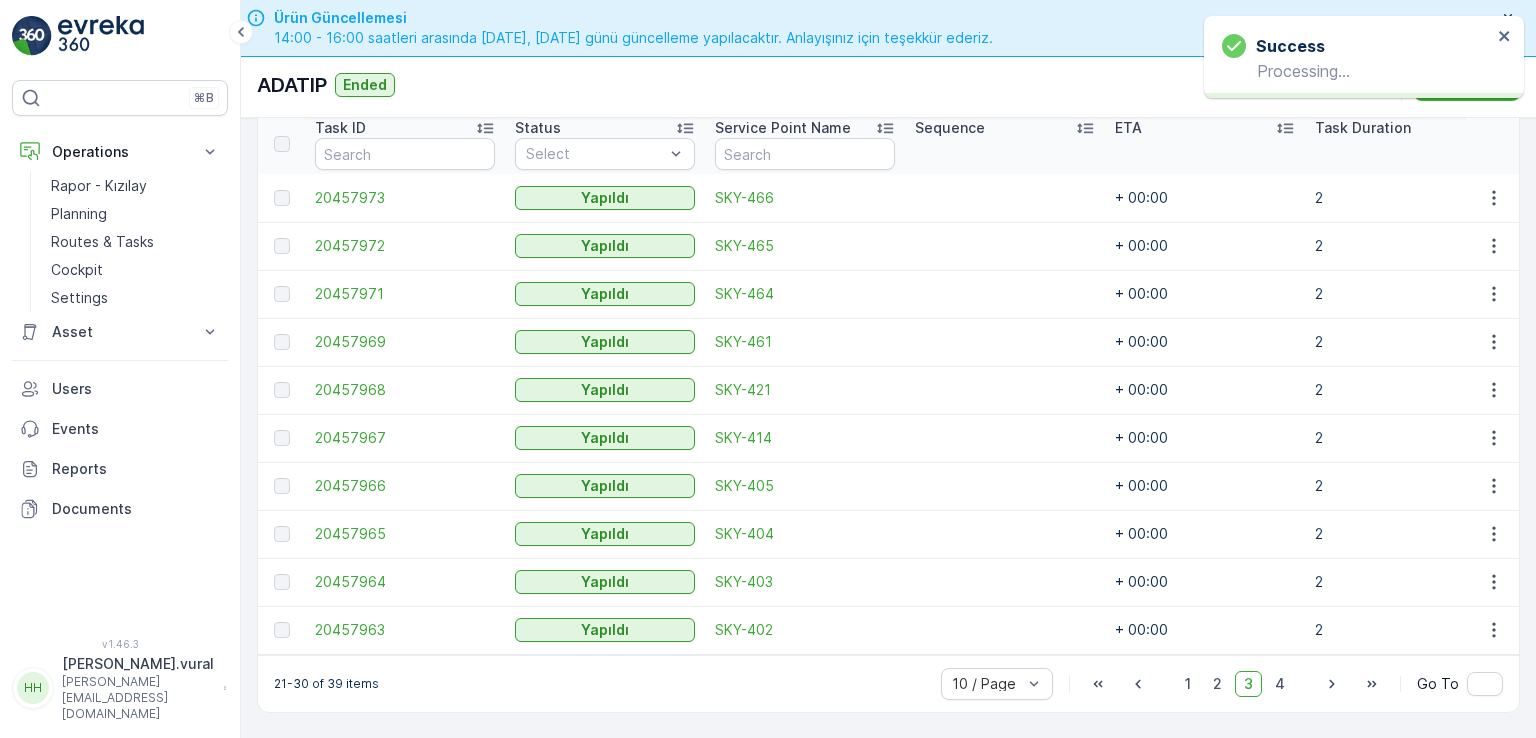 scroll, scrollTop: 556, scrollLeft: 0, axis: vertical 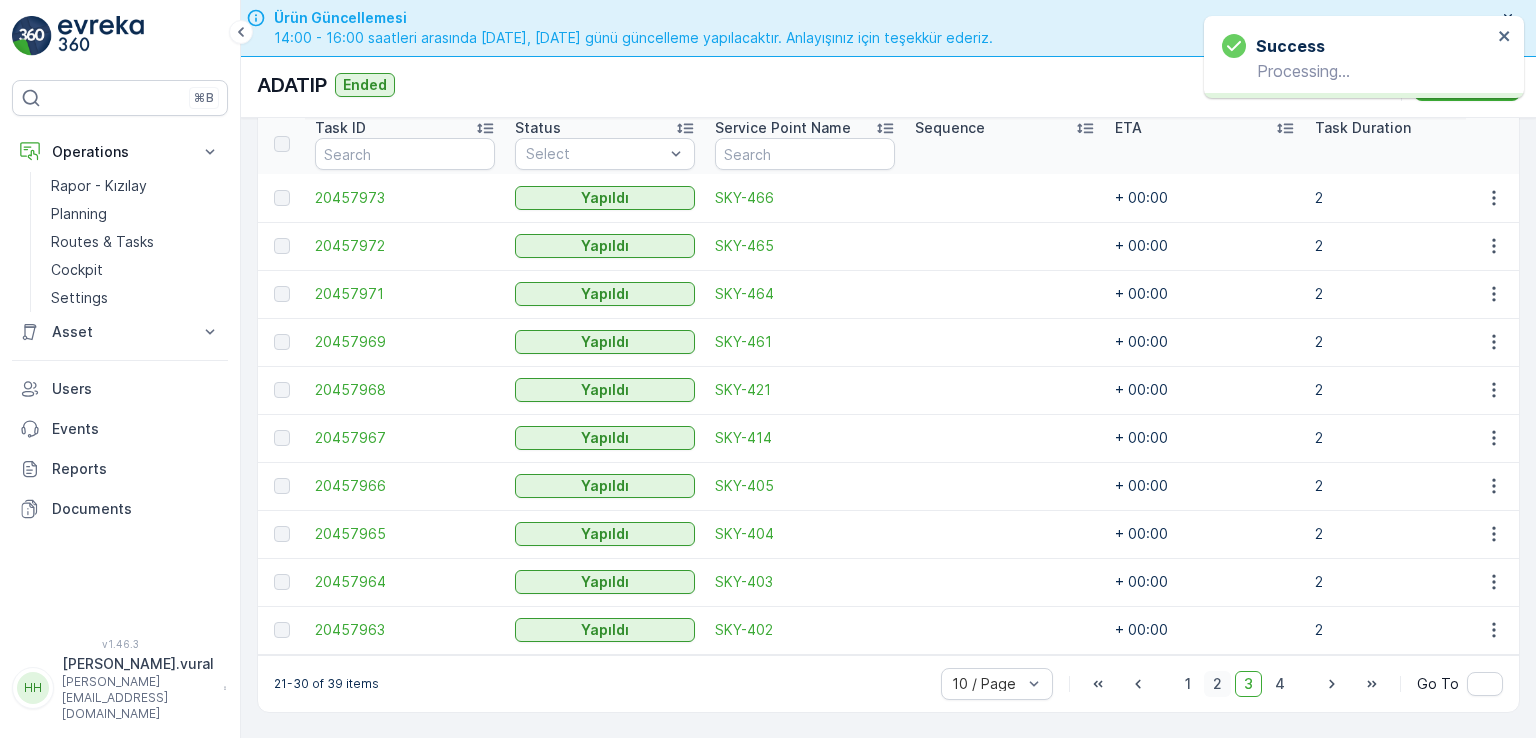 click on "2" at bounding box center [1217, 684] 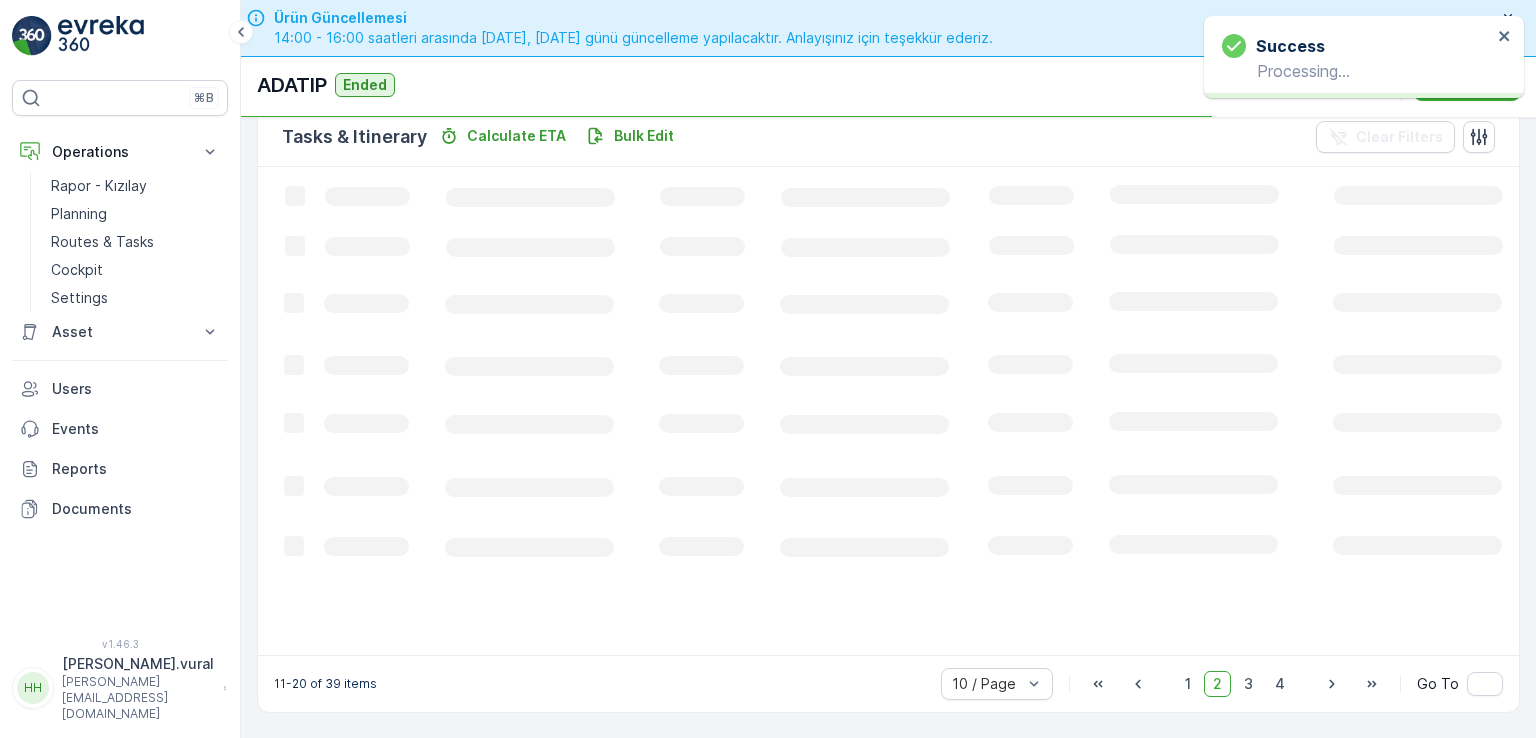 scroll, scrollTop: 495, scrollLeft: 0, axis: vertical 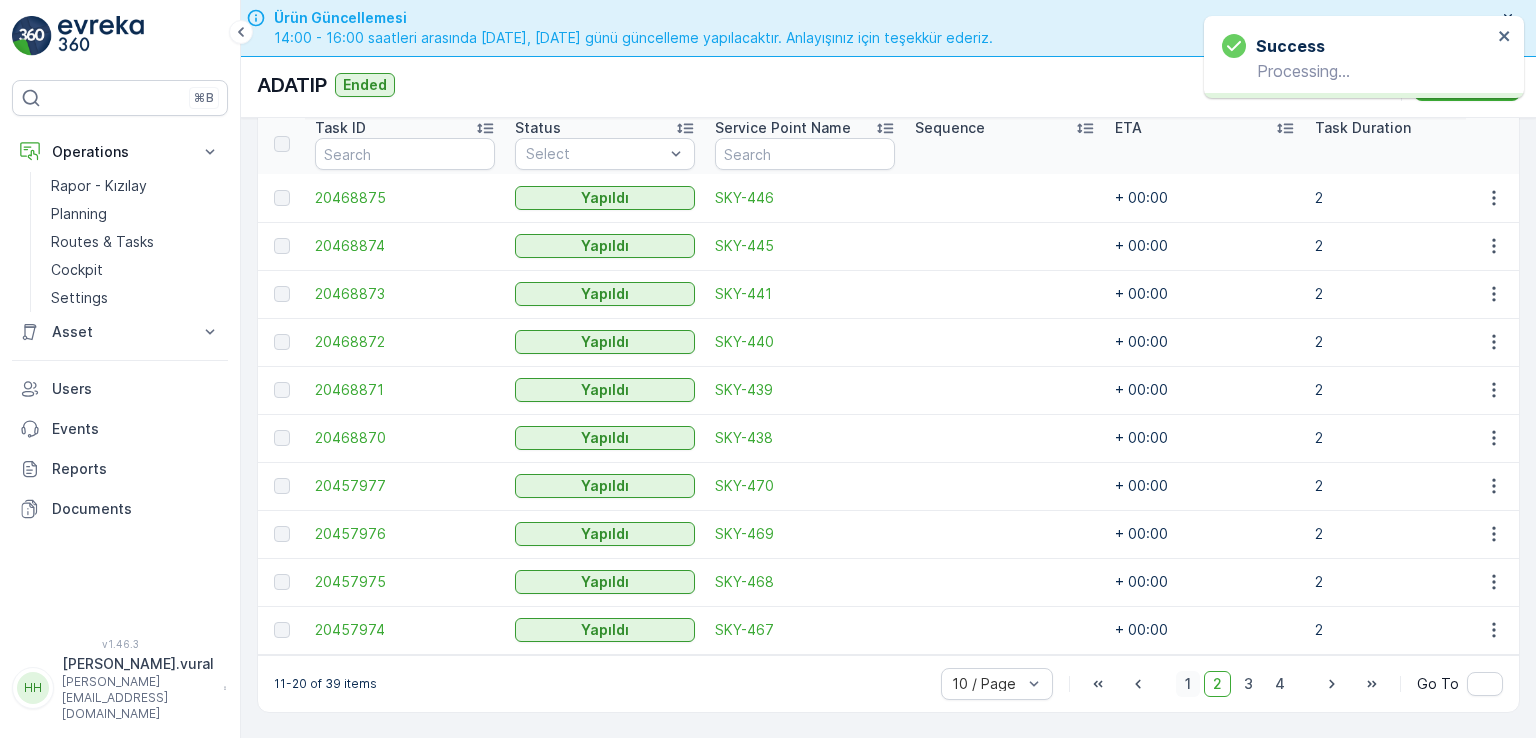 click on "1" at bounding box center (1188, 684) 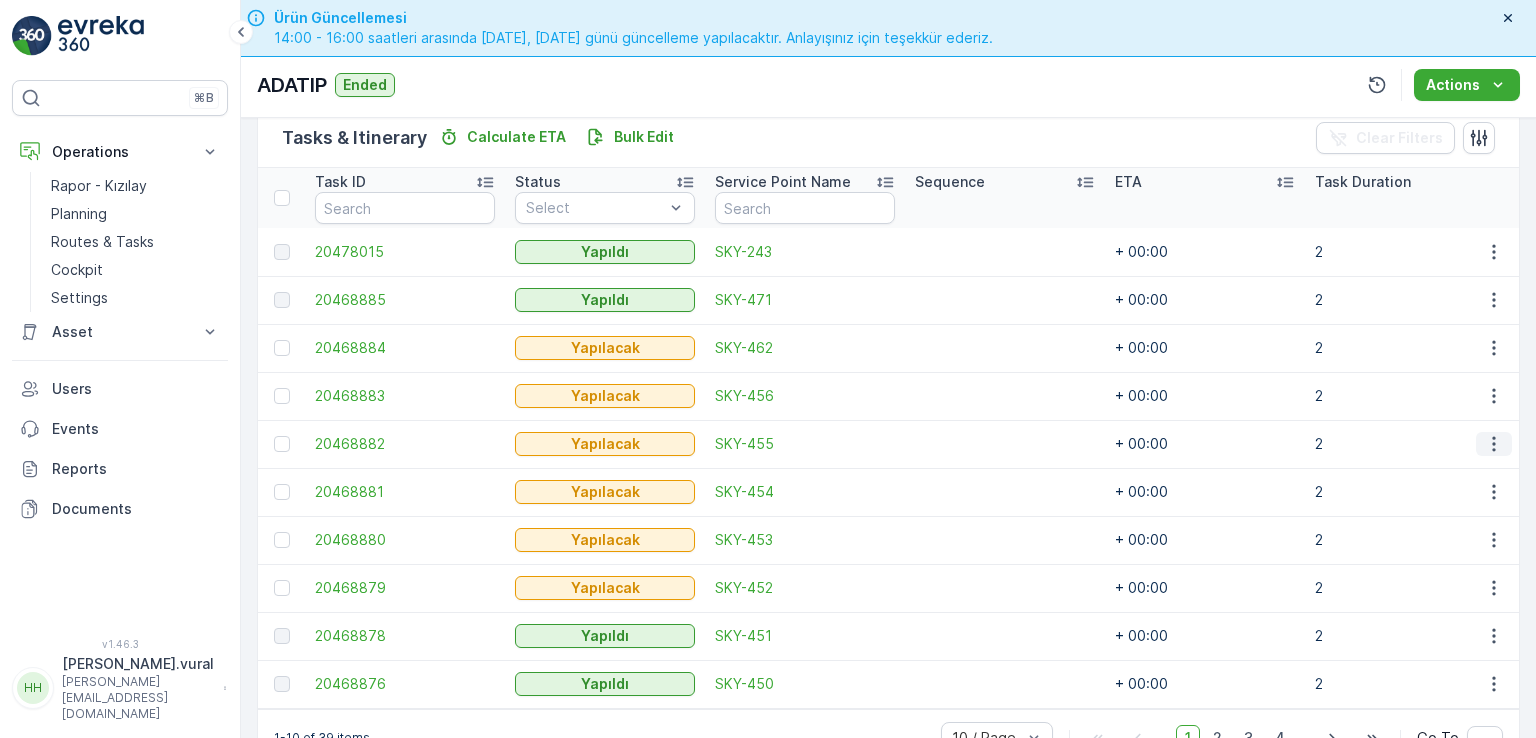 click at bounding box center [1494, 444] 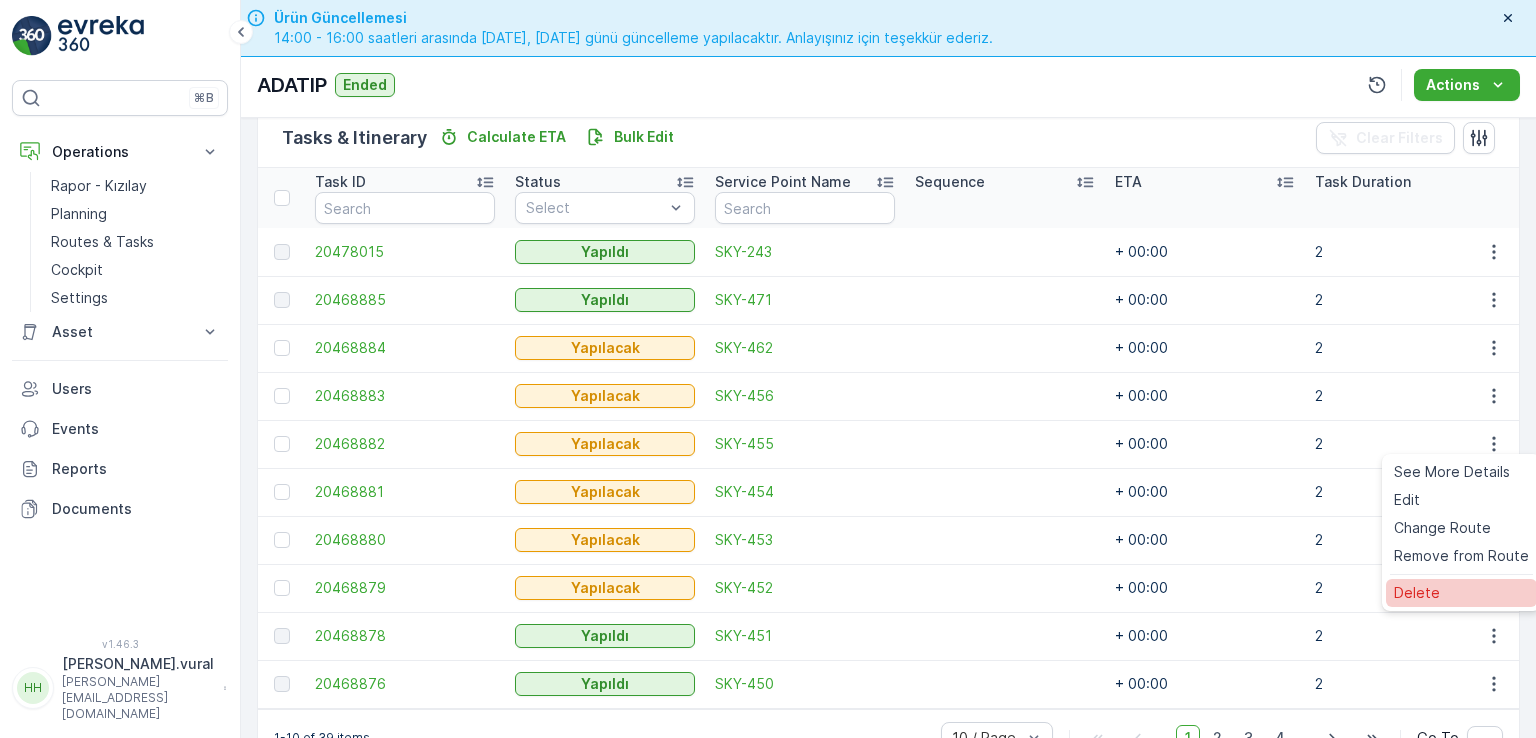 click on "Delete" at bounding box center [1417, 593] 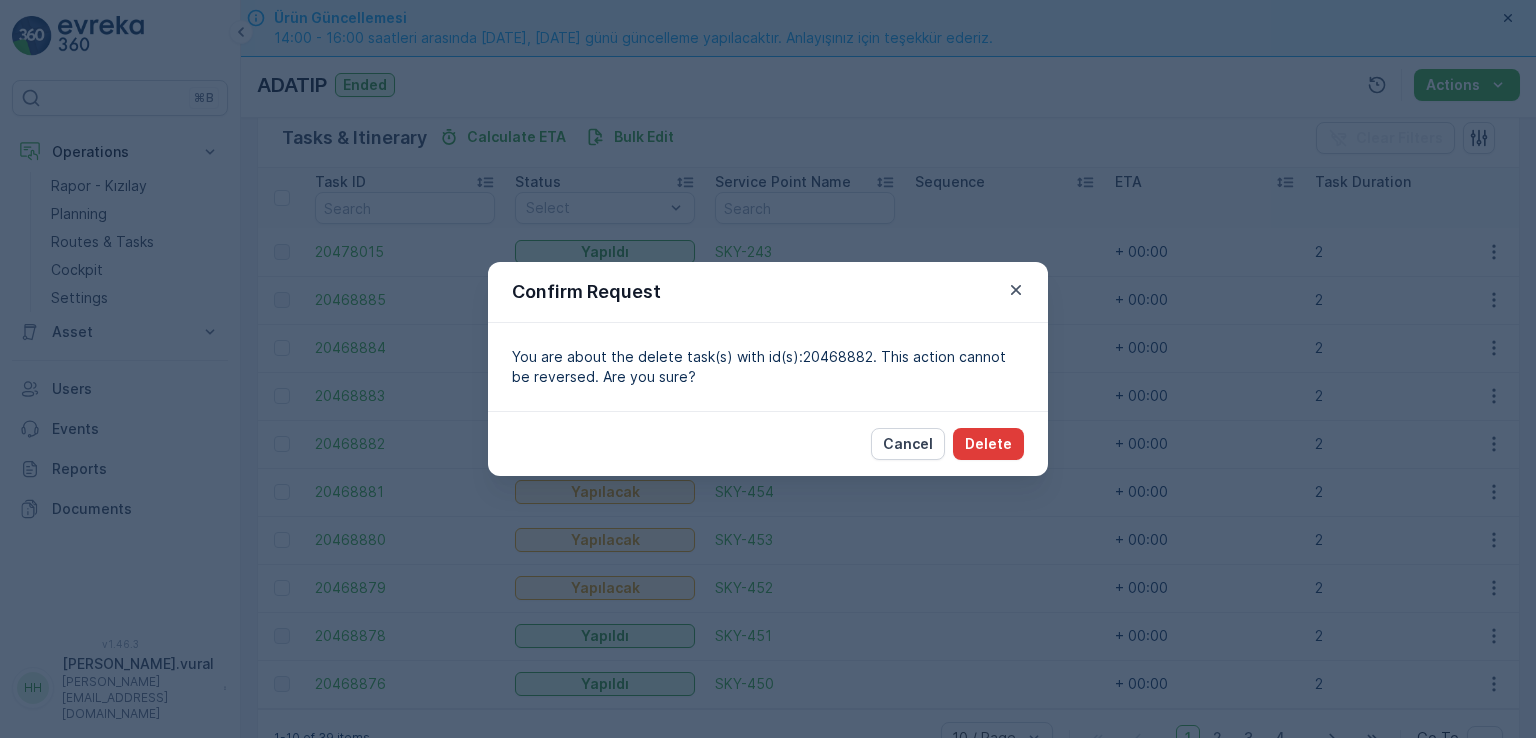 click on "Delete" at bounding box center (988, 444) 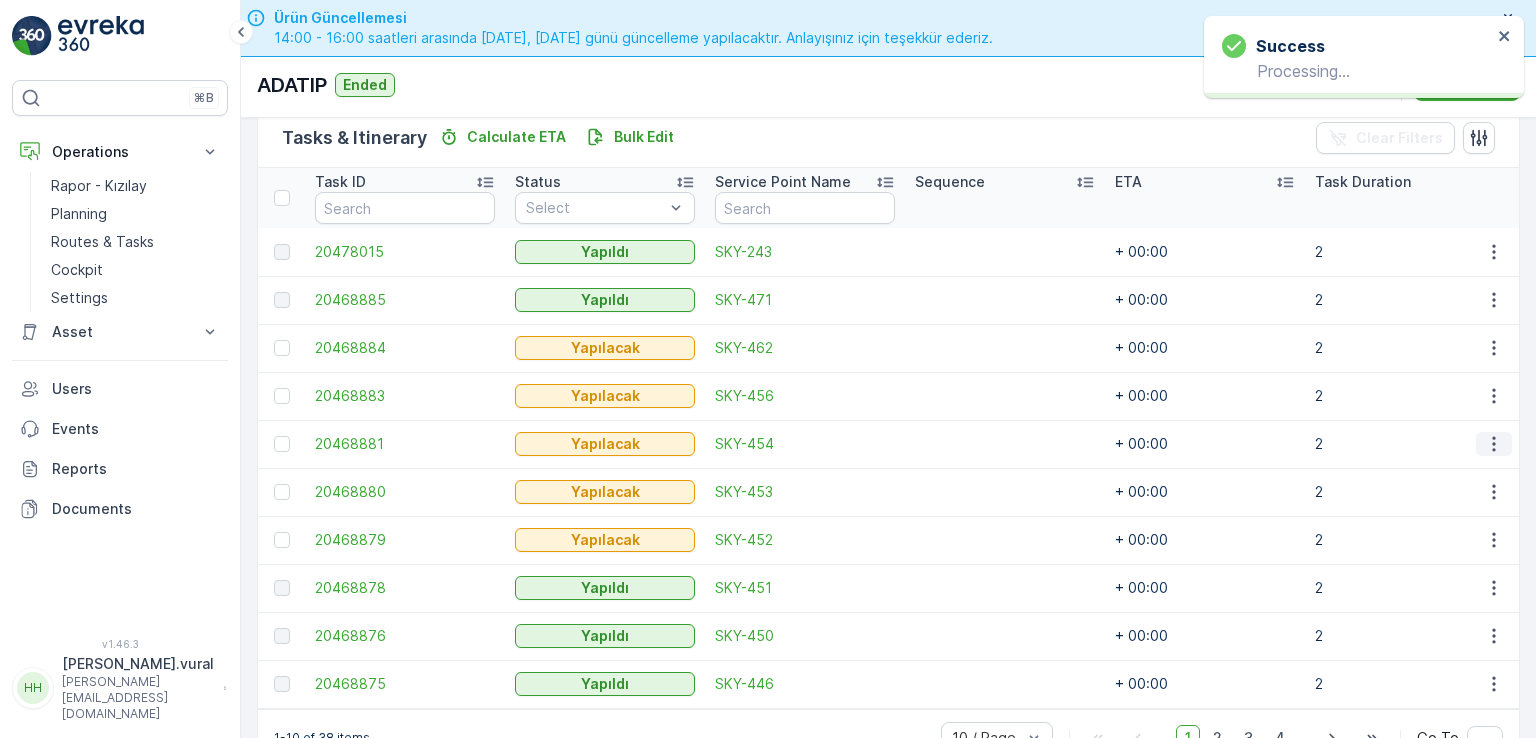 click at bounding box center [1494, 444] 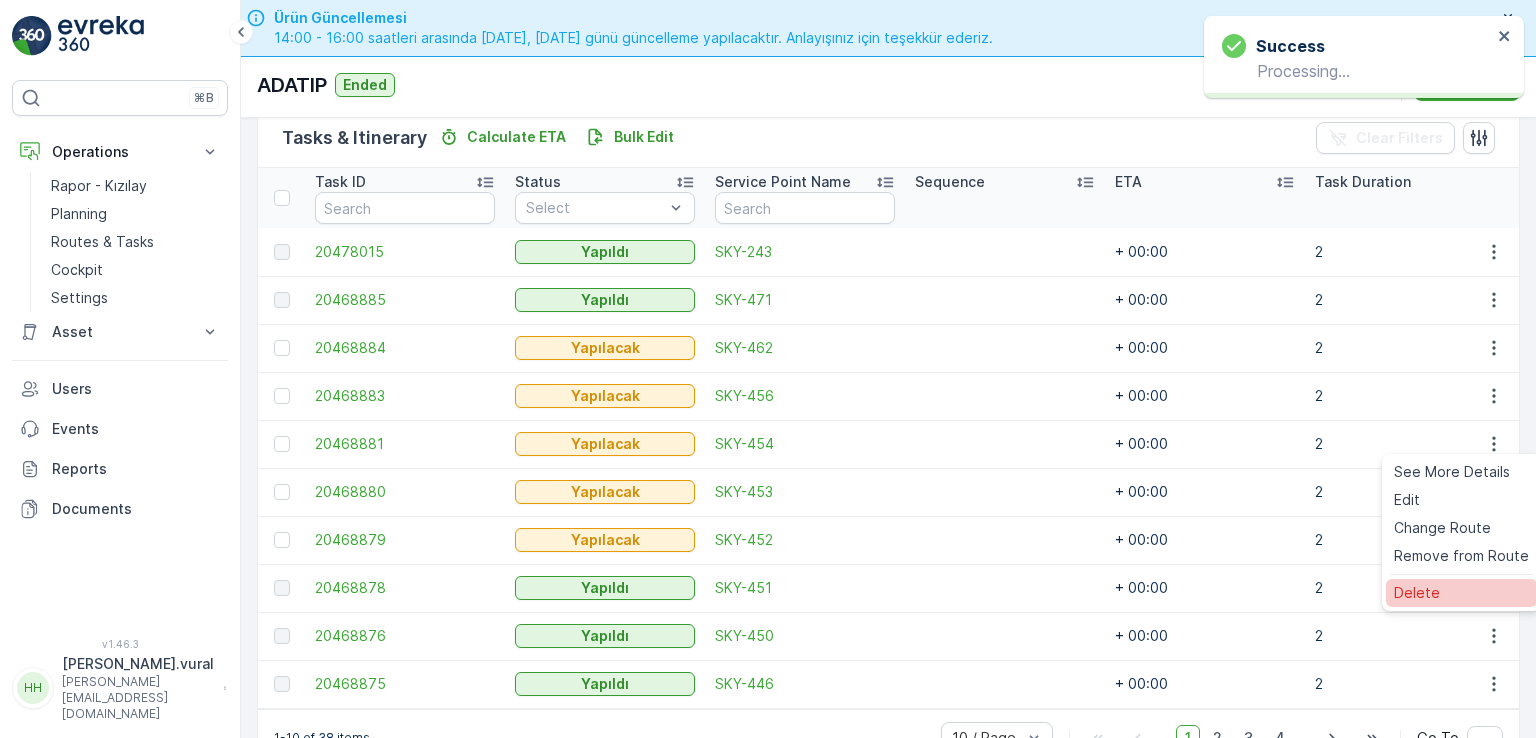 click on "Delete" at bounding box center (1417, 593) 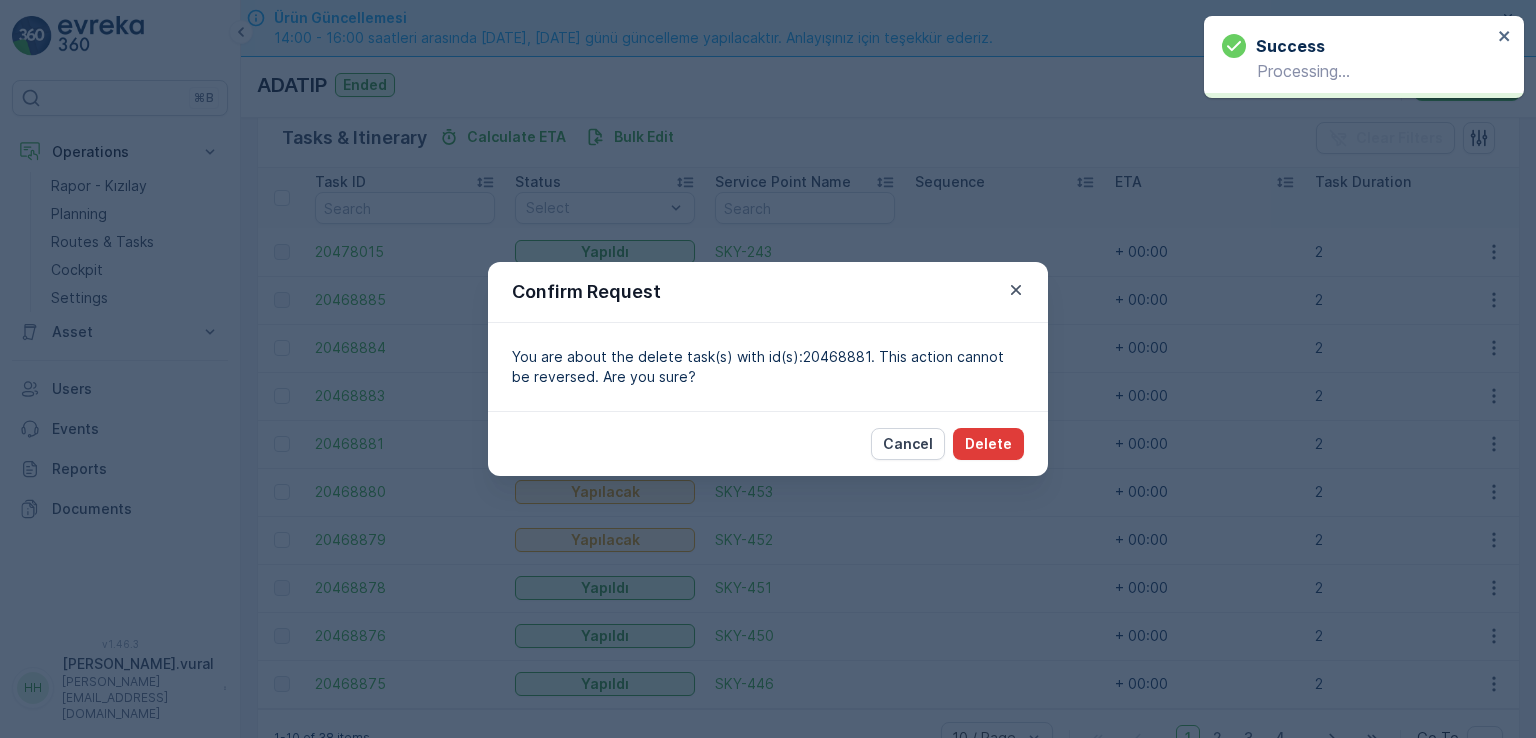 click on "Delete" at bounding box center [988, 444] 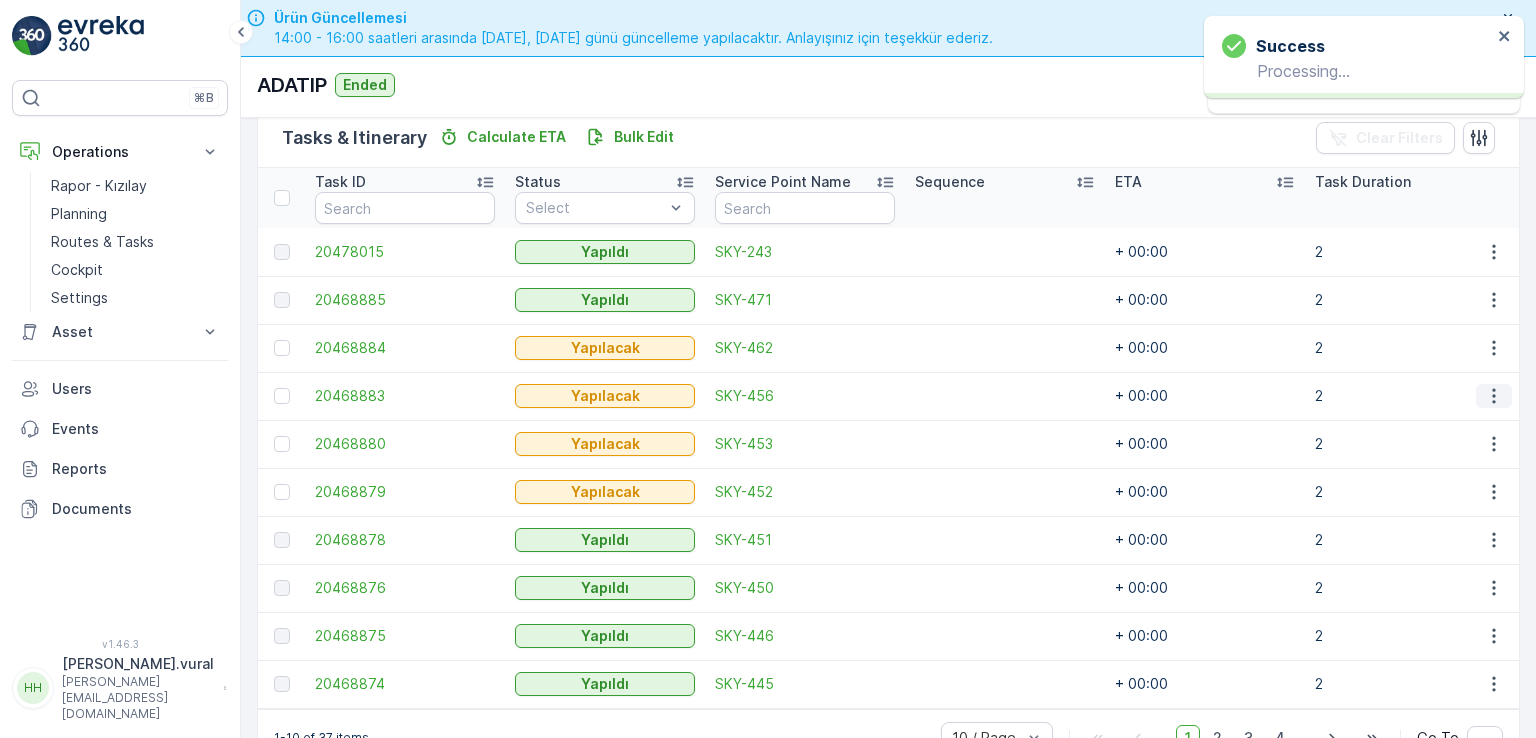 click at bounding box center [1494, 396] 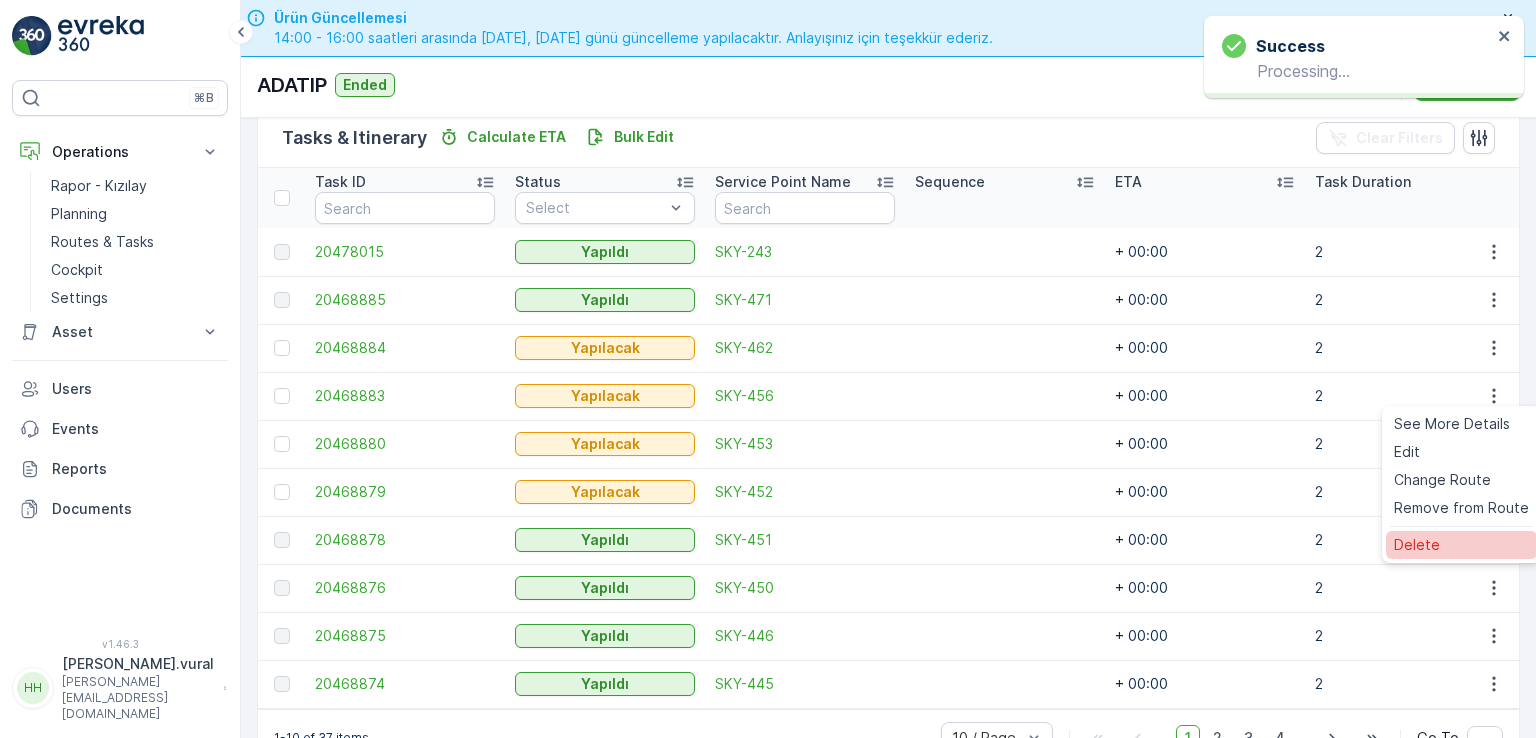 click on "Delete" at bounding box center [1417, 545] 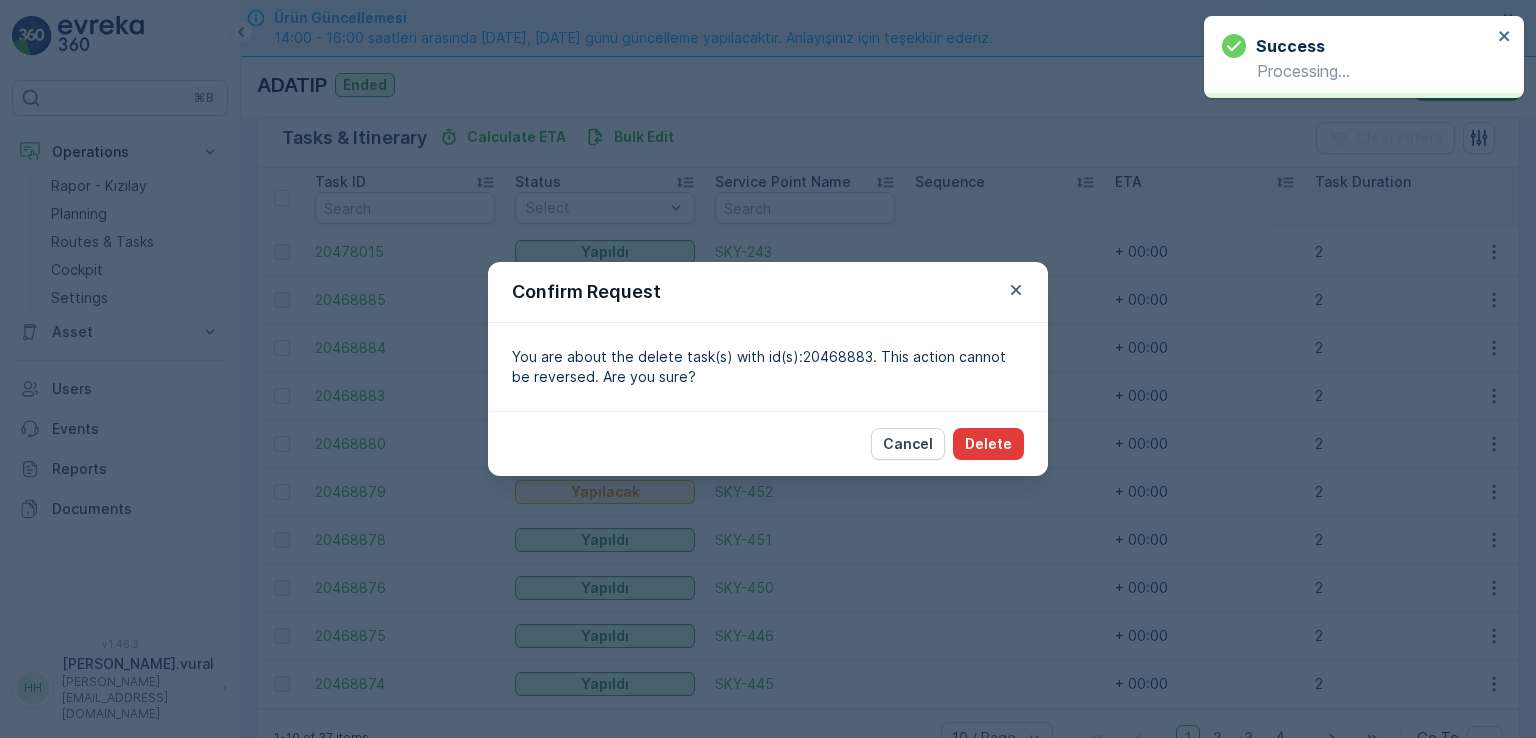 click on "Delete" at bounding box center [988, 444] 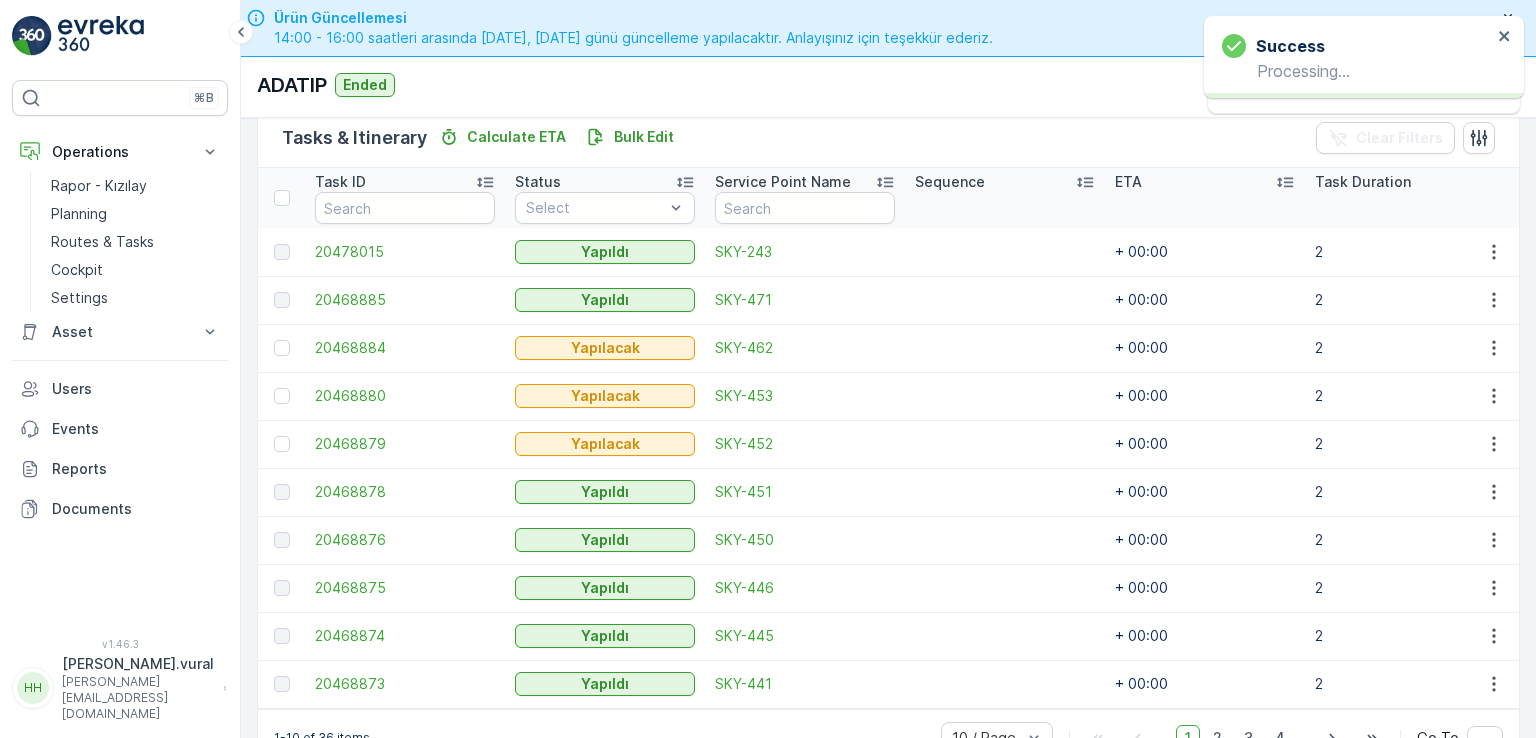 click at bounding box center (1493, 396) 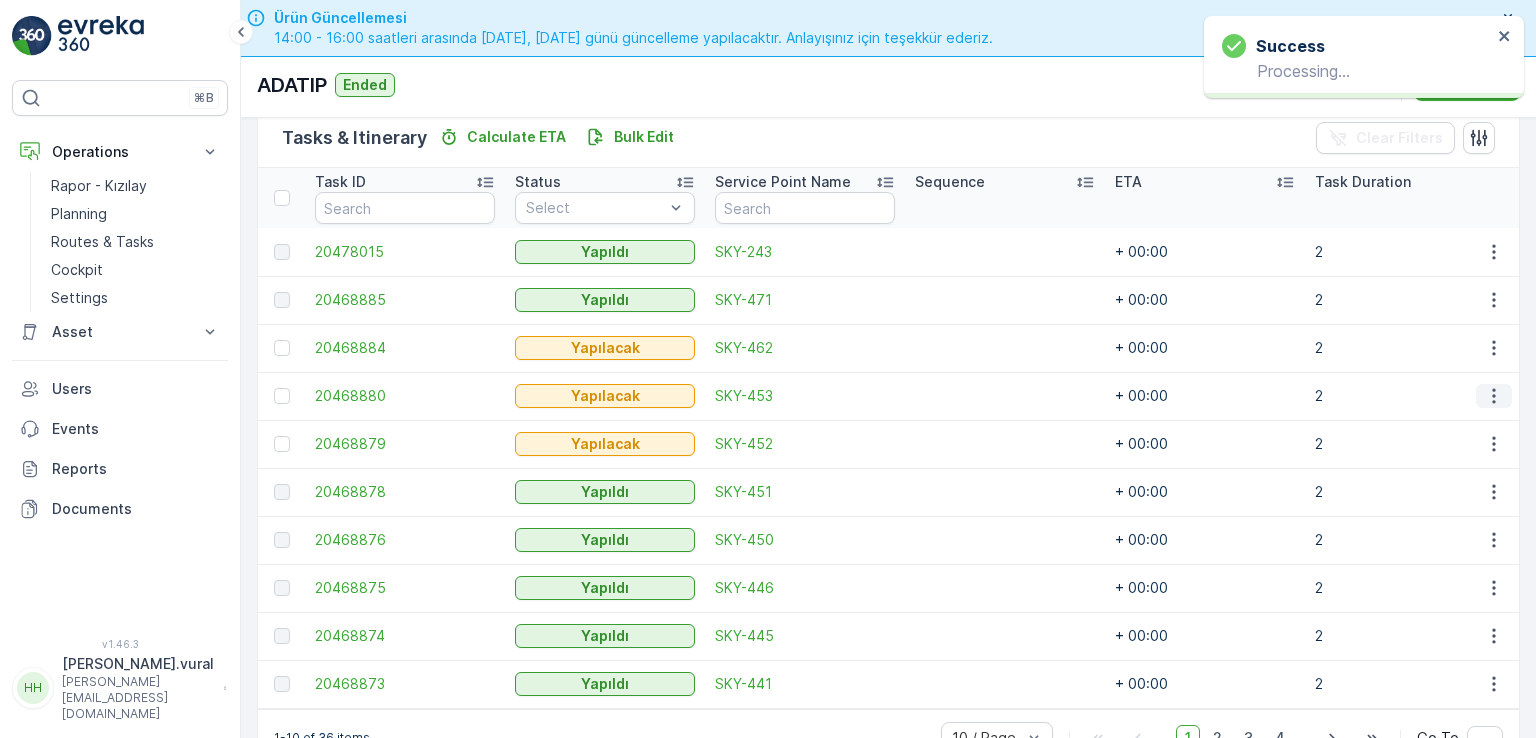 click 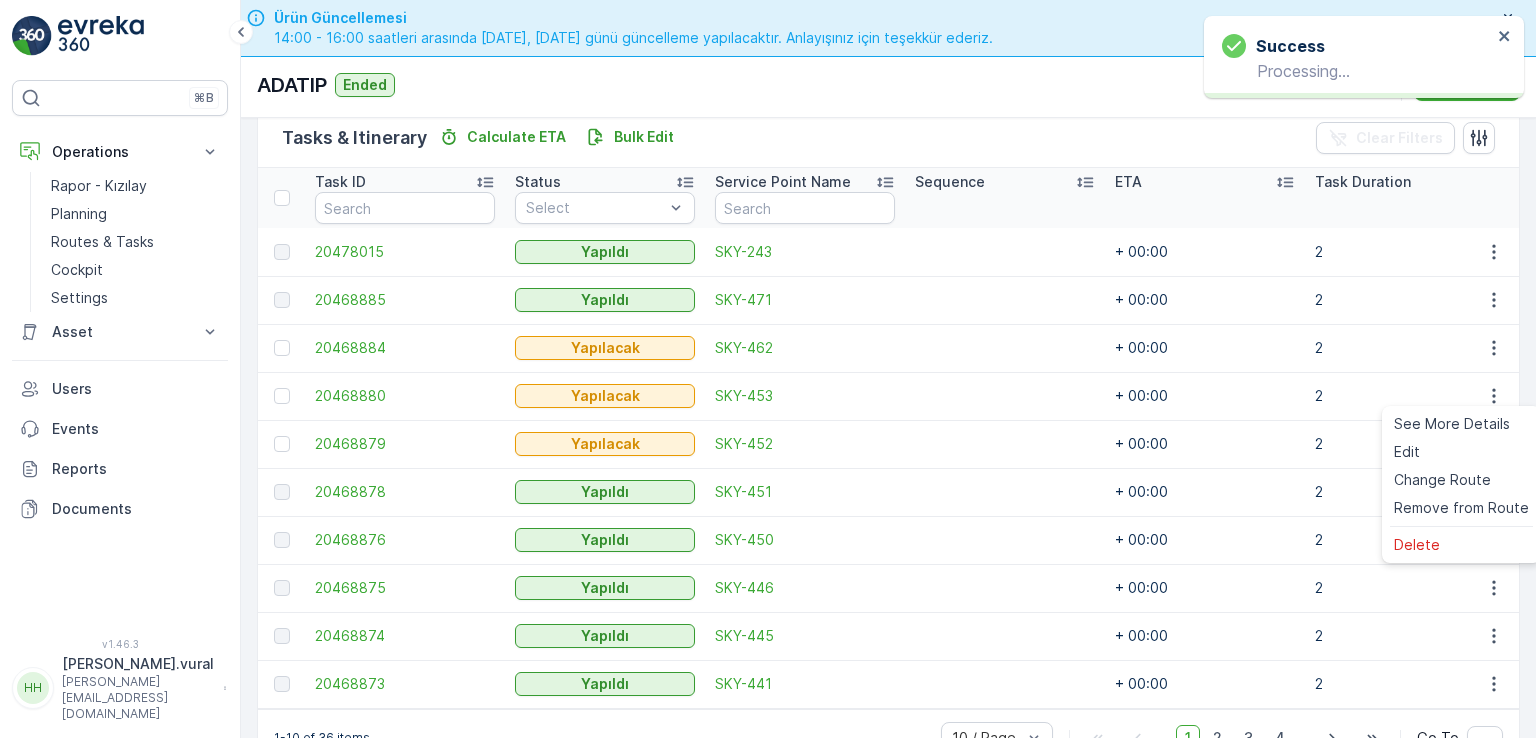 click on "See More Details Edit Change Route Remove from Route Delete" at bounding box center (1461, 484) 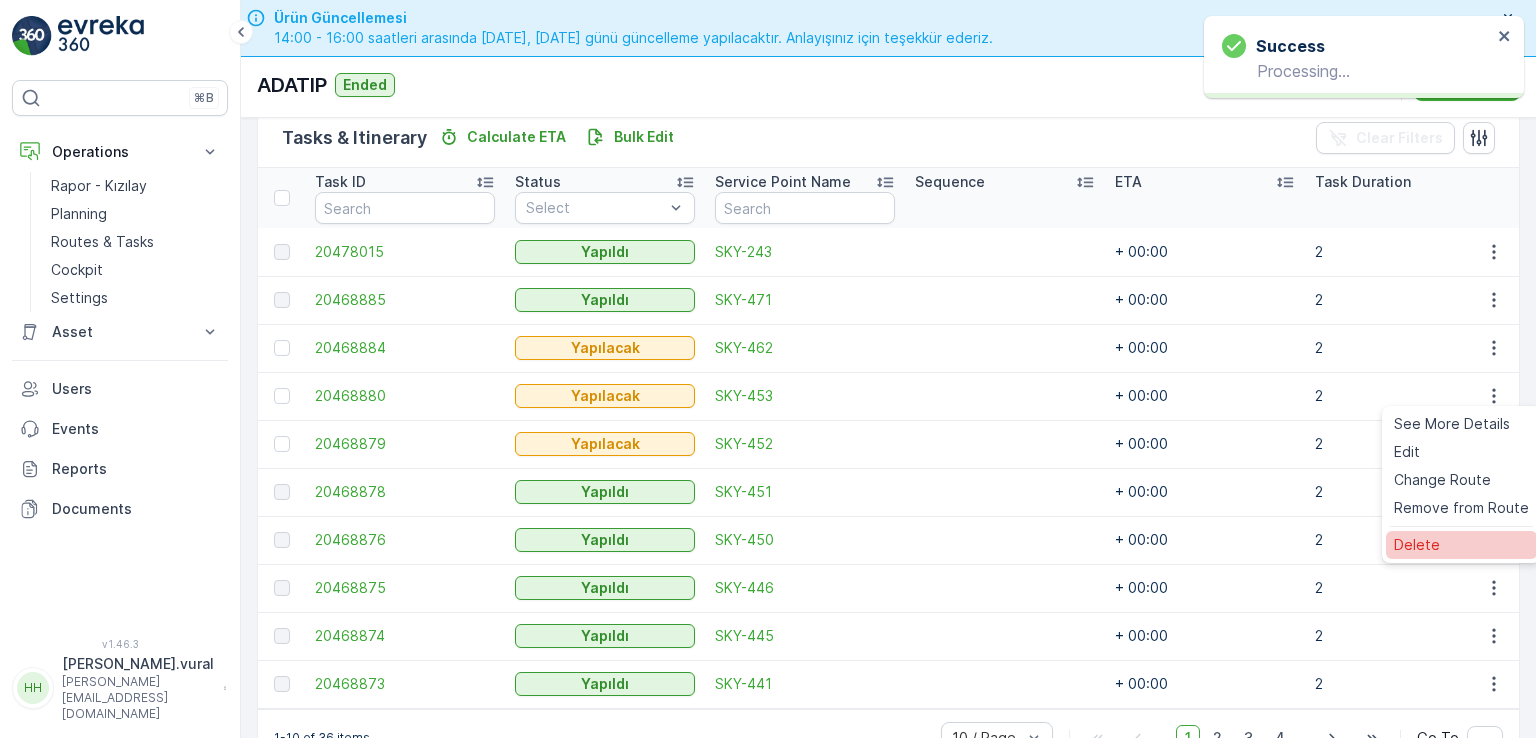 click on "Delete" at bounding box center (1417, 545) 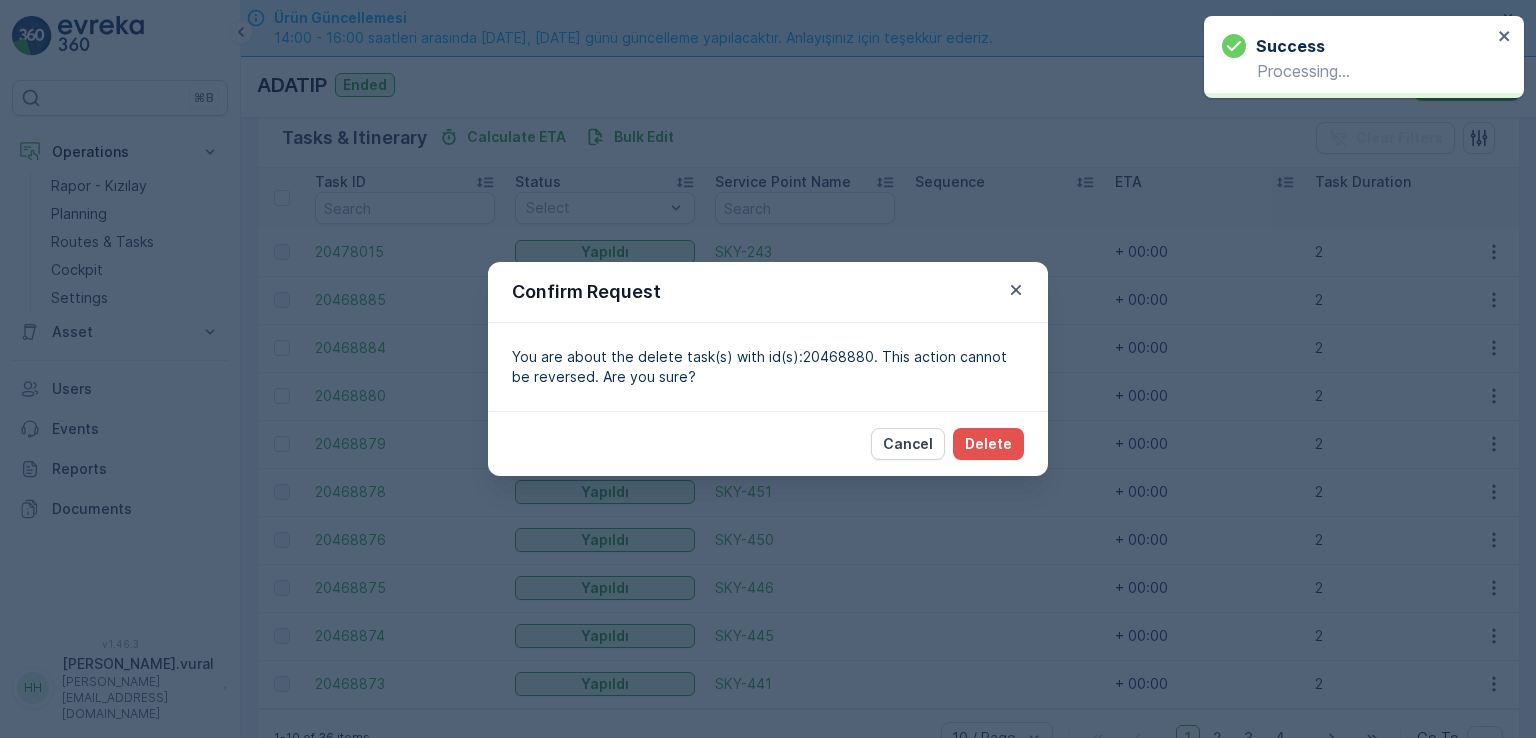 click on "Cancel Delete" at bounding box center (768, 443) 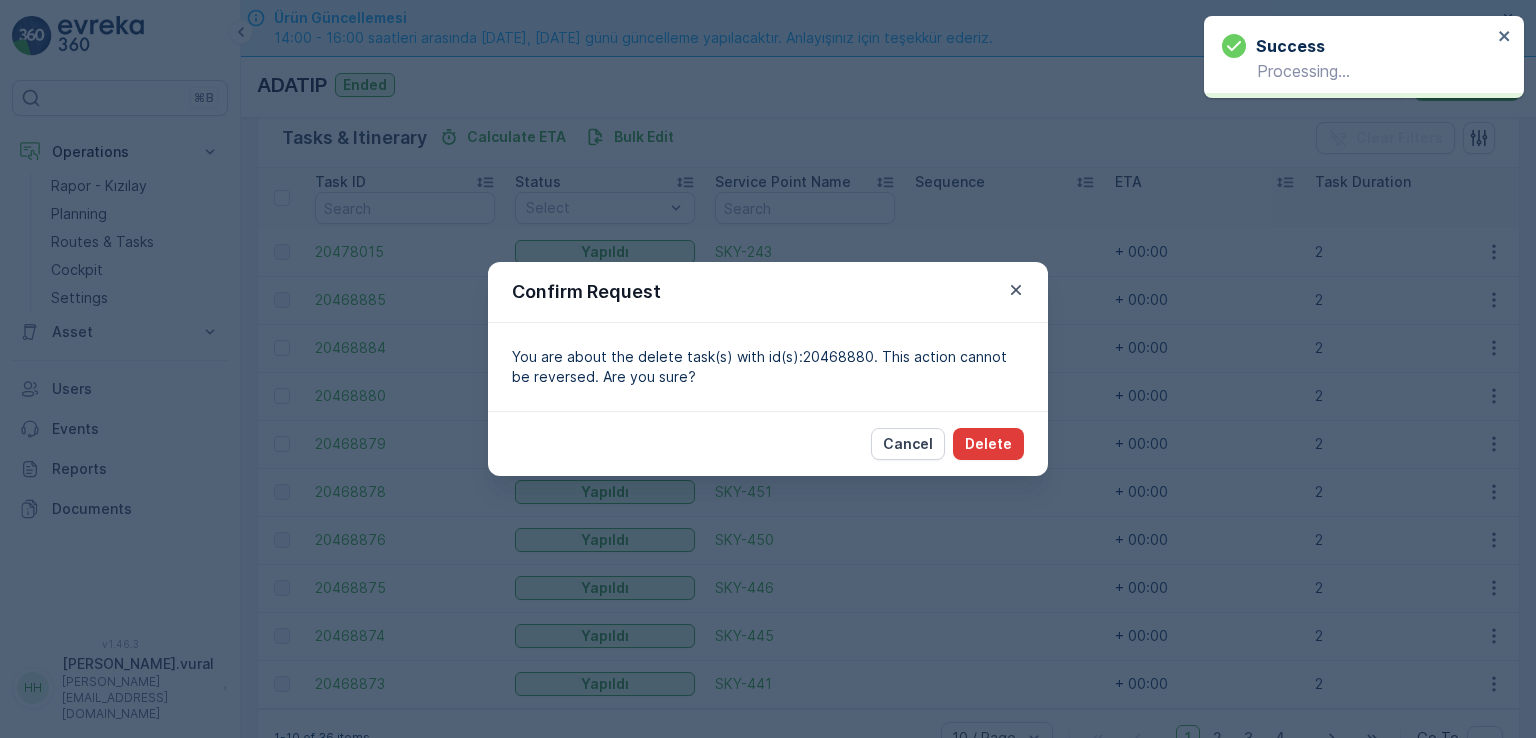 click on "Delete" at bounding box center [988, 444] 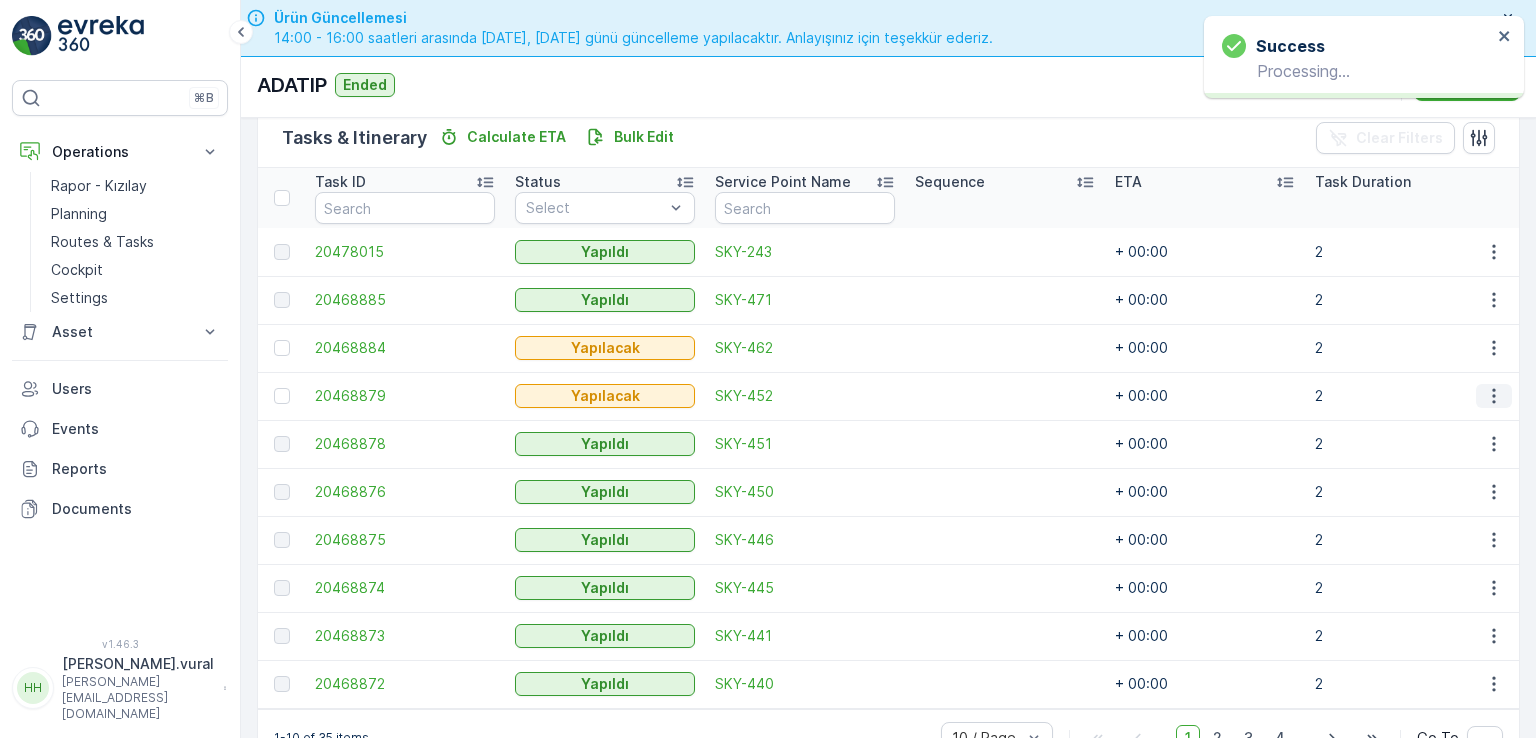click 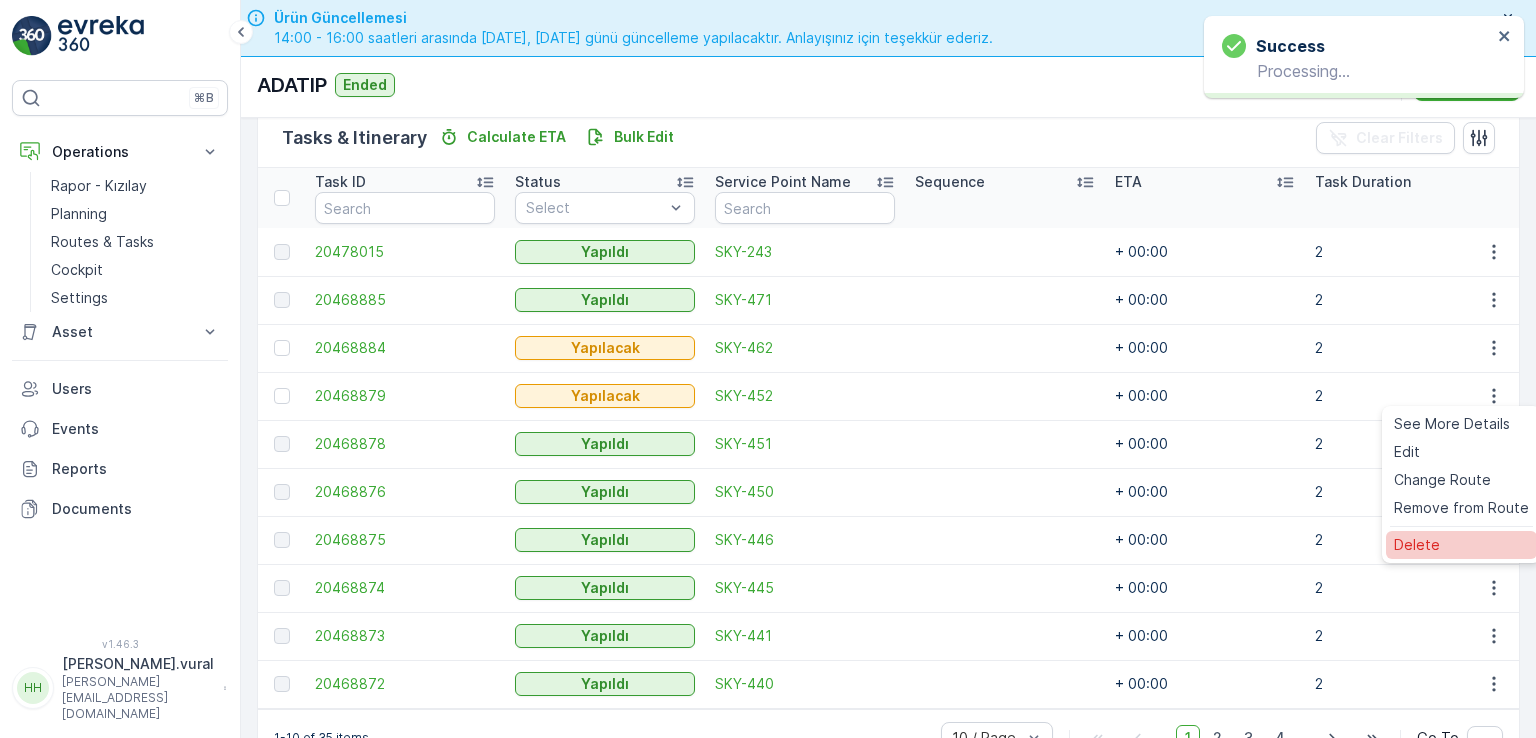 click on "Delete" at bounding box center [1417, 545] 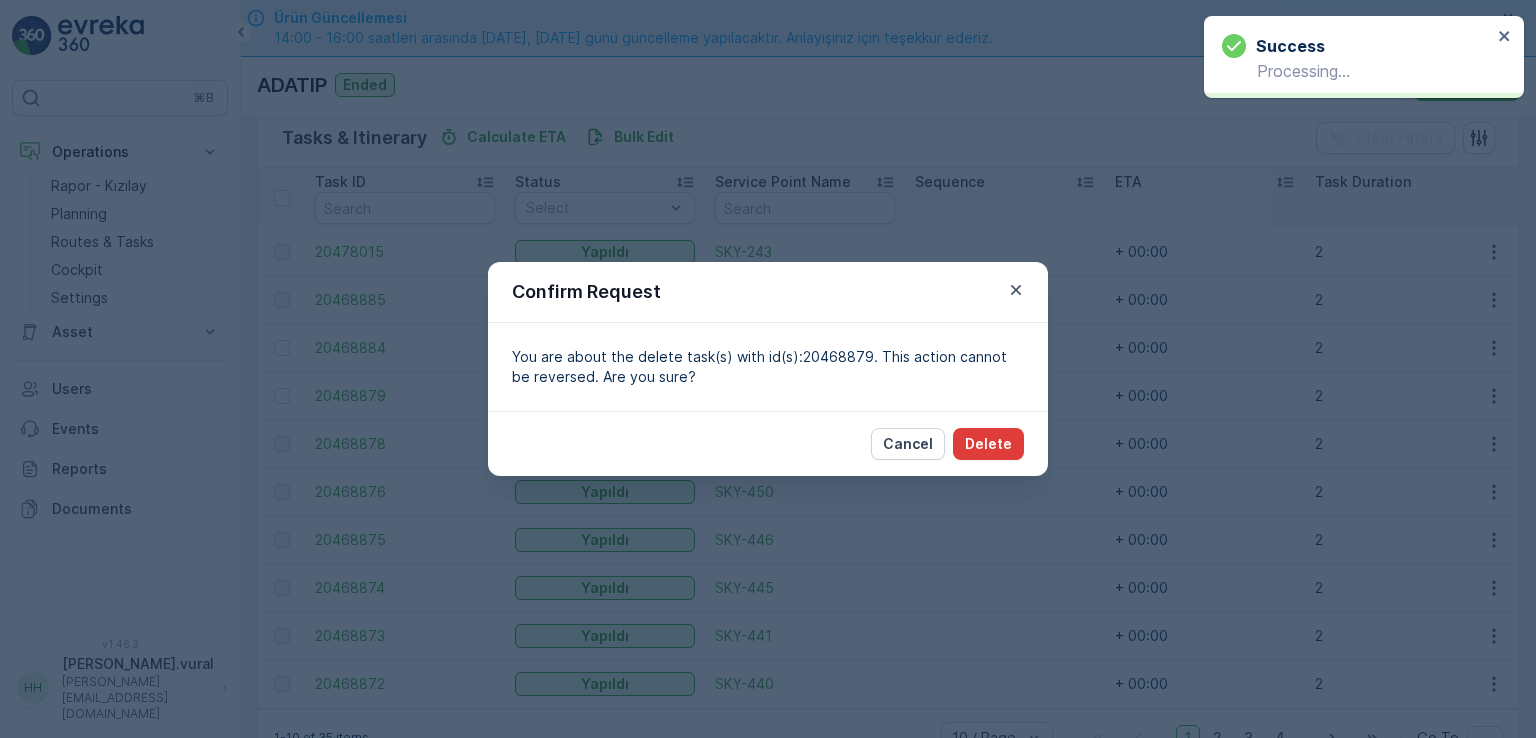 click on "Delete" at bounding box center [988, 444] 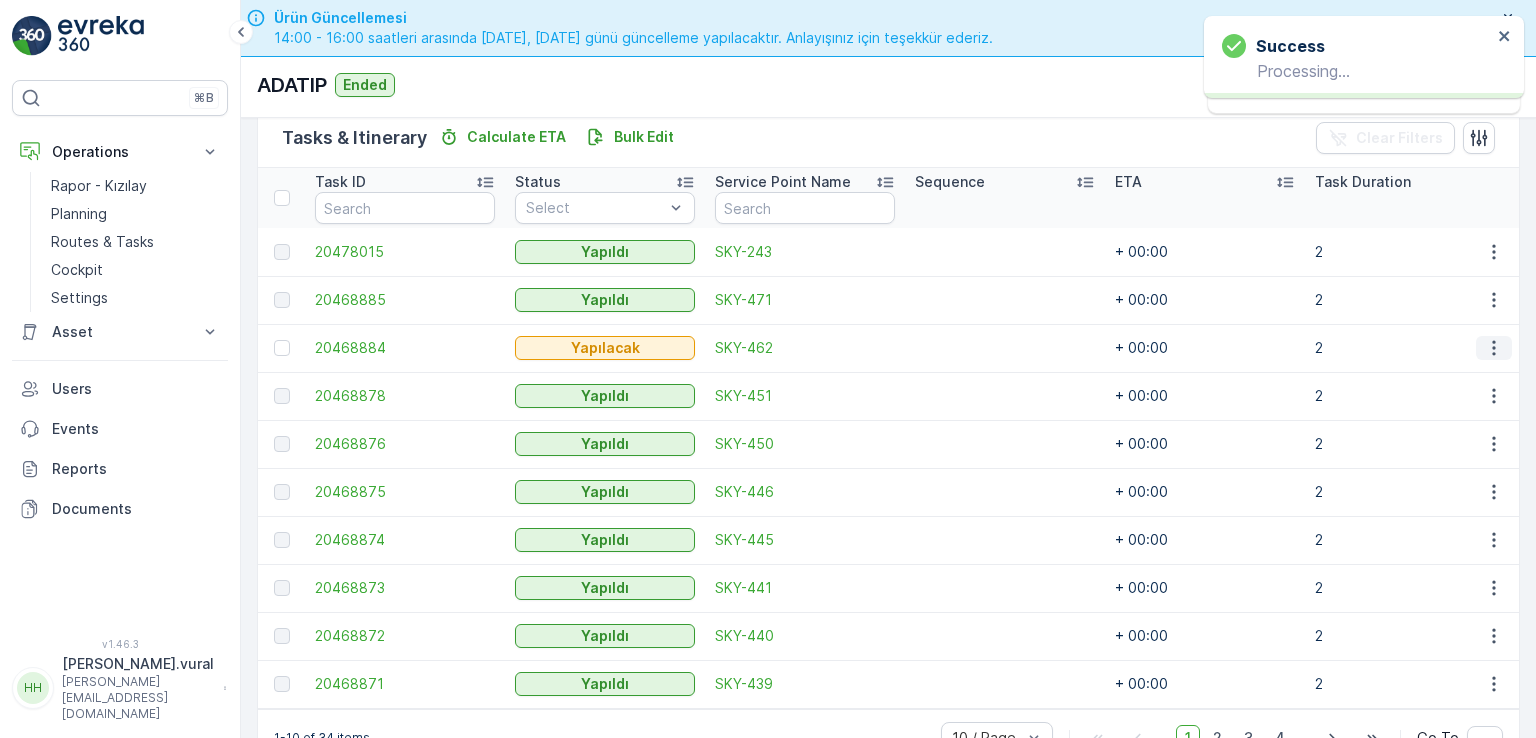 click 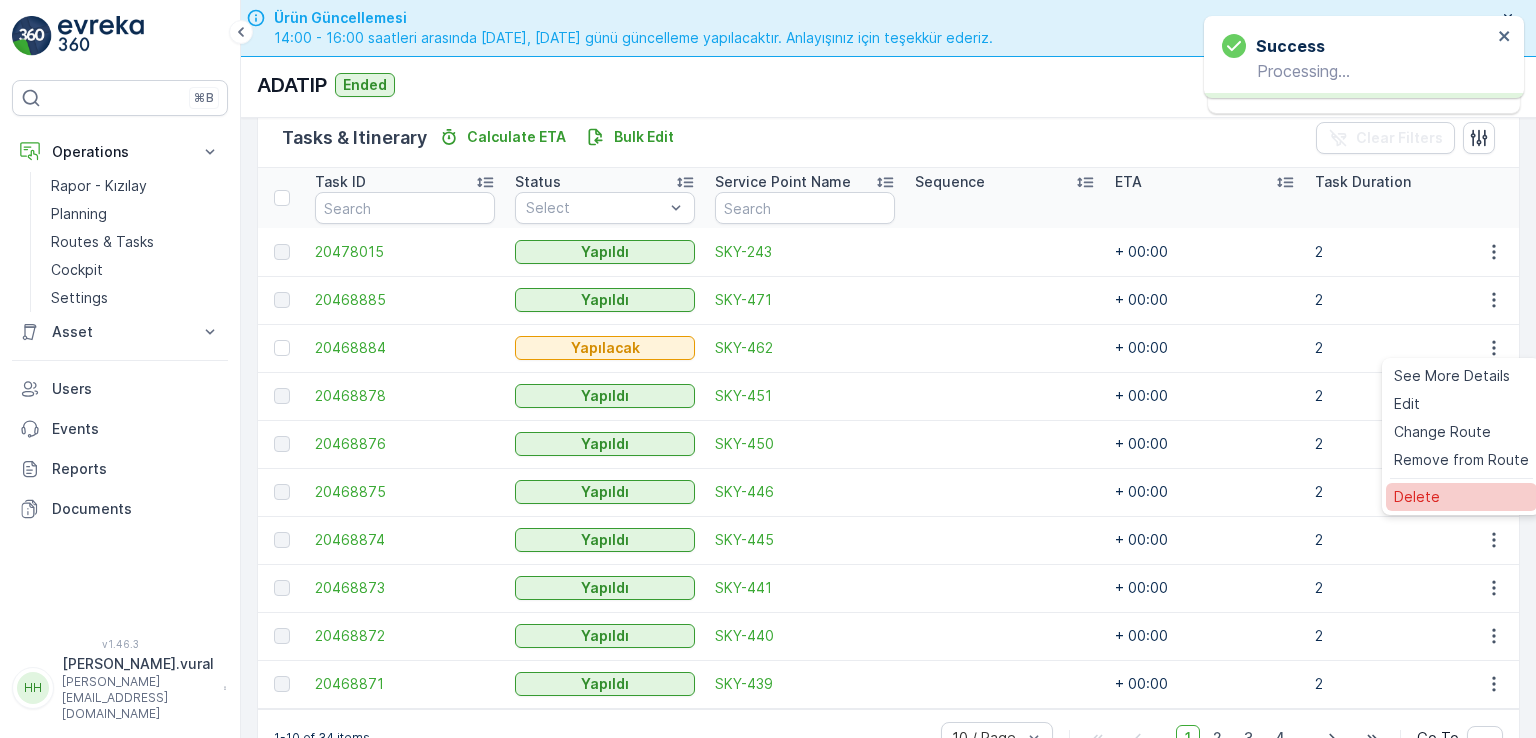 click on "Delete" at bounding box center [1461, 497] 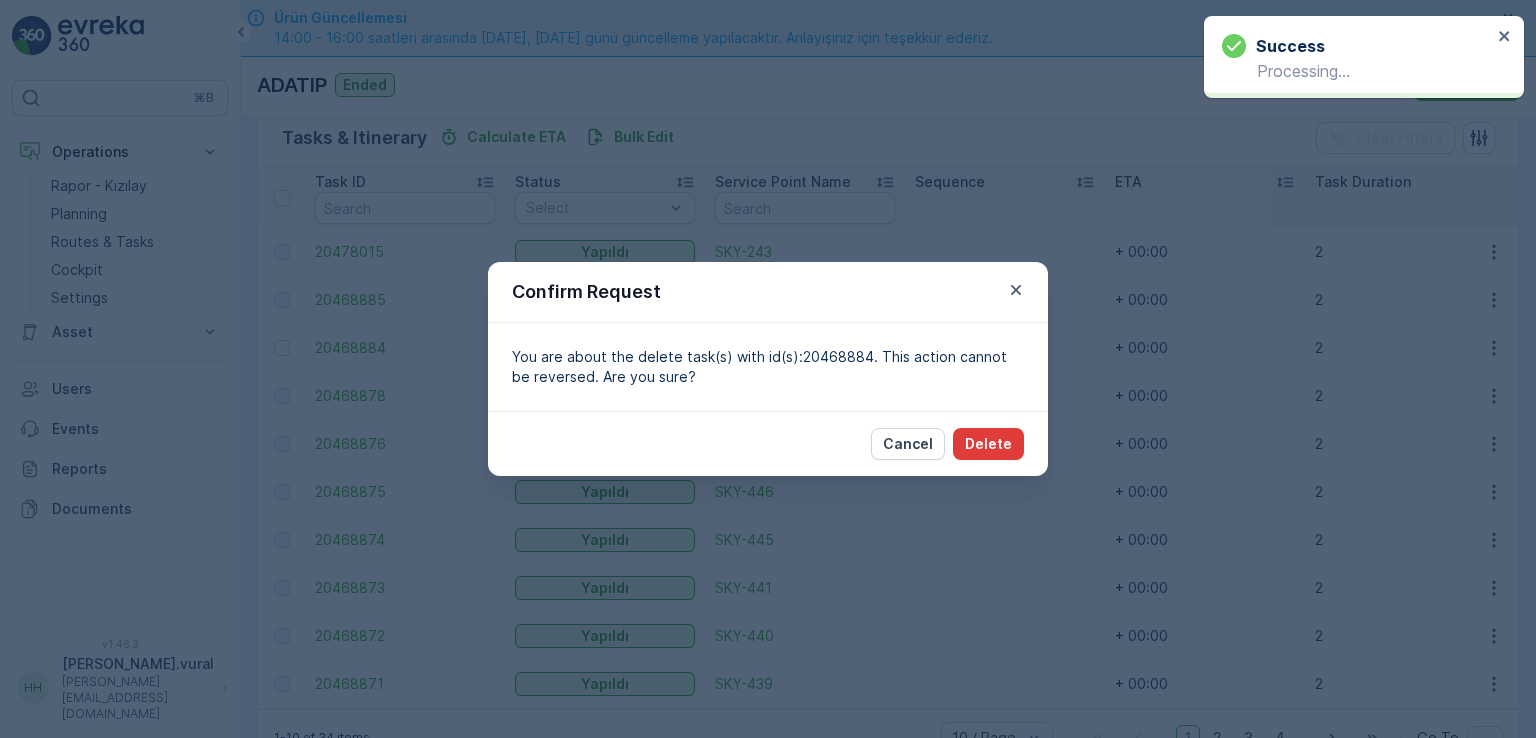 click on "Delete" at bounding box center (988, 444) 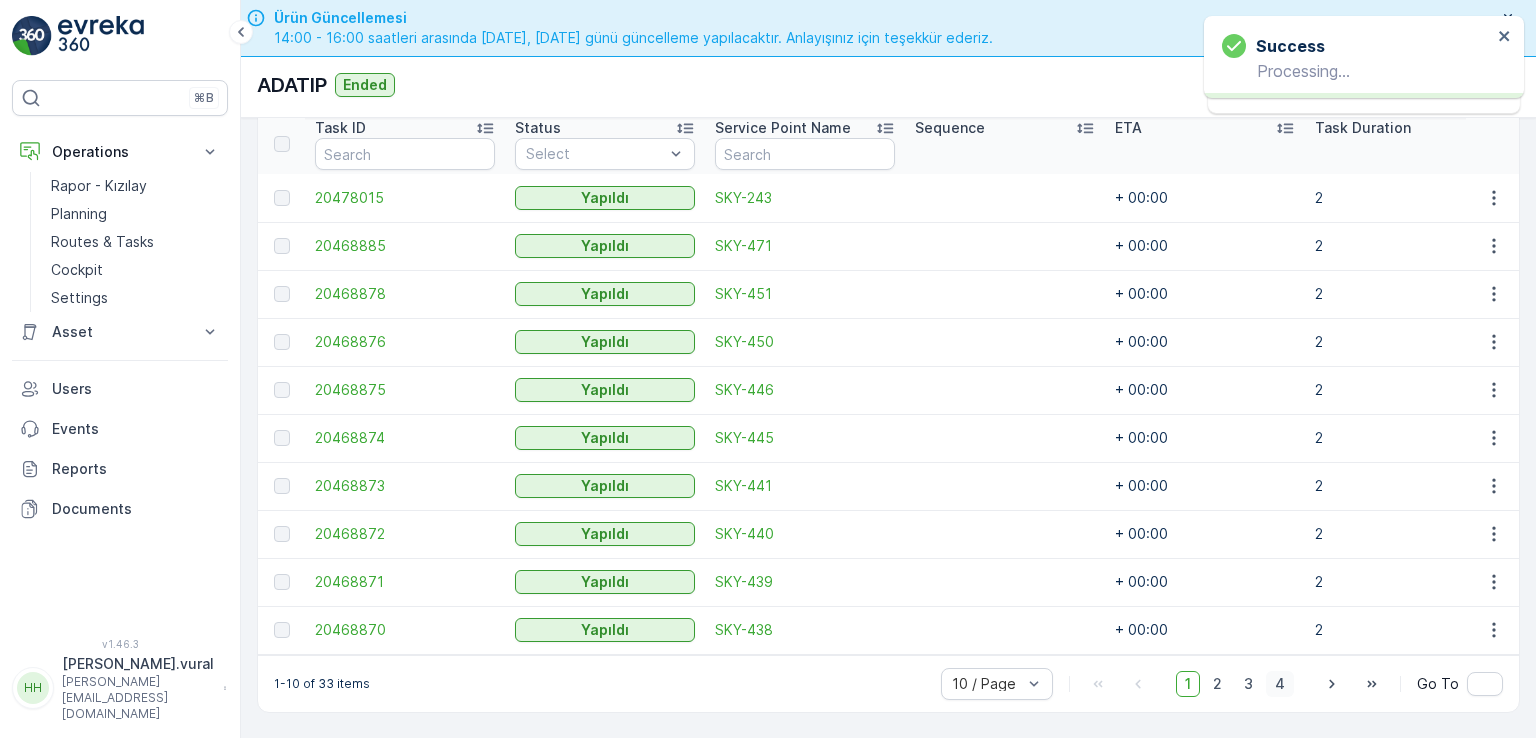 click on "4" at bounding box center (1280, 684) 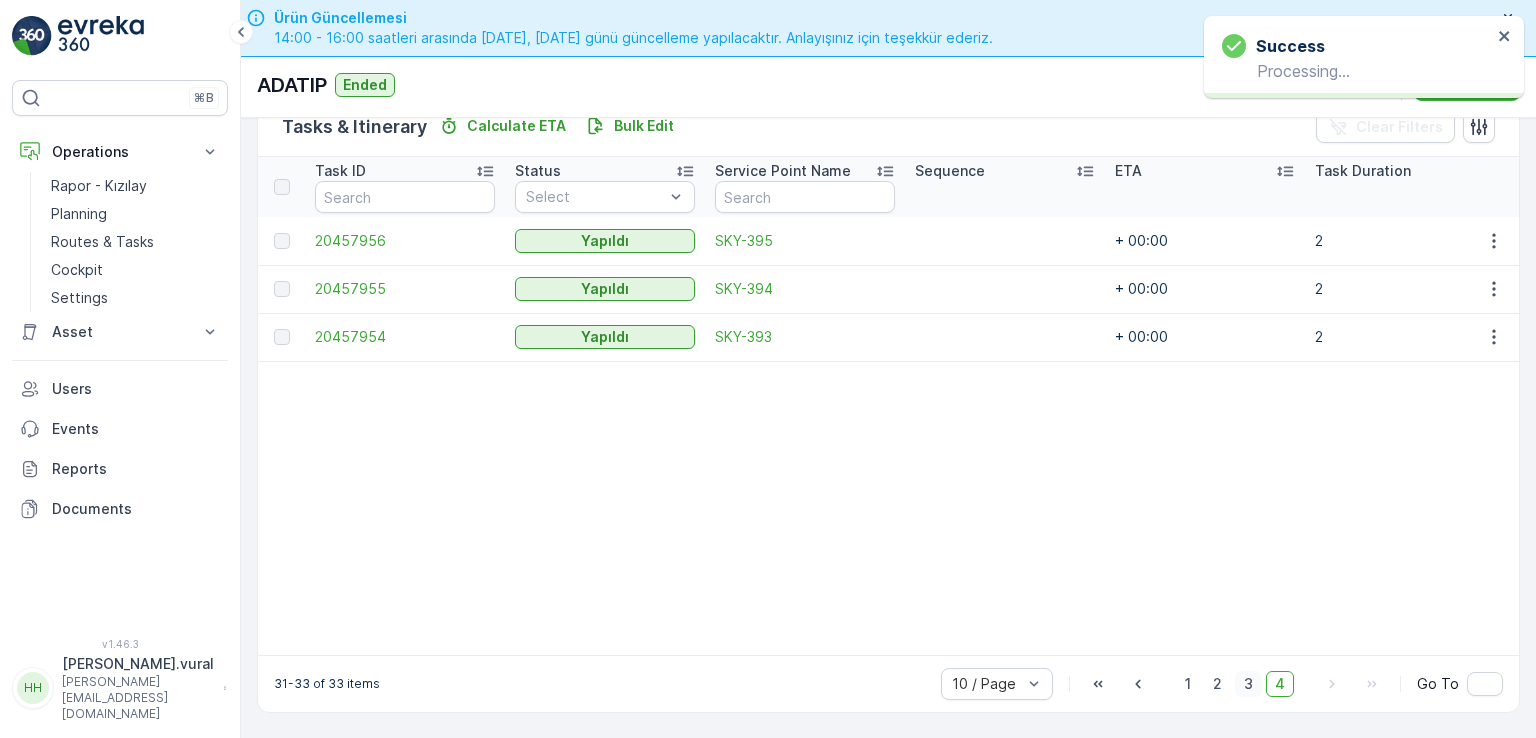 click on "3" at bounding box center (1248, 684) 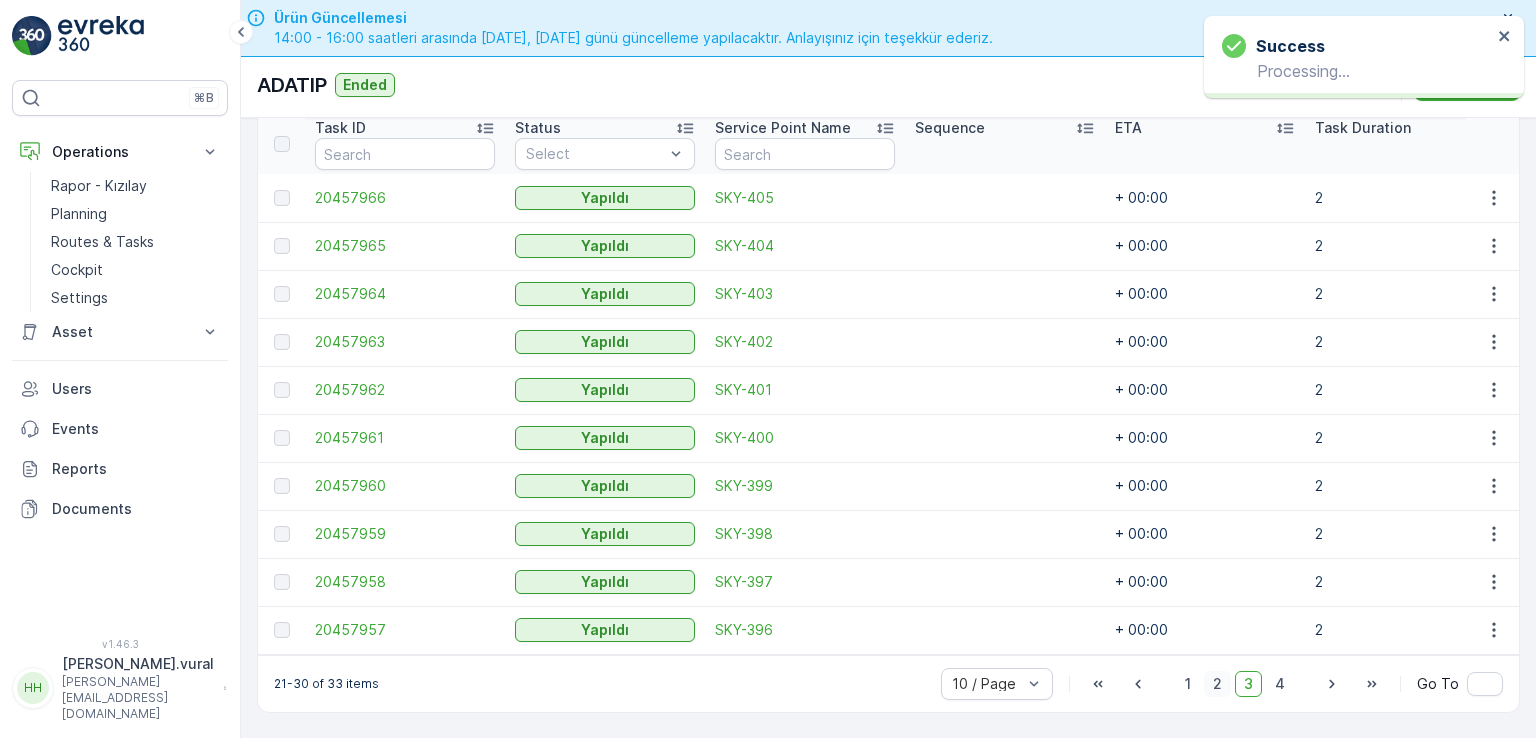 click on "2" at bounding box center (1217, 684) 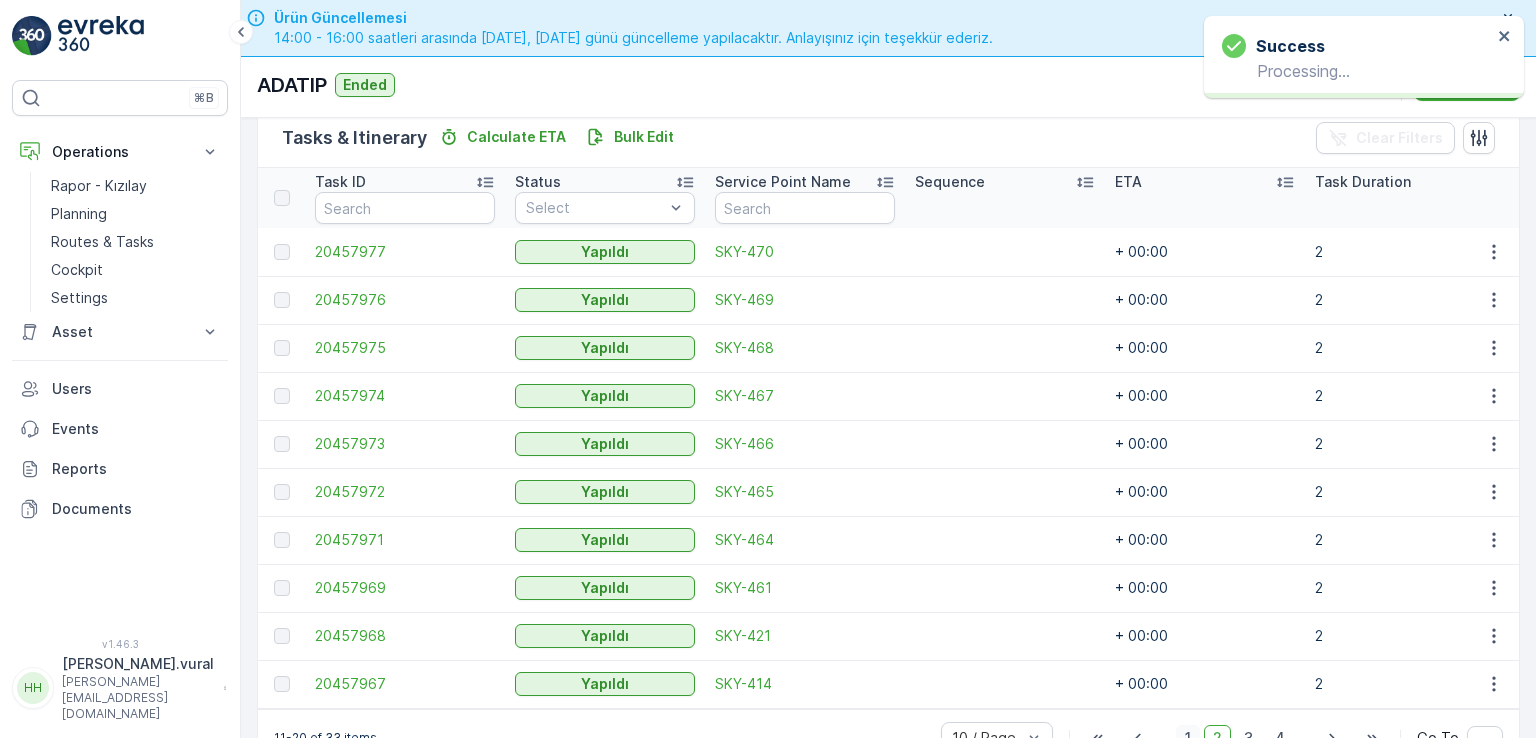 click on "+ 00:00" at bounding box center [1205, 684] 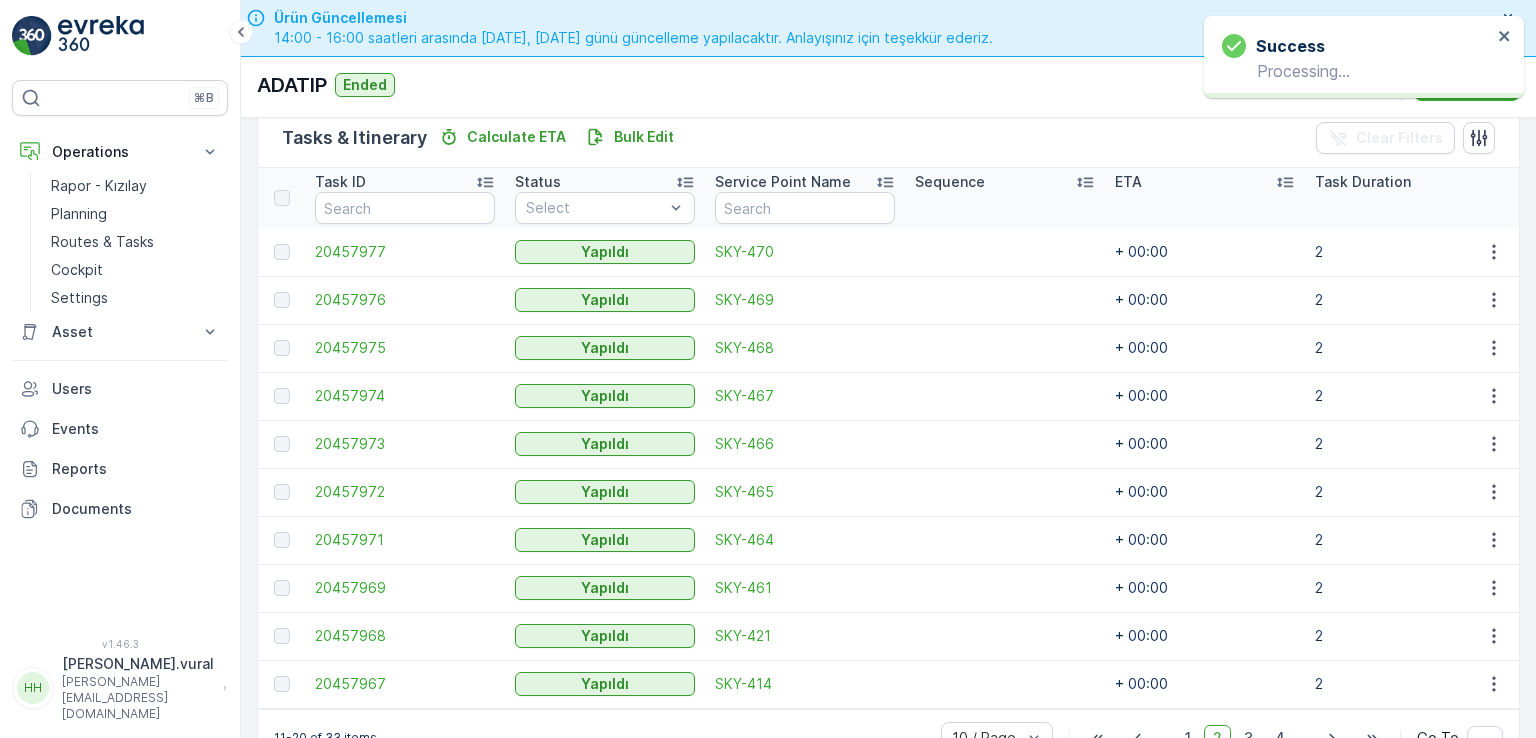 scroll, scrollTop: 556, scrollLeft: 0, axis: vertical 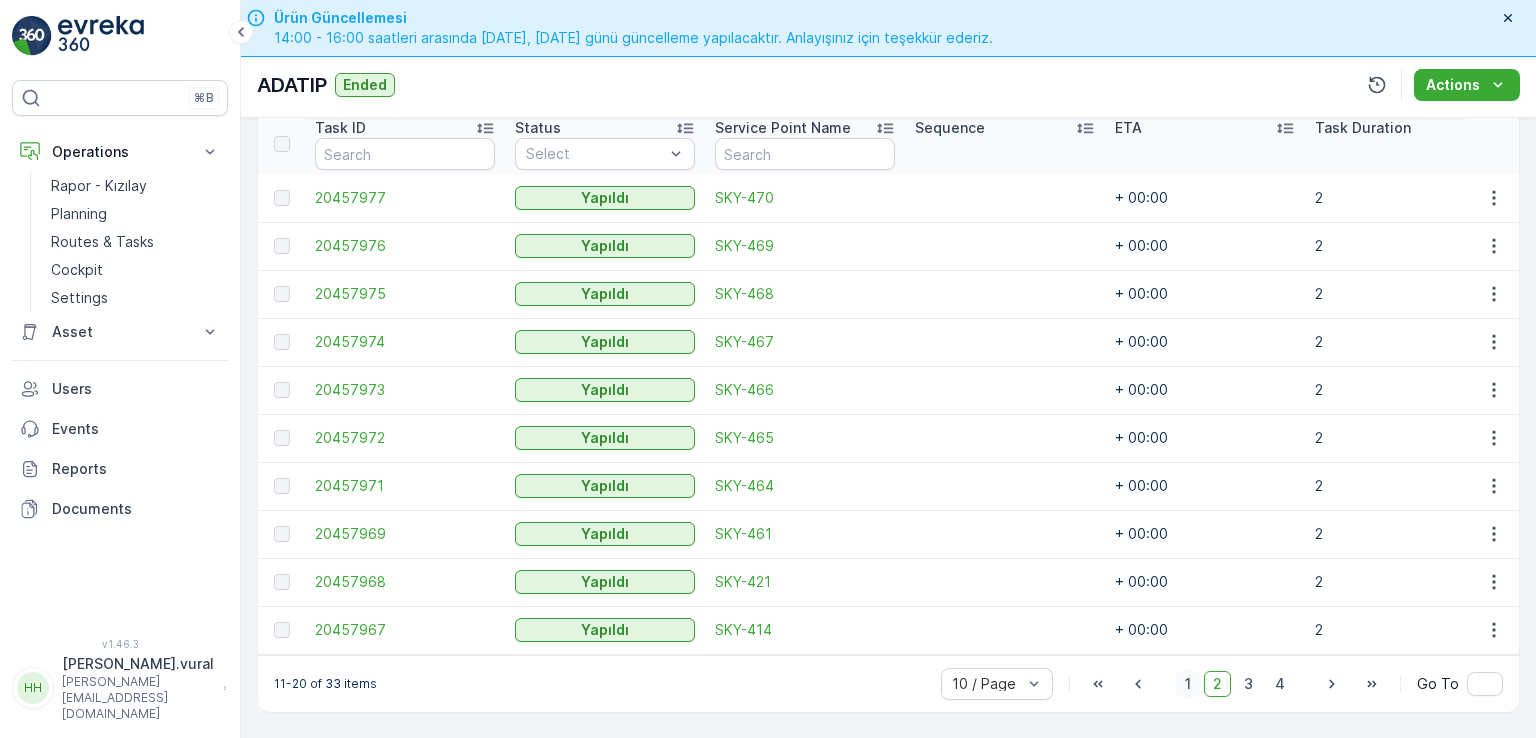 click on "1" at bounding box center [1188, 684] 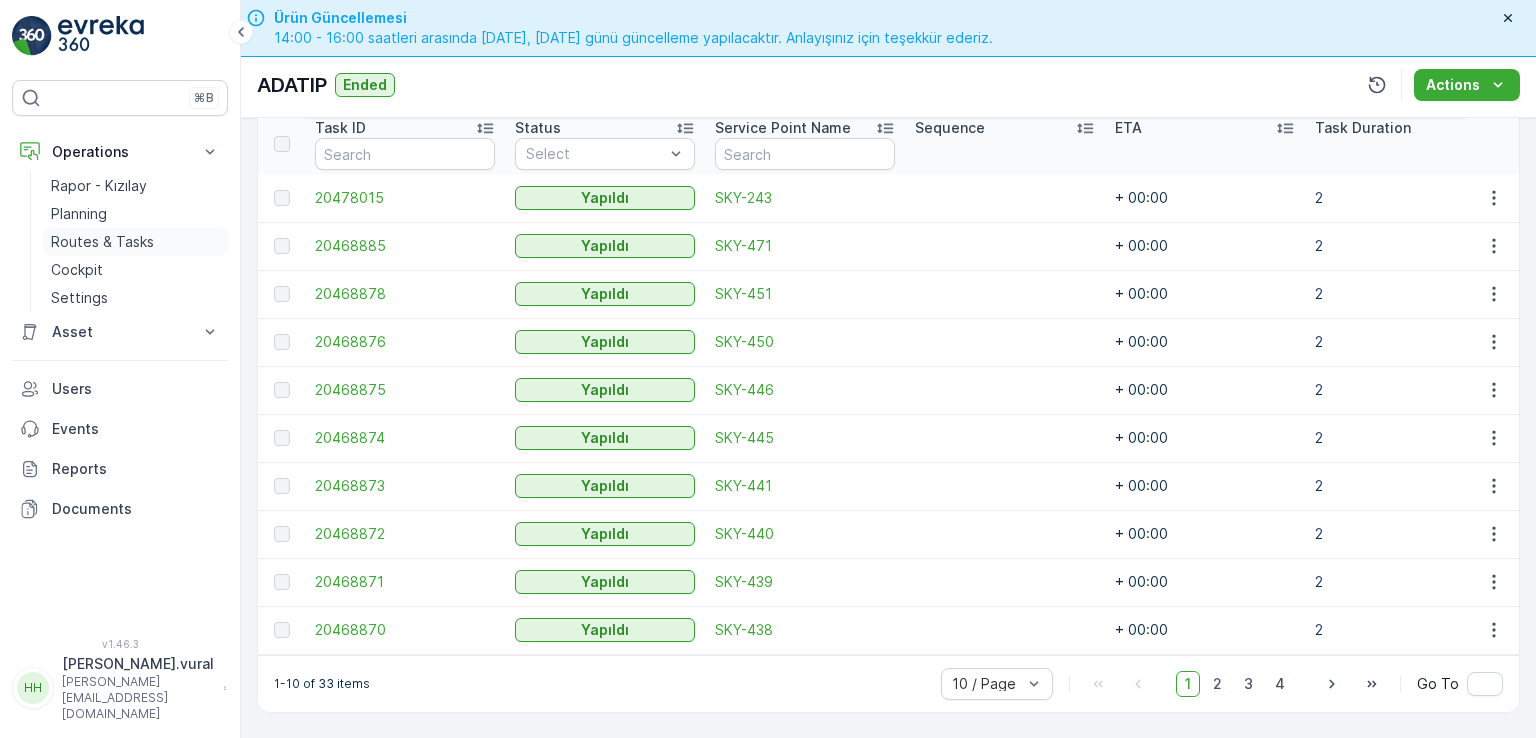 click on "Routes & Tasks" at bounding box center (102, 242) 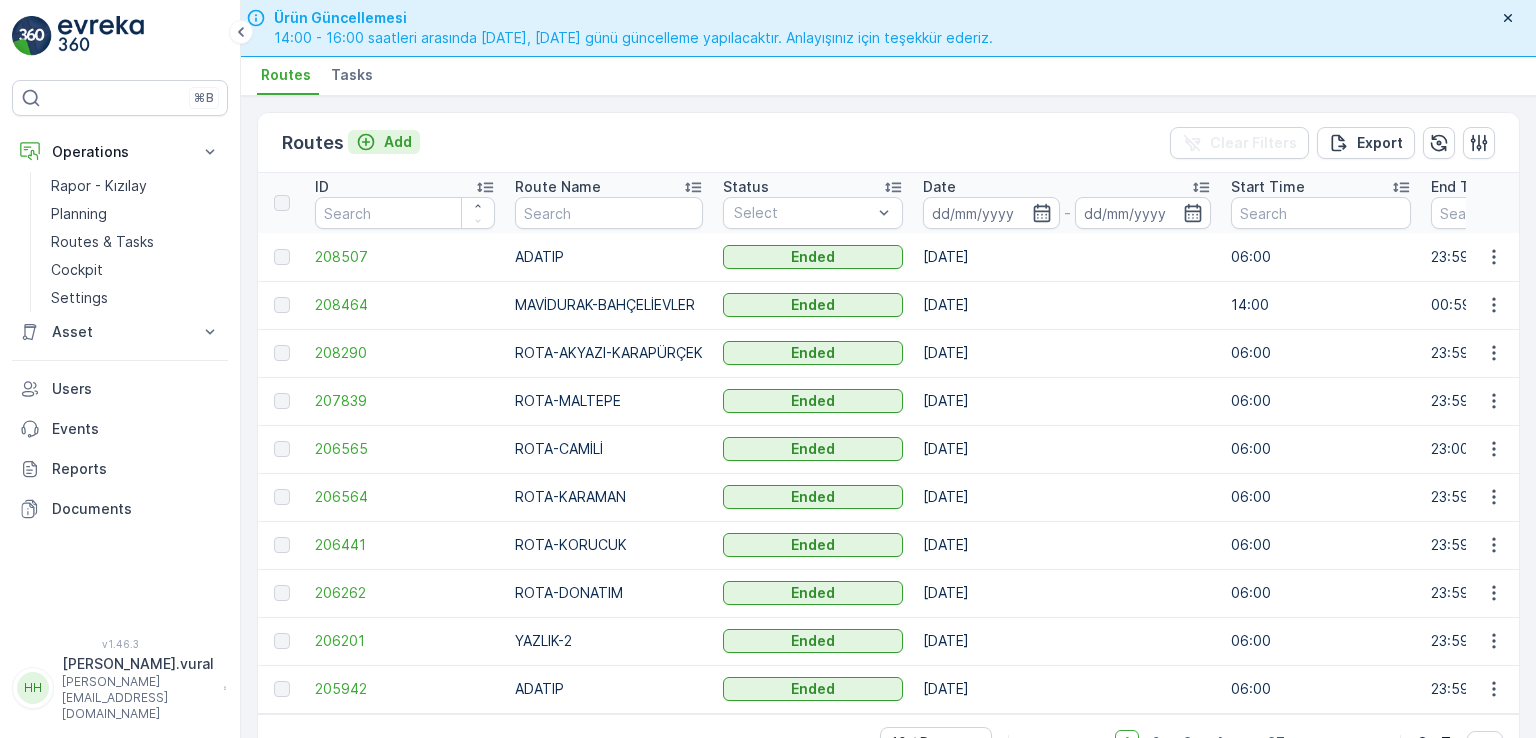 click on "Add" at bounding box center [384, 142] 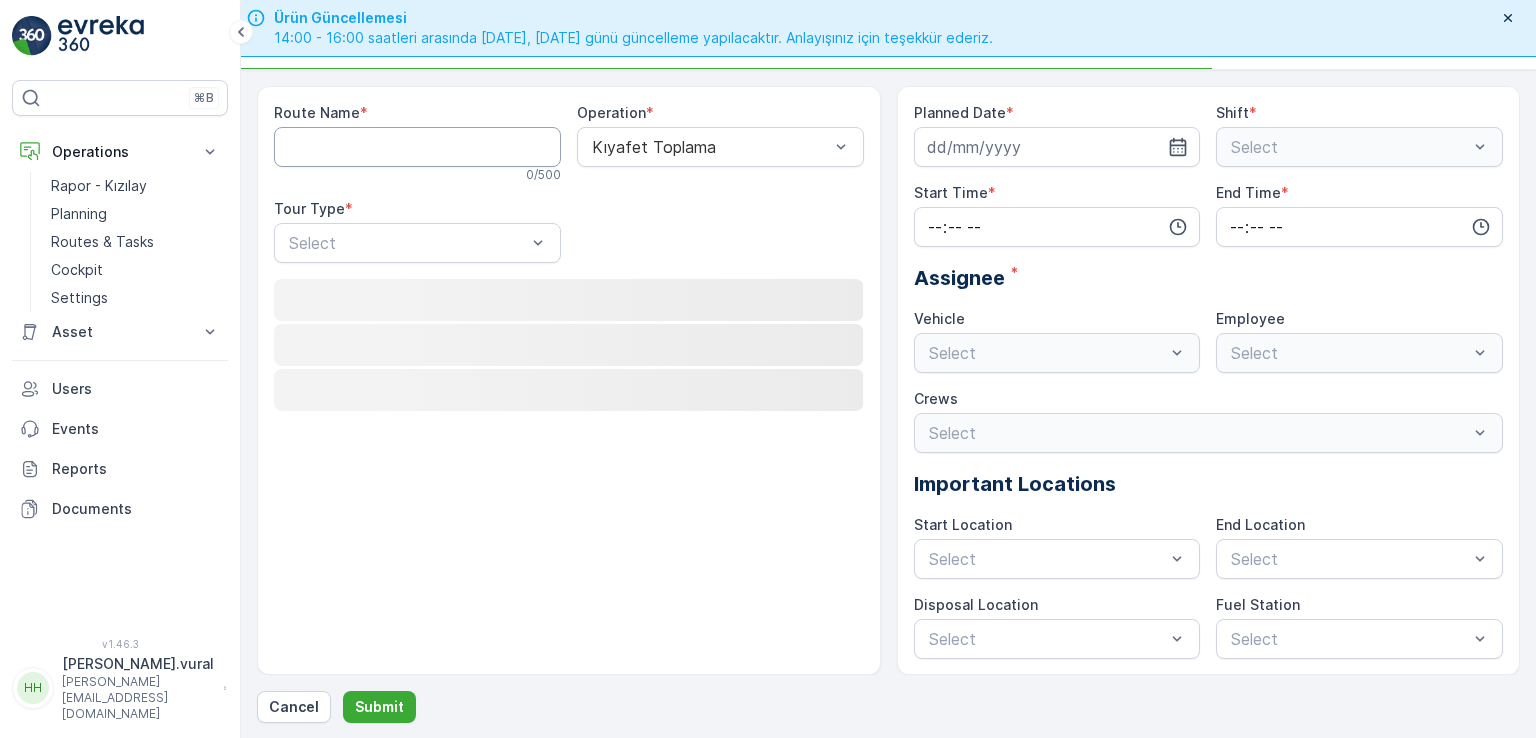 click on "Route Name" at bounding box center [417, 147] 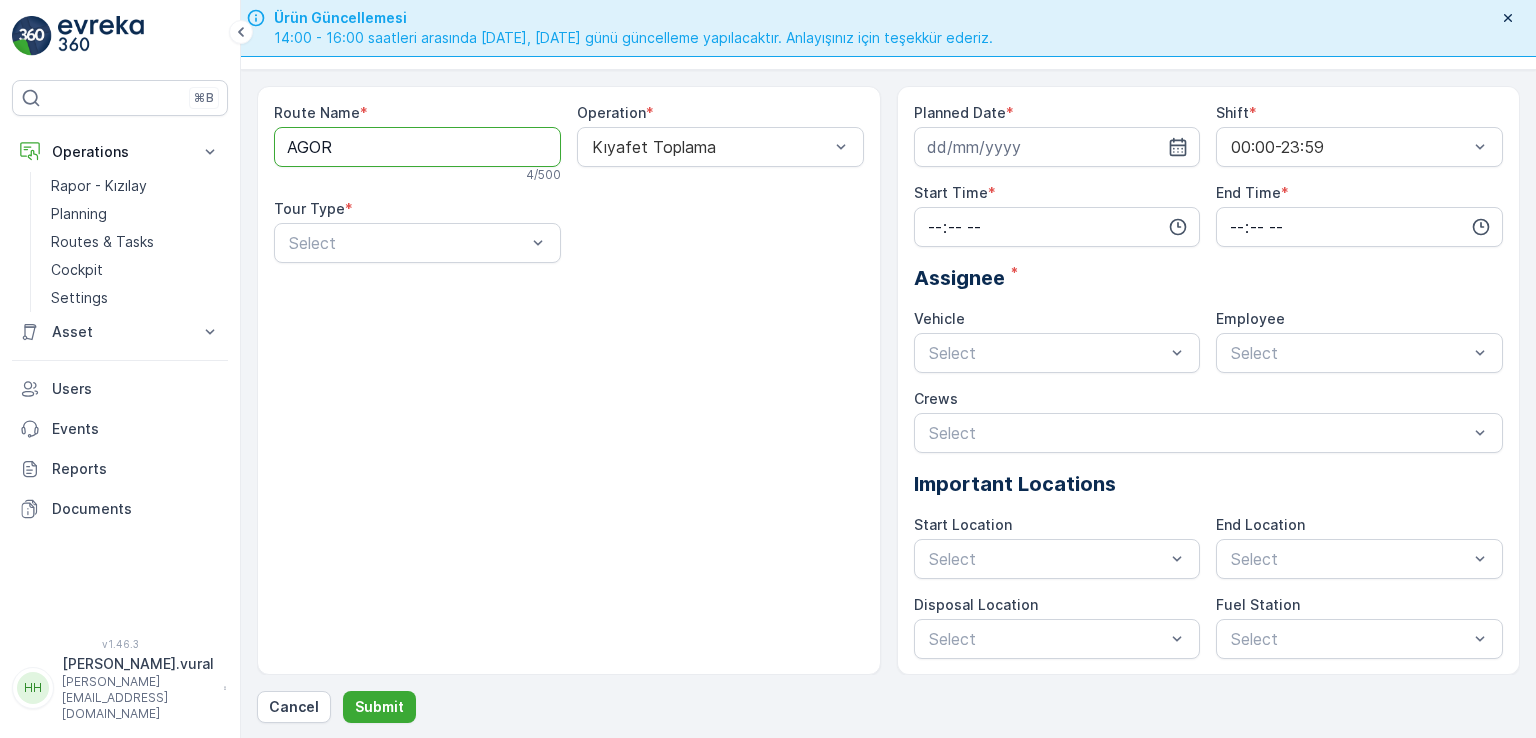 type on "AGORA" 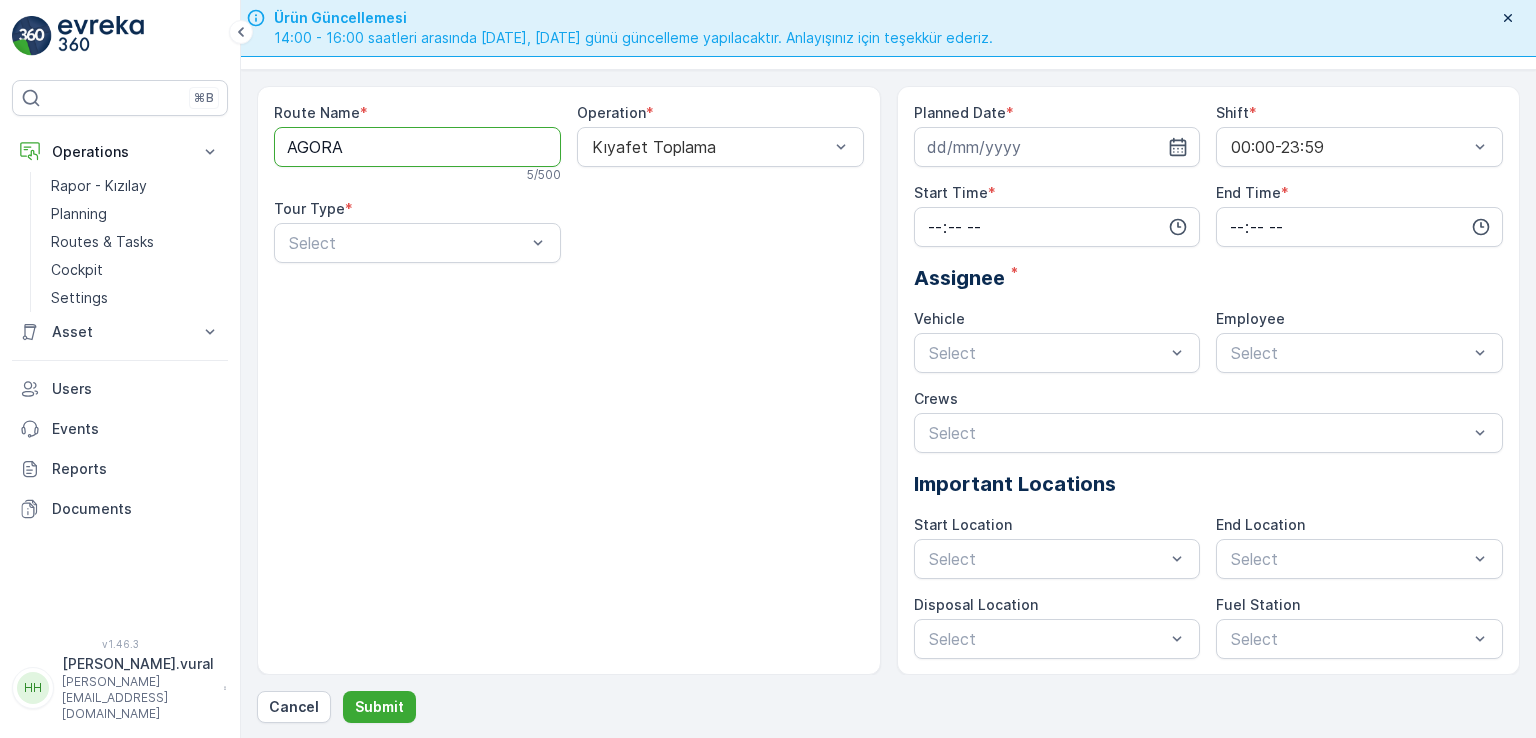 click on "Route Name * AGORA 5  /  500 Operation * Kıyafet Toplama Tour Type * Select" at bounding box center (569, 191) 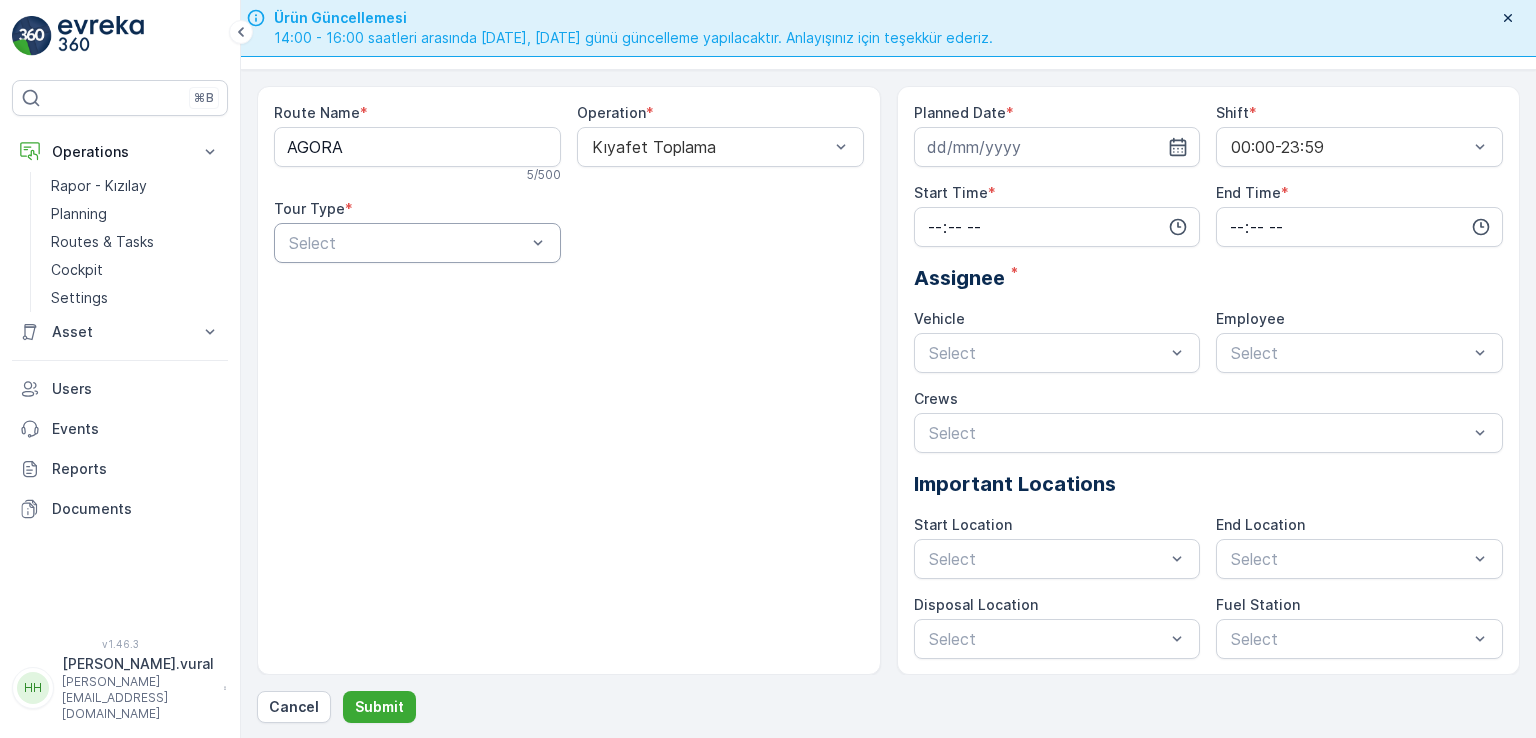 click at bounding box center (407, 243) 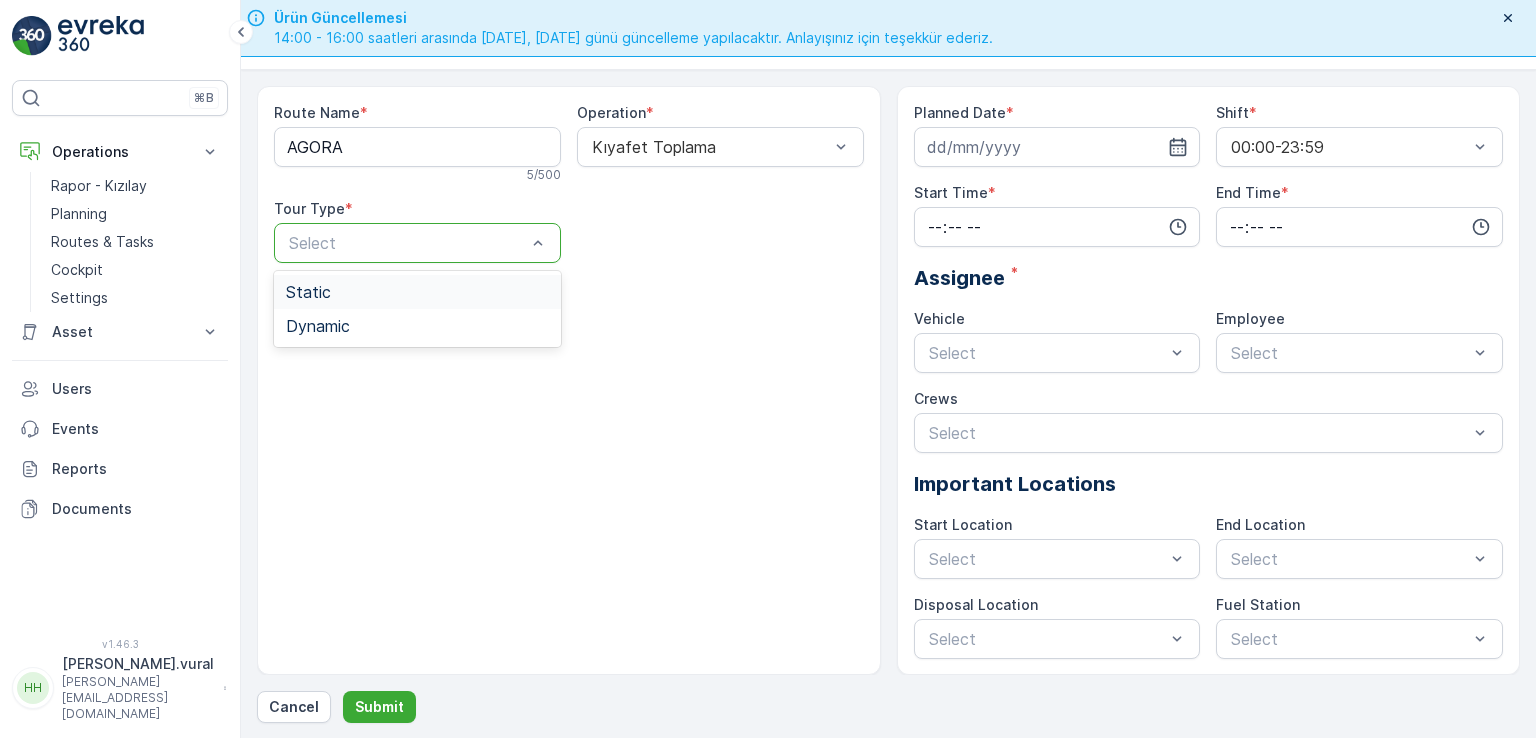 click on "Static" at bounding box center (417, 292) 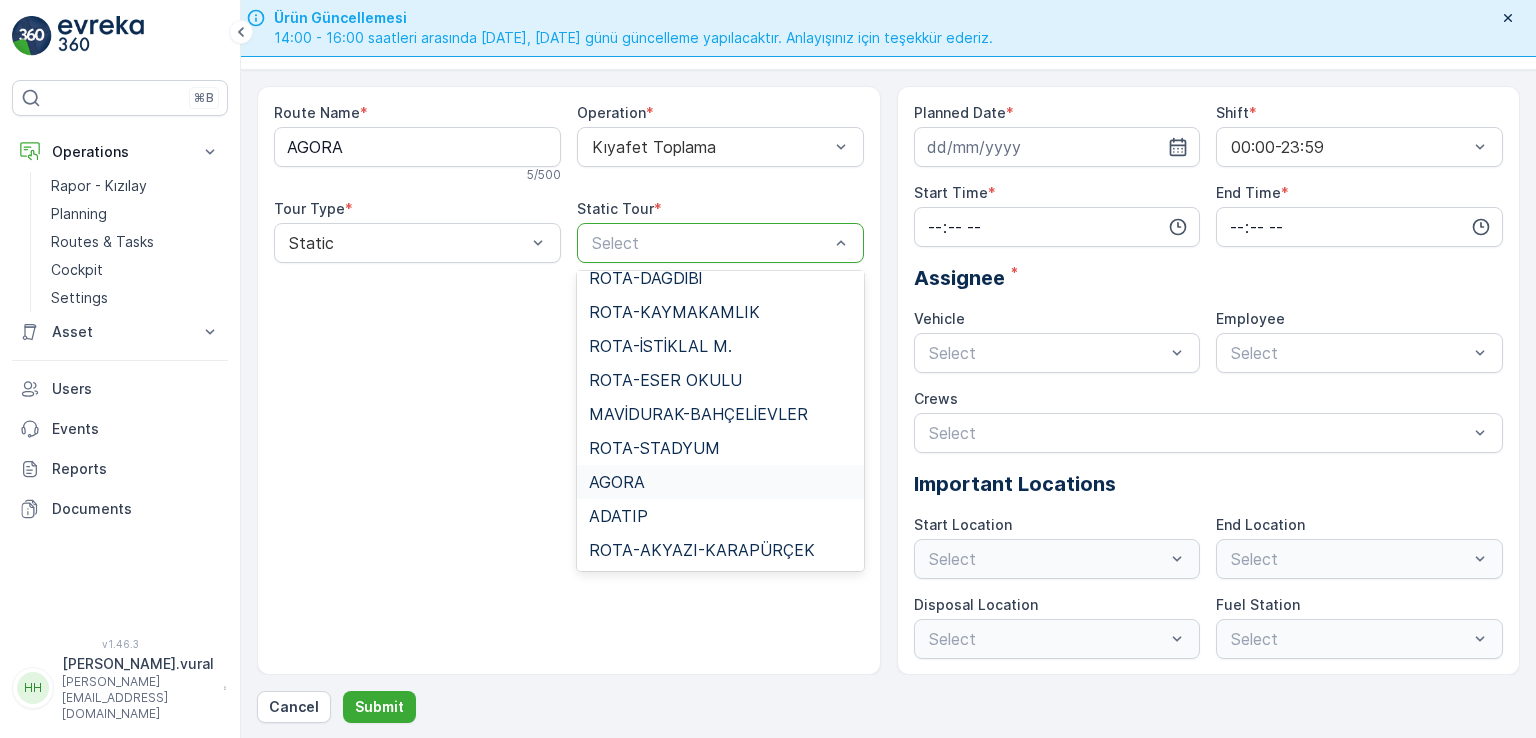 scroll, scrollTop: 1305, scrollLeft: 0, axis: vertical 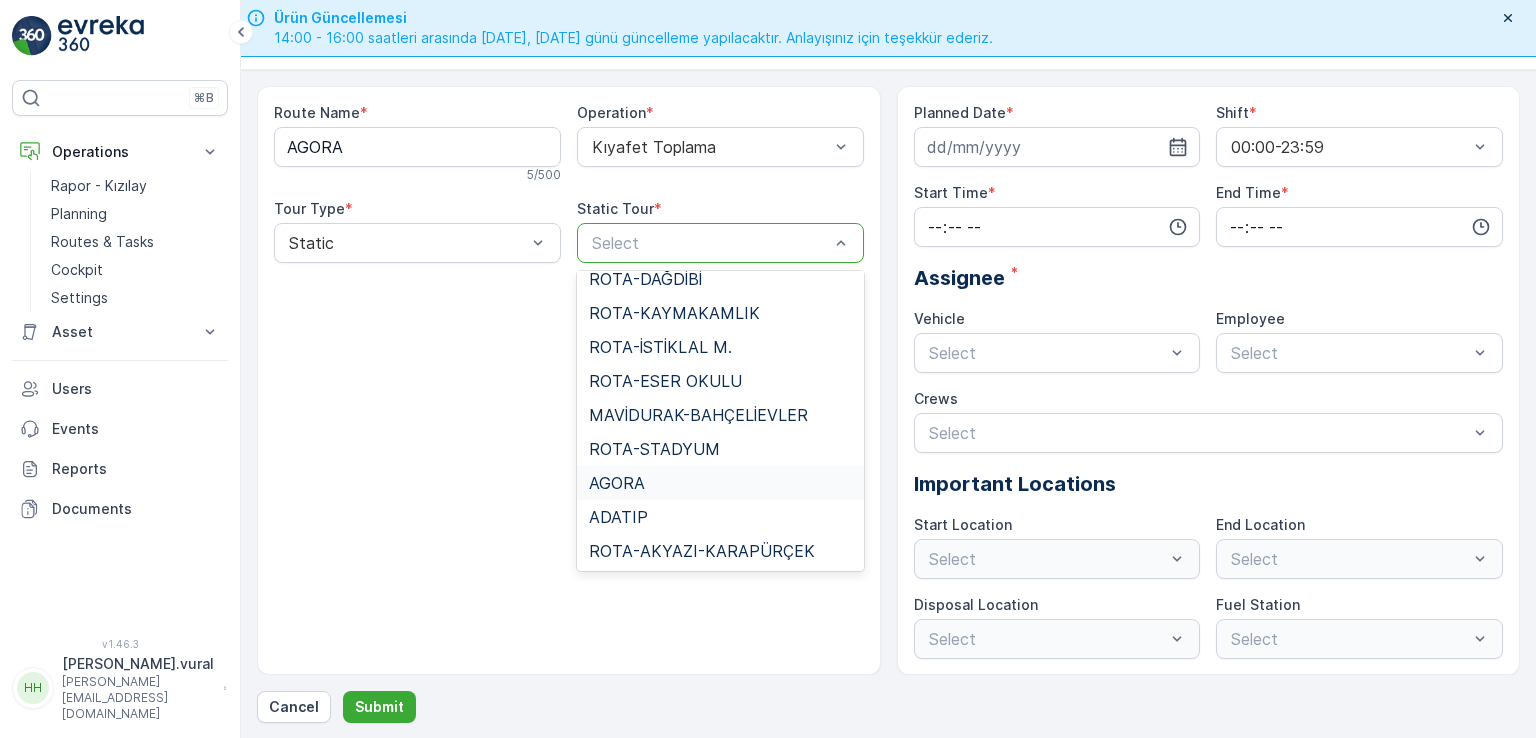 click on "AGORA" at bounding box center (720, 483) 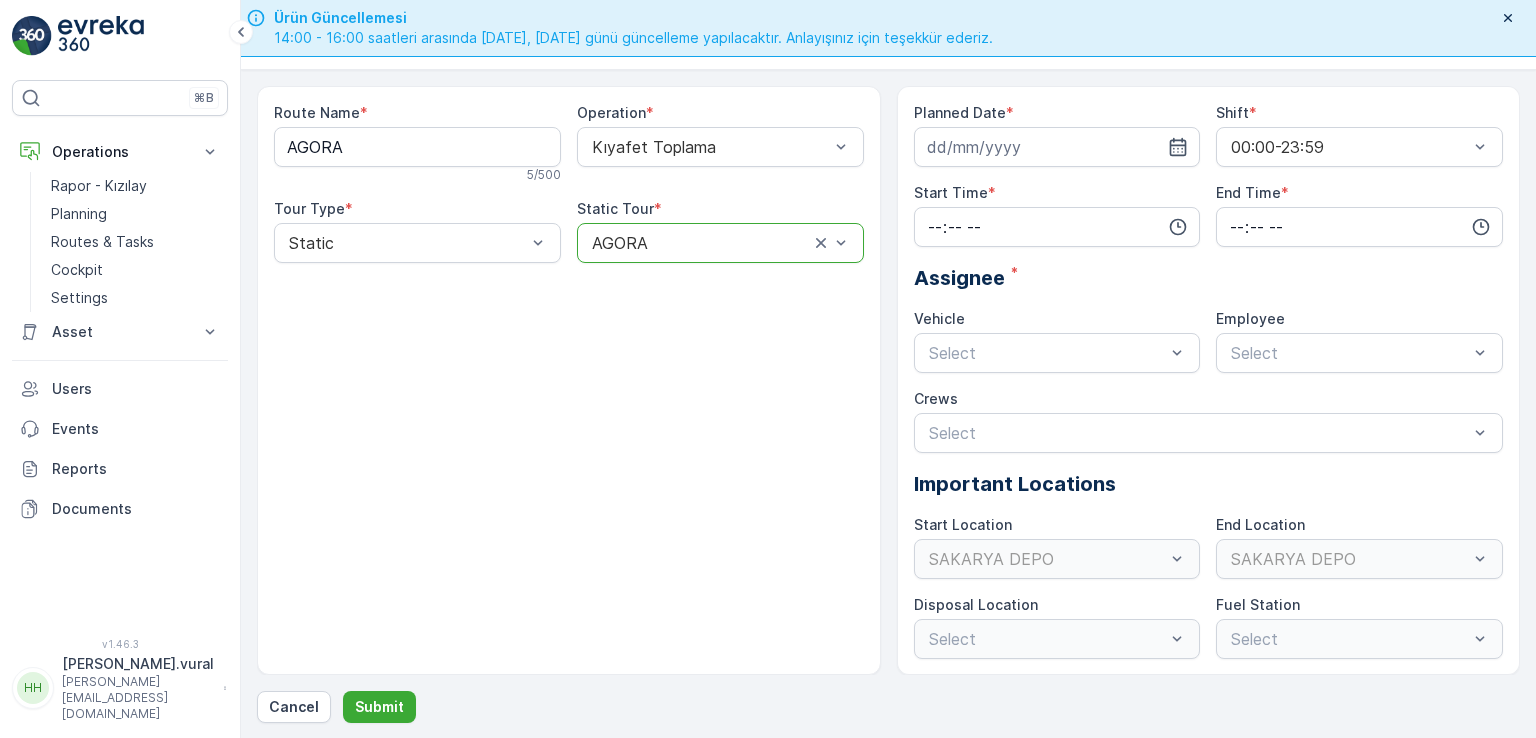click on "Planned Date * Shift * 00:00-23:59 Start Time * End Time * Assignee   * Vehicle Select Employee Select Crews Select Important Locations Start Location SAKARYA DEPO End Location SAKARYA DEPO Disposal Location Select Fuel Station Select" at bounding box center (1209, 381) 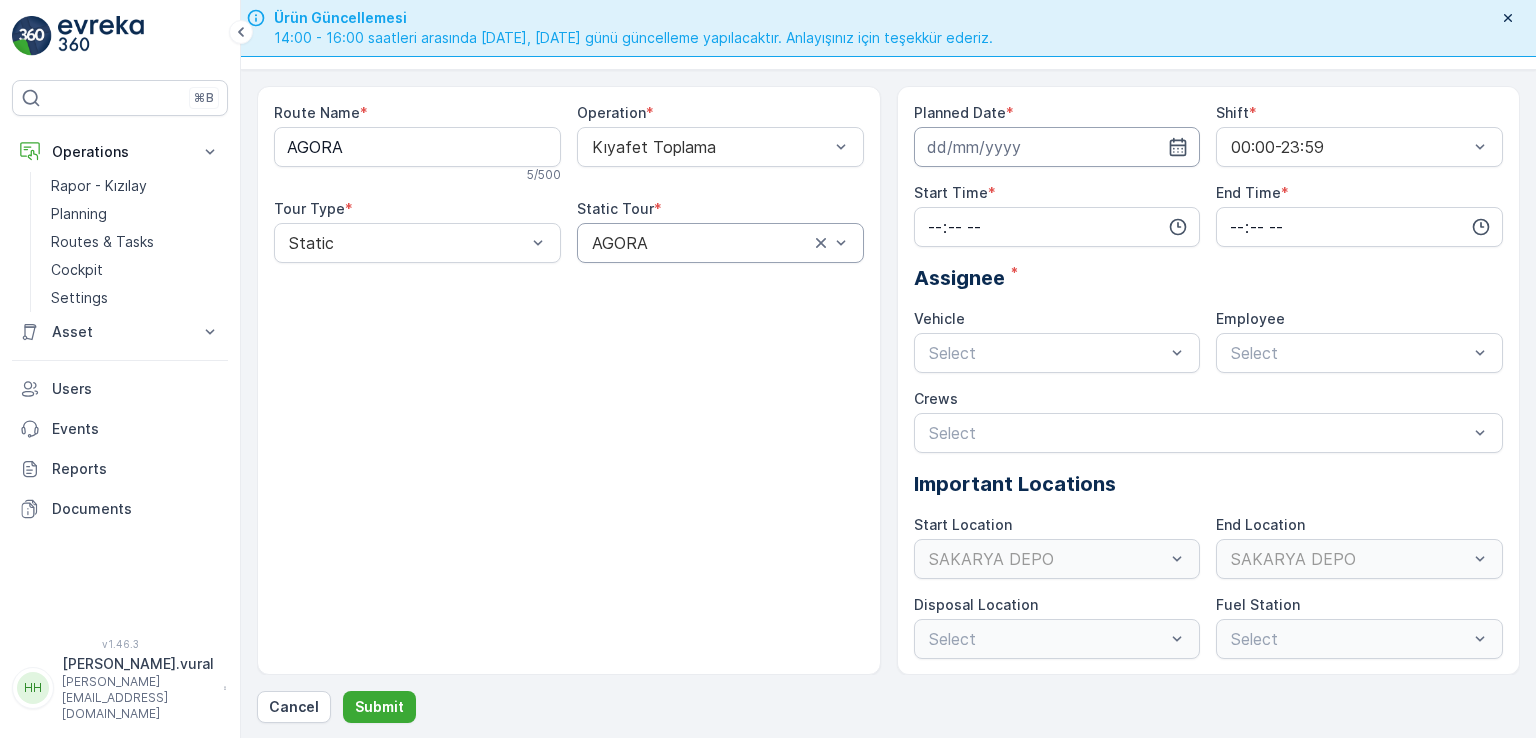 click at bounding box center (1057, 147) 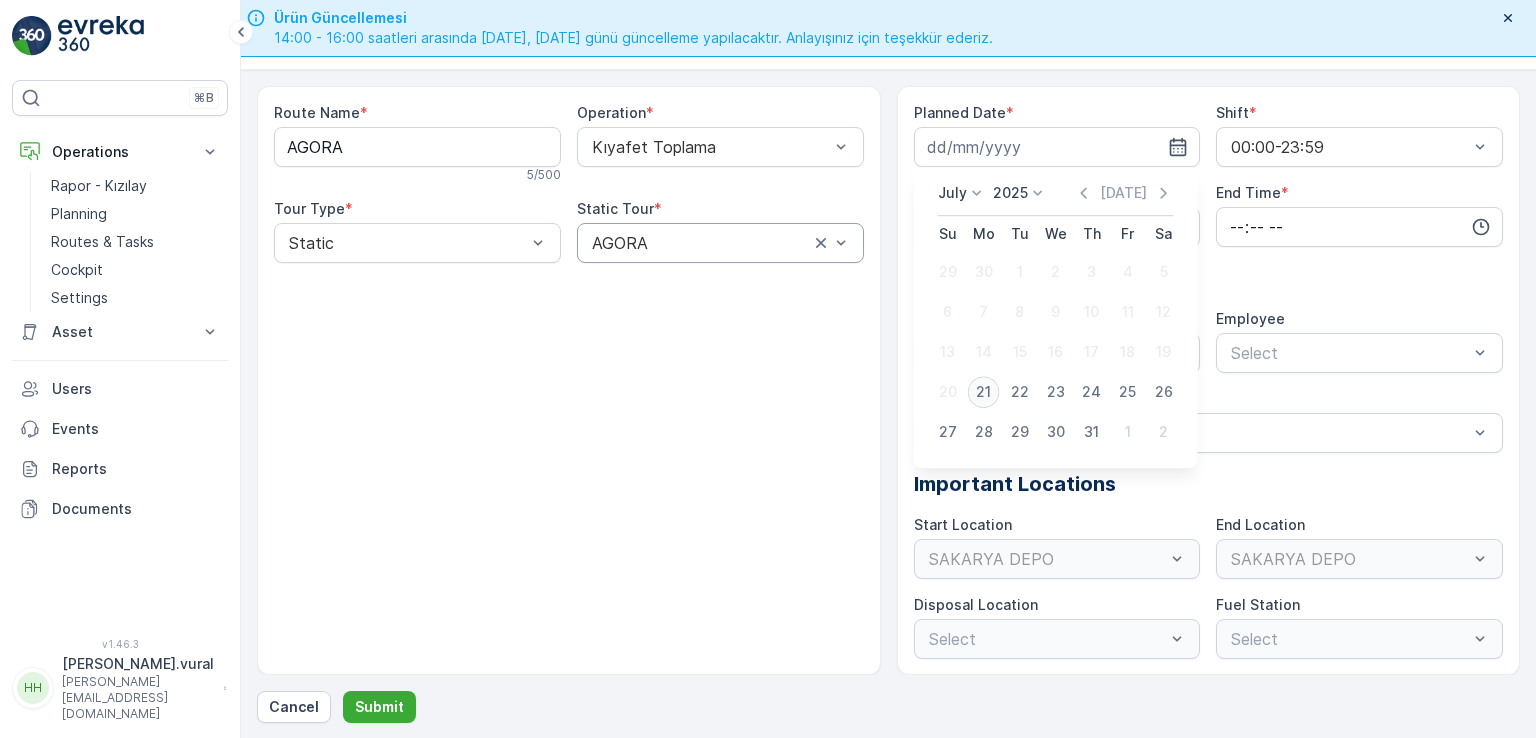 click on "21" at bounding box center (984, 392) 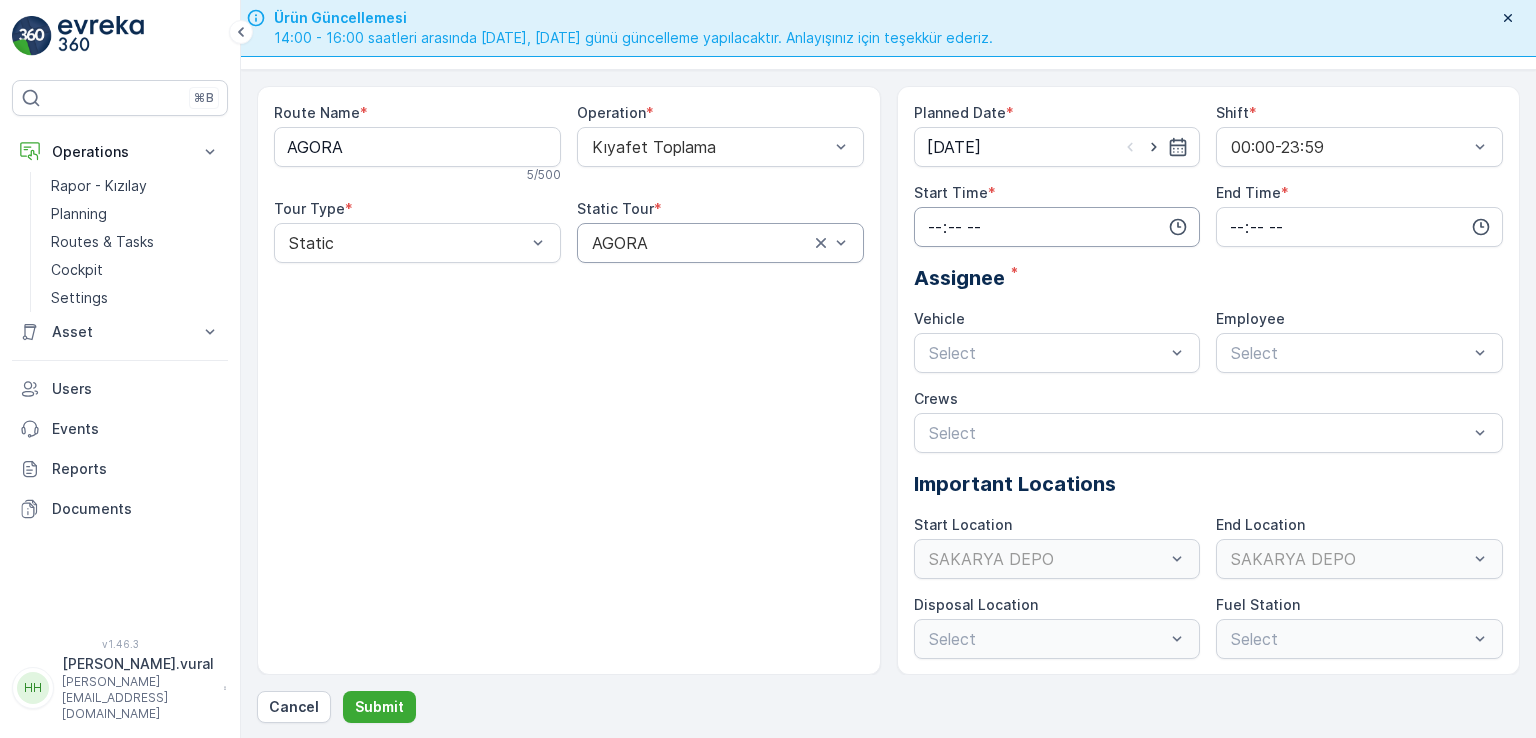 click at bounding box center (1057, 227) 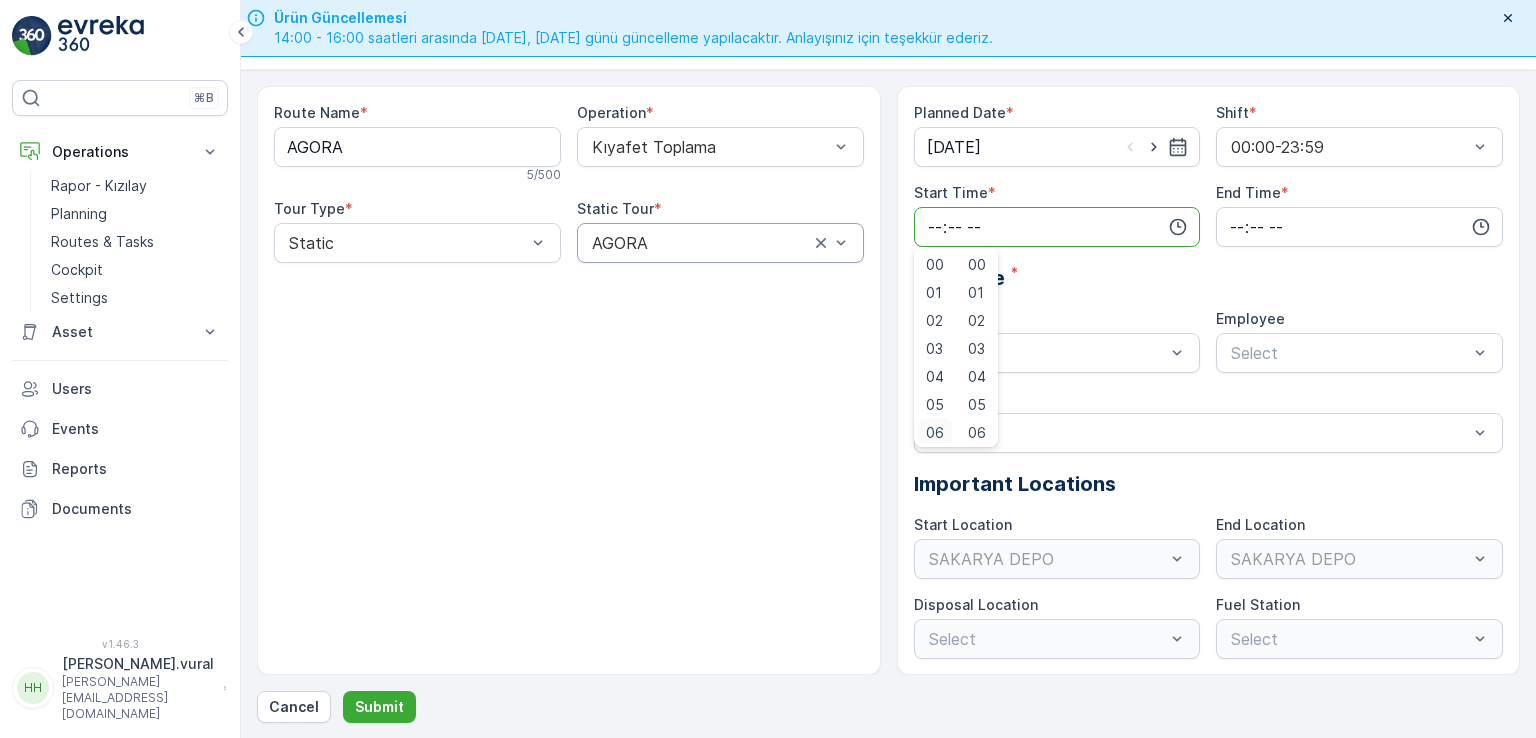 scroll, scrollTop: 4, scrollLeft: 0, axis: vertical 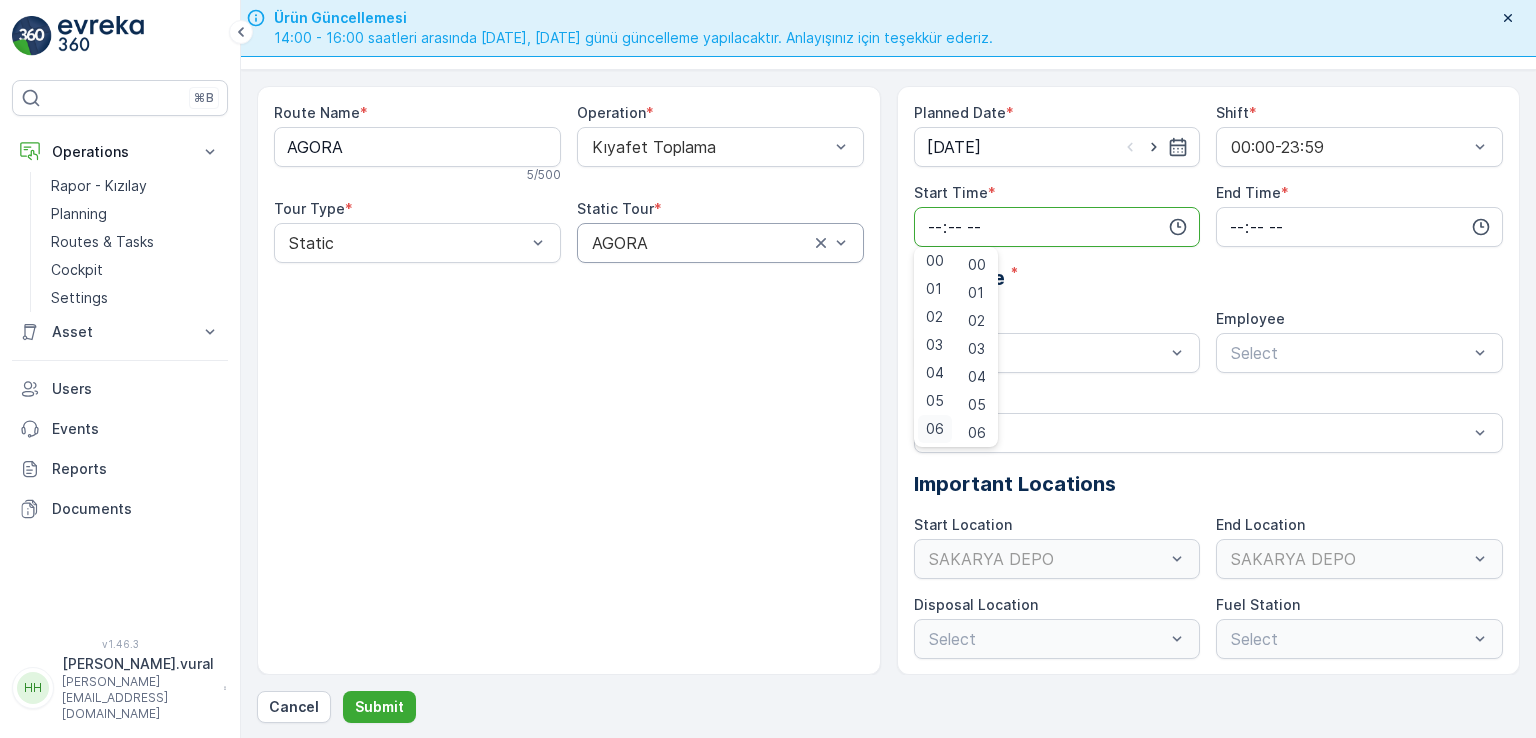 click on "06" at bounding box center [935, 429] 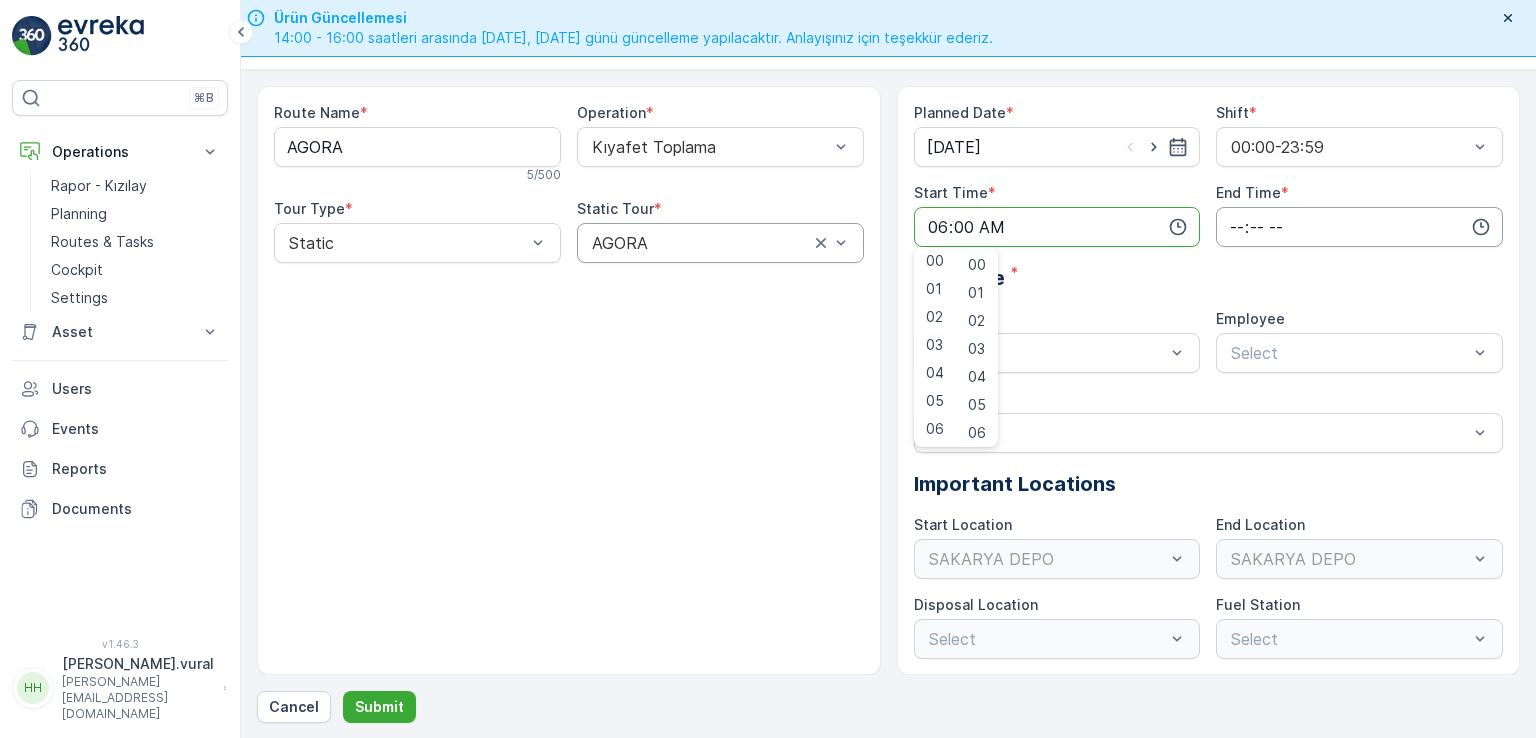 click at bounding box center [1359, 227] 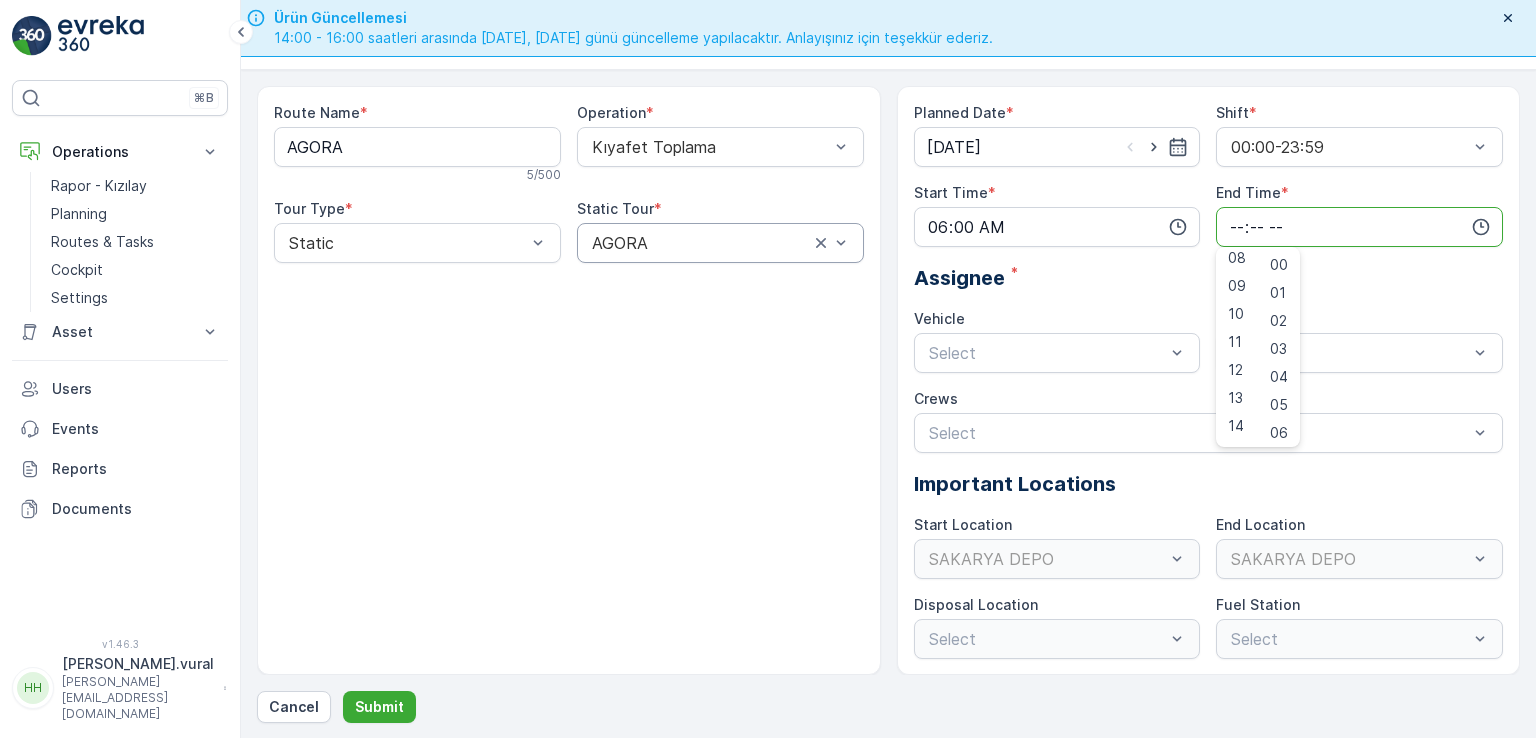 scroll, scrollTop: 480, scrollLeft: 0, axis: vertical 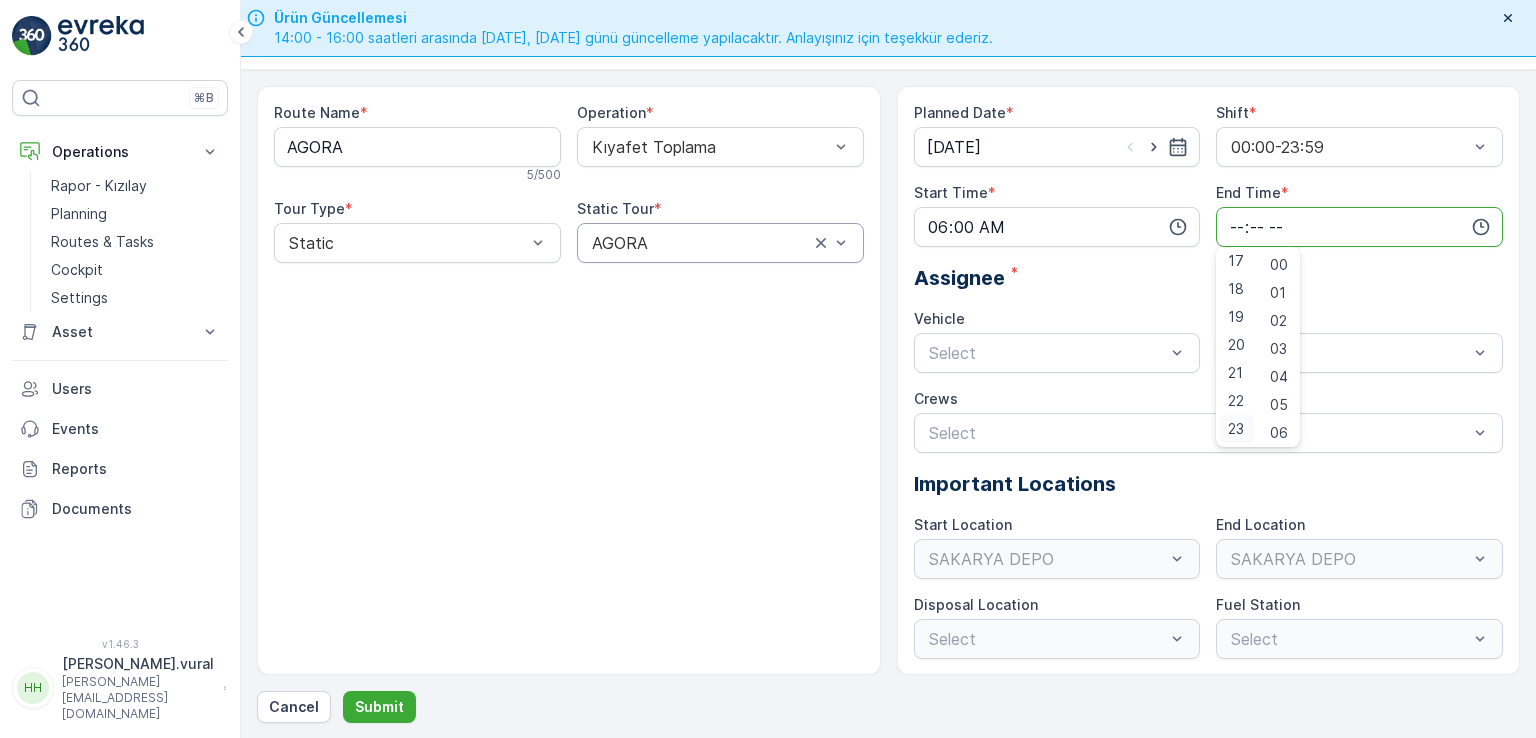click on "23" at bounding box center (1237, 429) 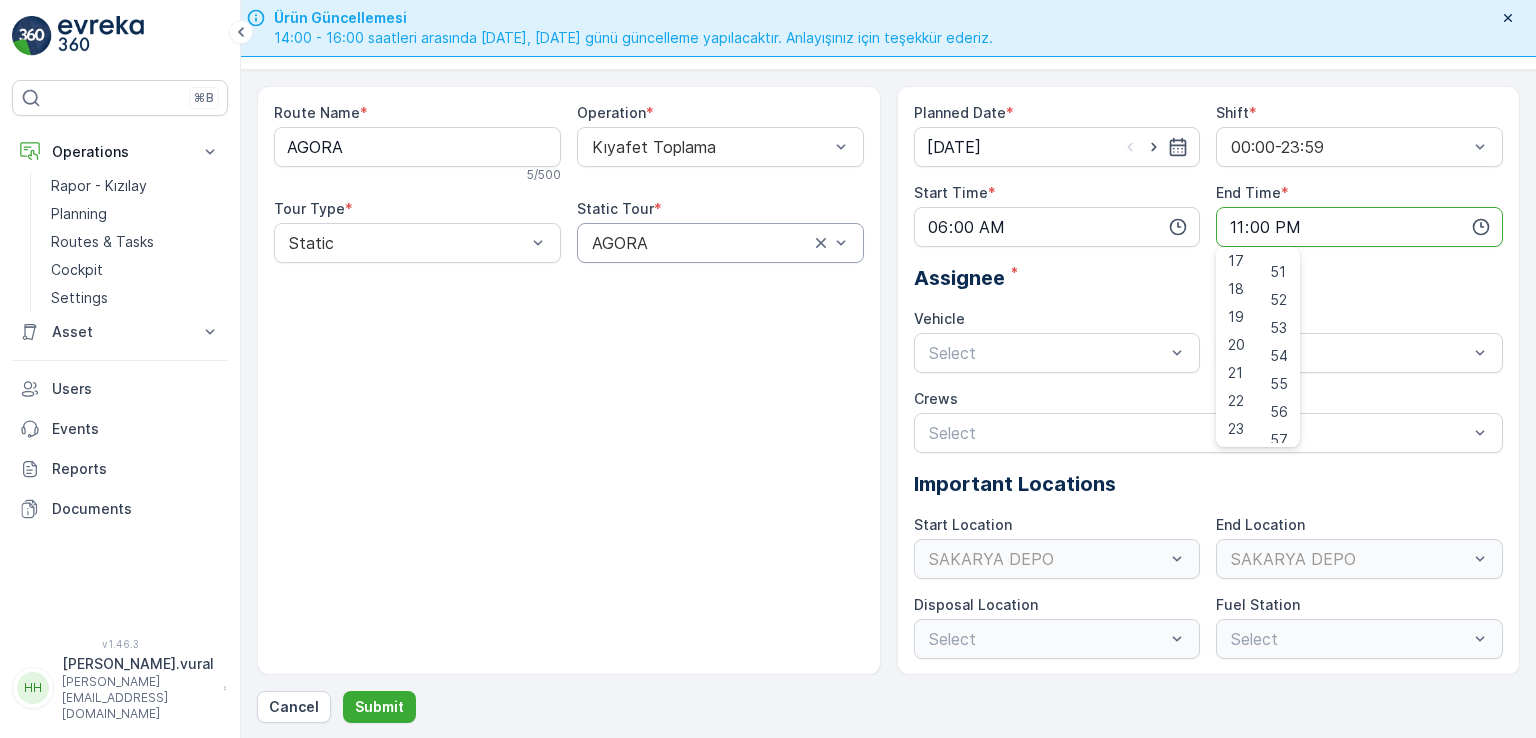 scroll, scrollTop: 1488, scrollLeft: 0, axis: vertical 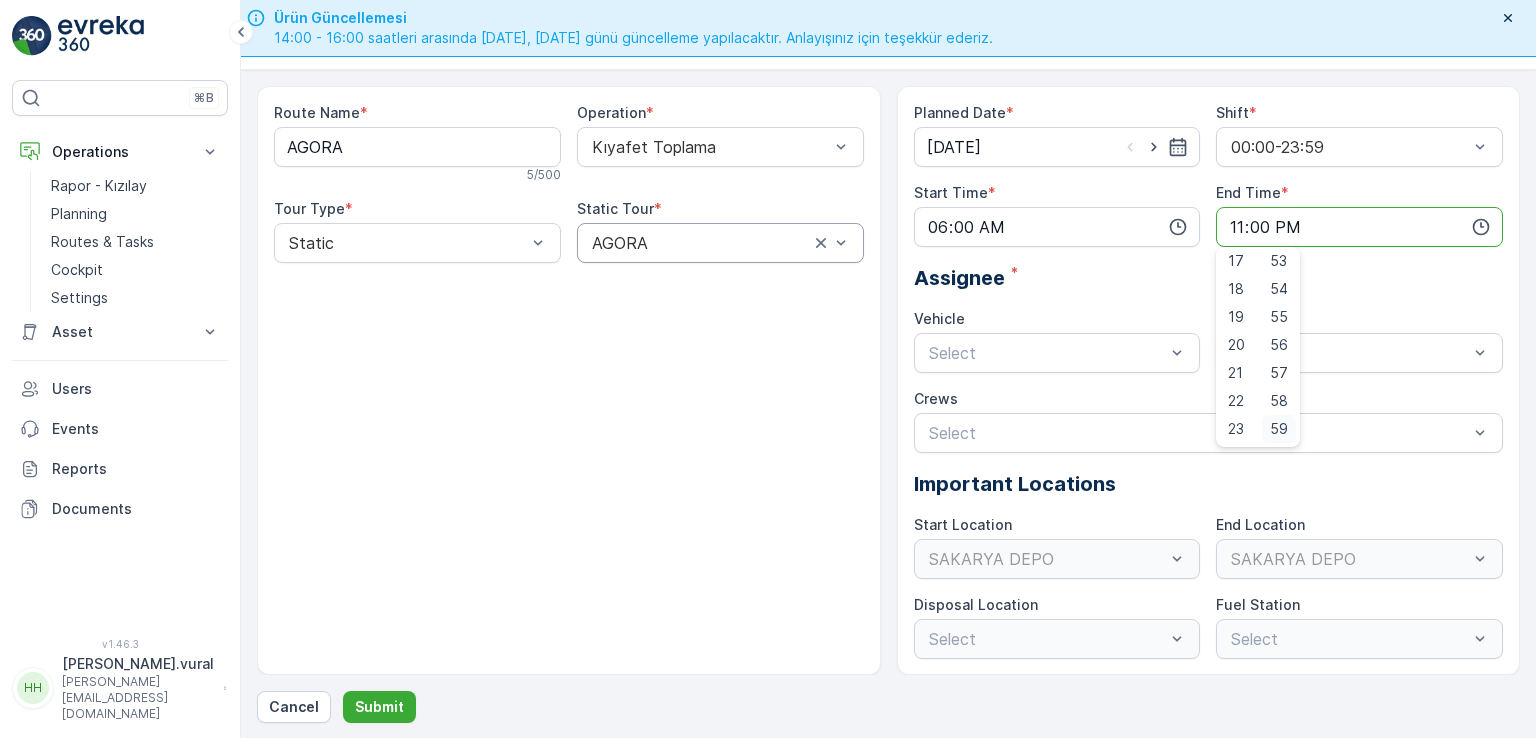 click on "59" at bounding box center [1279, 429] 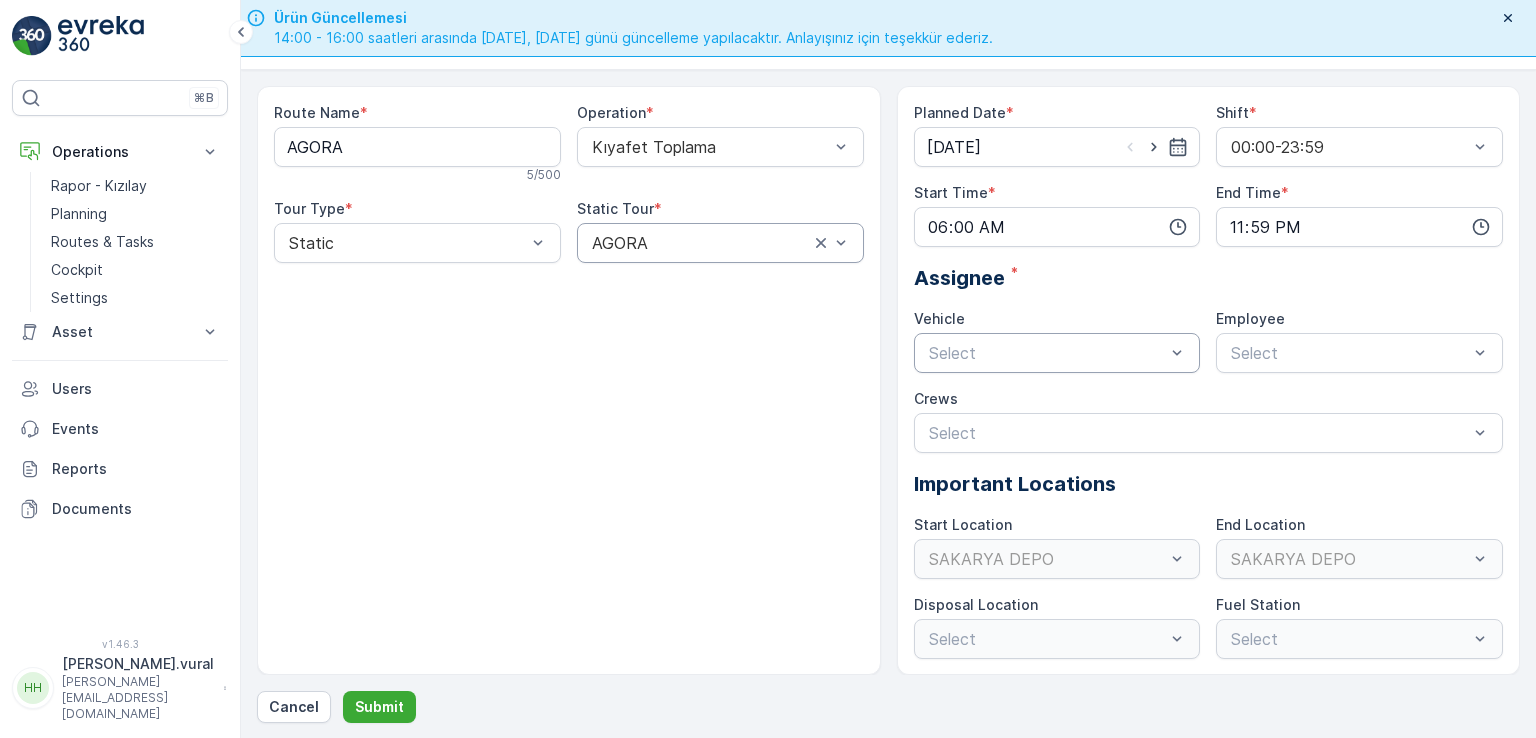 click on "Select" at bounding box center (1057, 353) 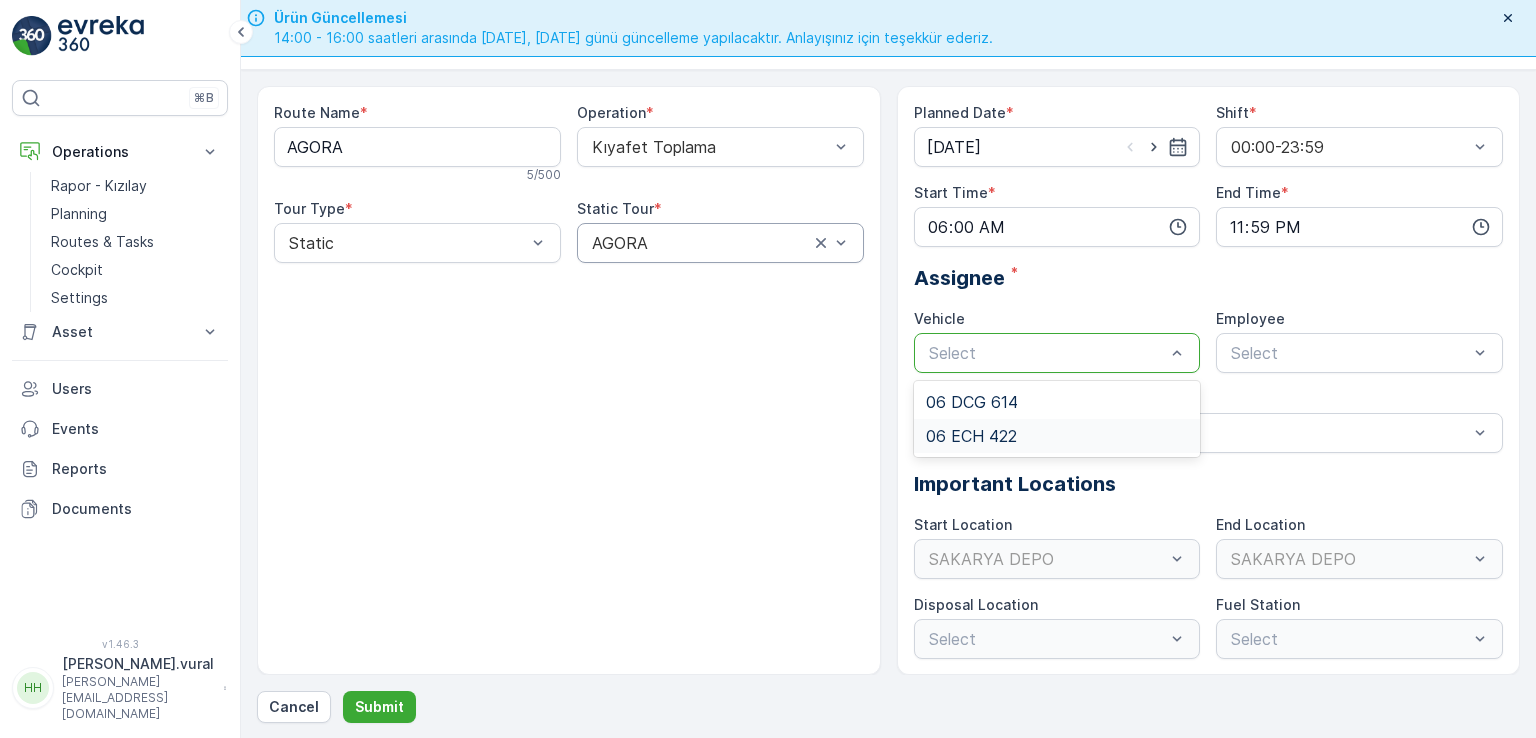 click on "06 ECH 422" at bounding box center (971, 436) 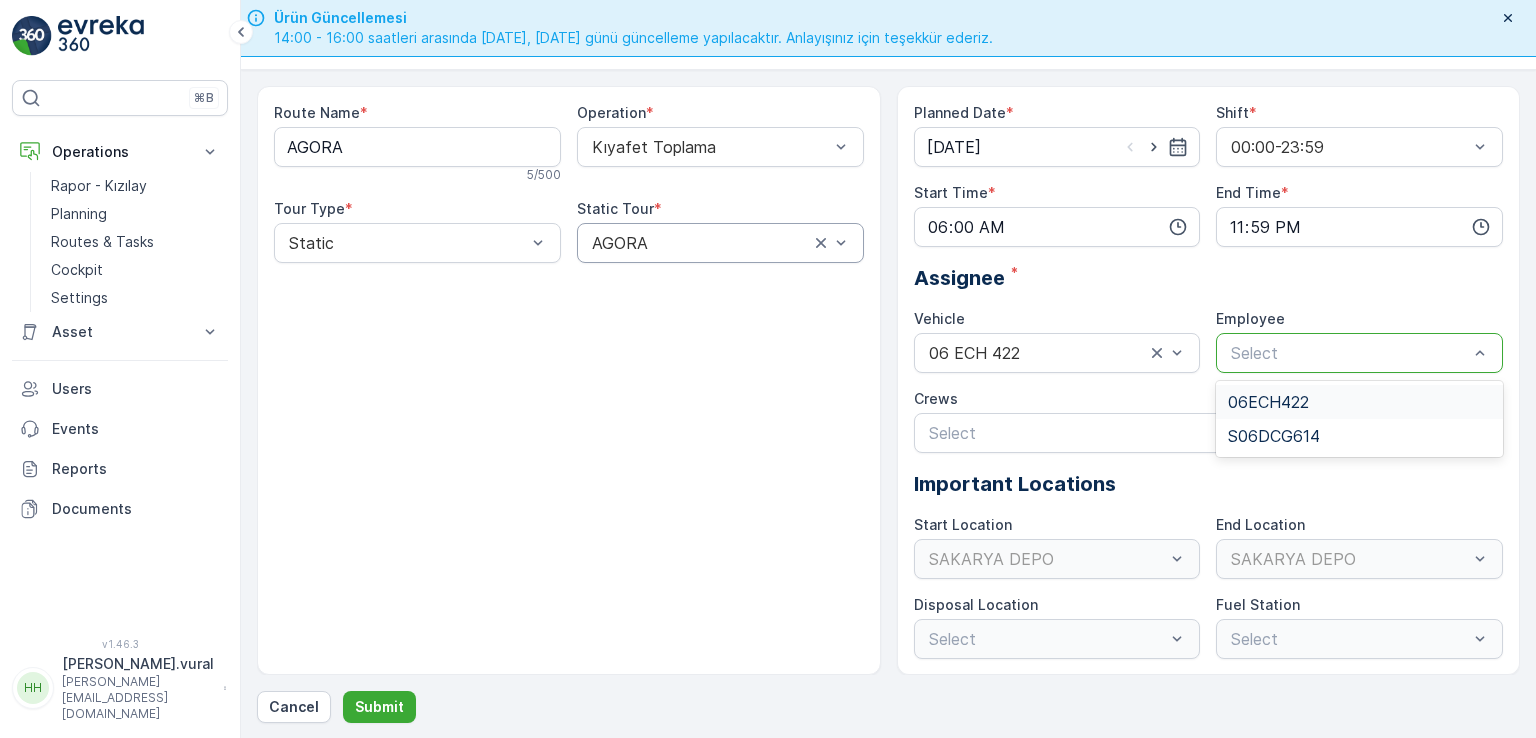 click on "06ECH422" at bounding box center [1359, 402] 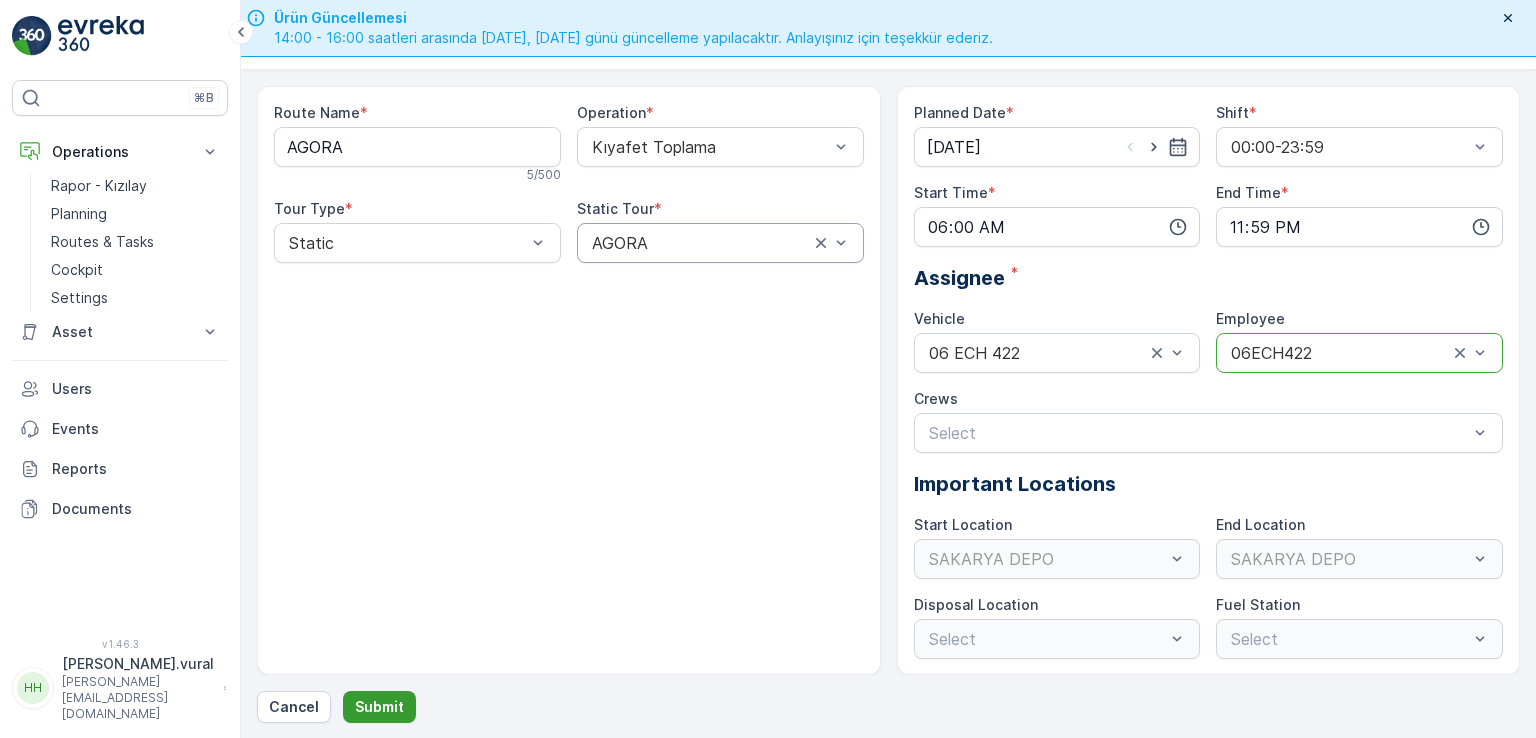 click on "Submit" at bounding box center [379, 707] 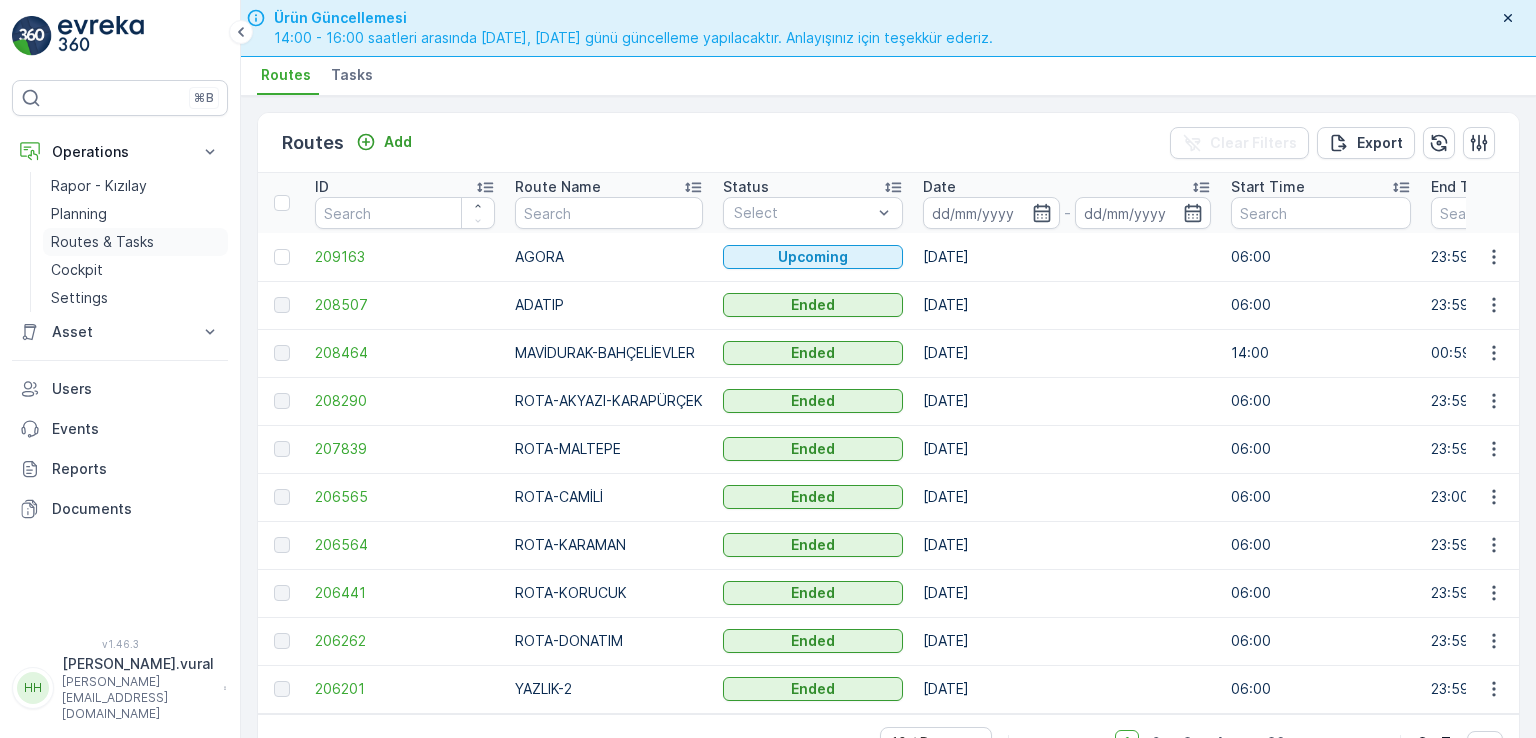 click on "Routes & Tasks" at bounding box center (102, 242) 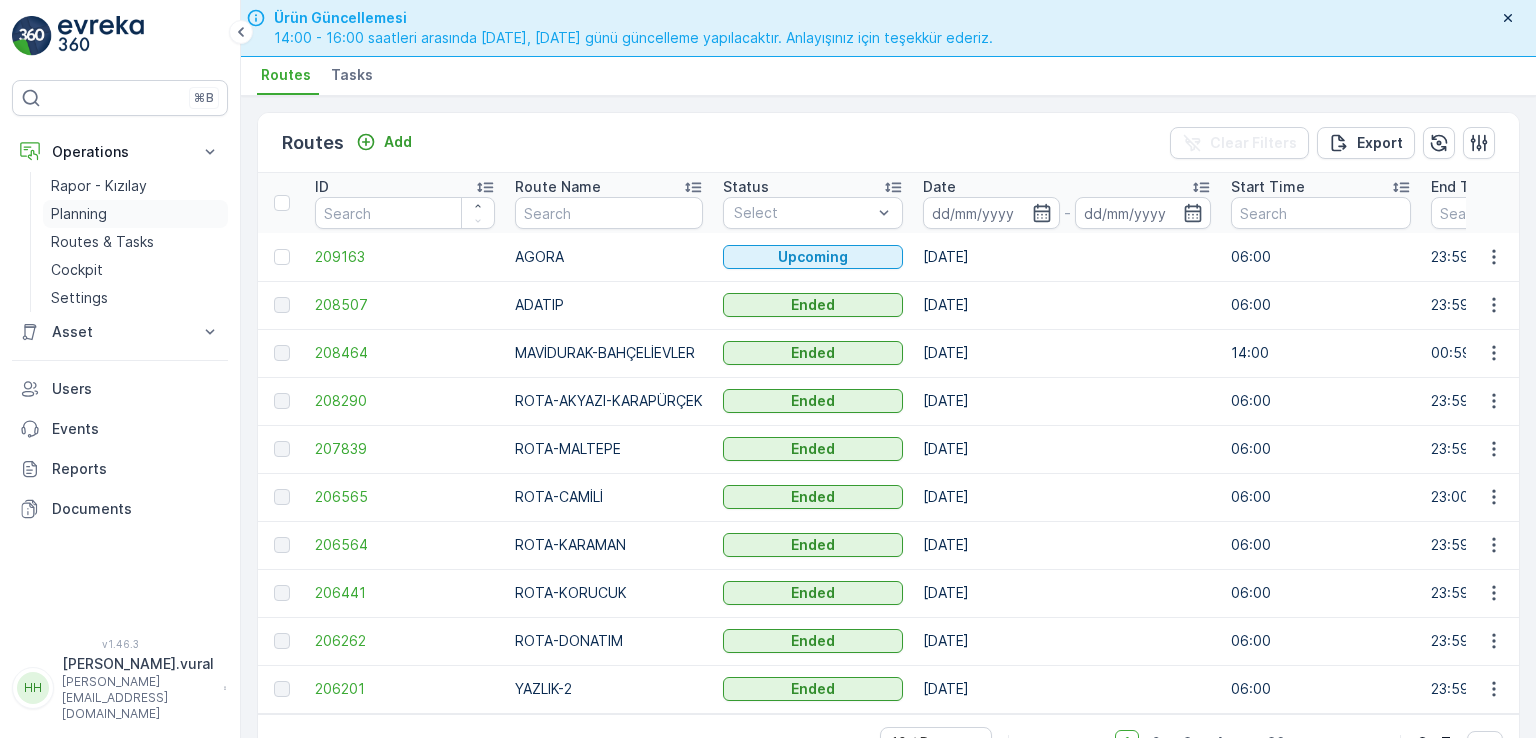 click on "Planning" at bounding box center (135, 214) 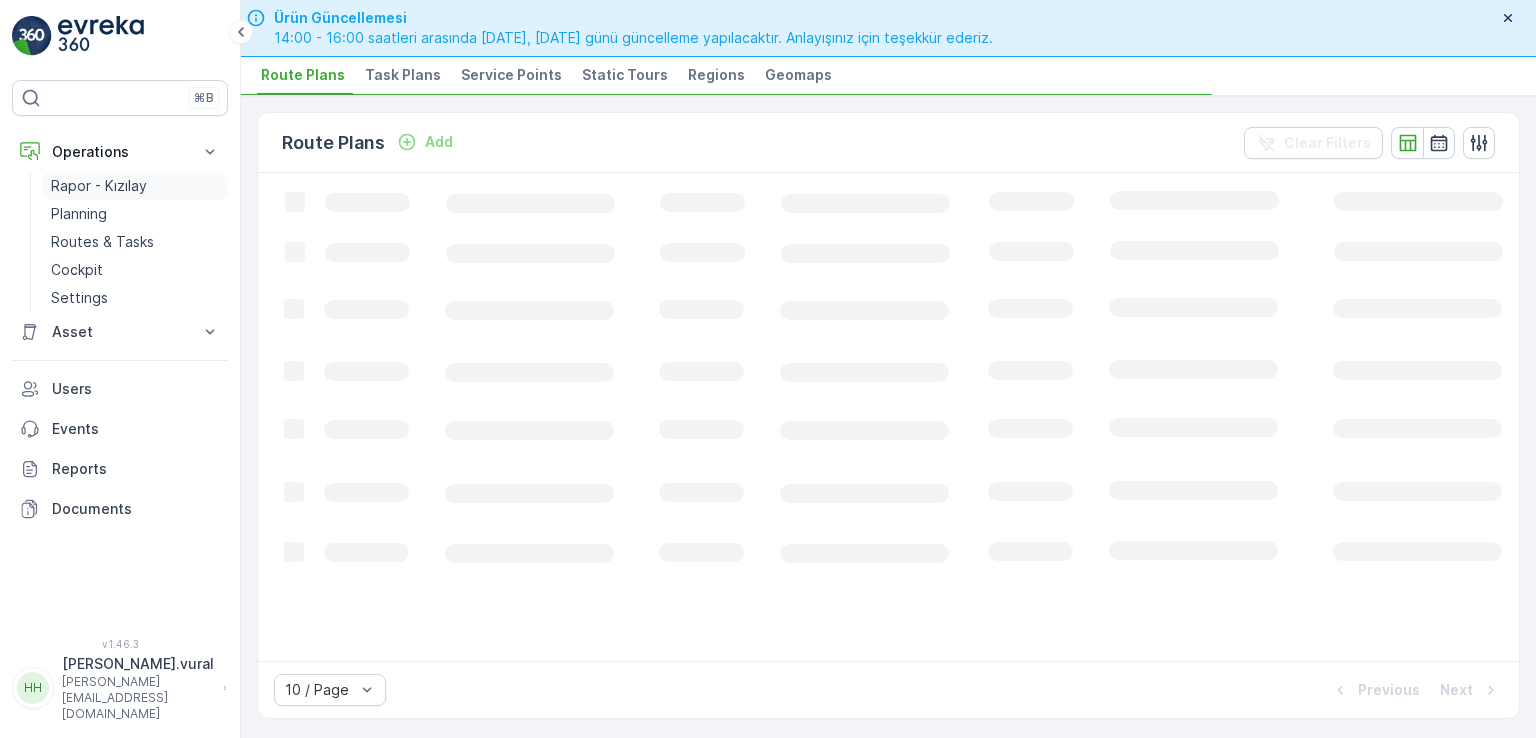 click on "Rapor - Kızılay" at bounding box center (99, 186) 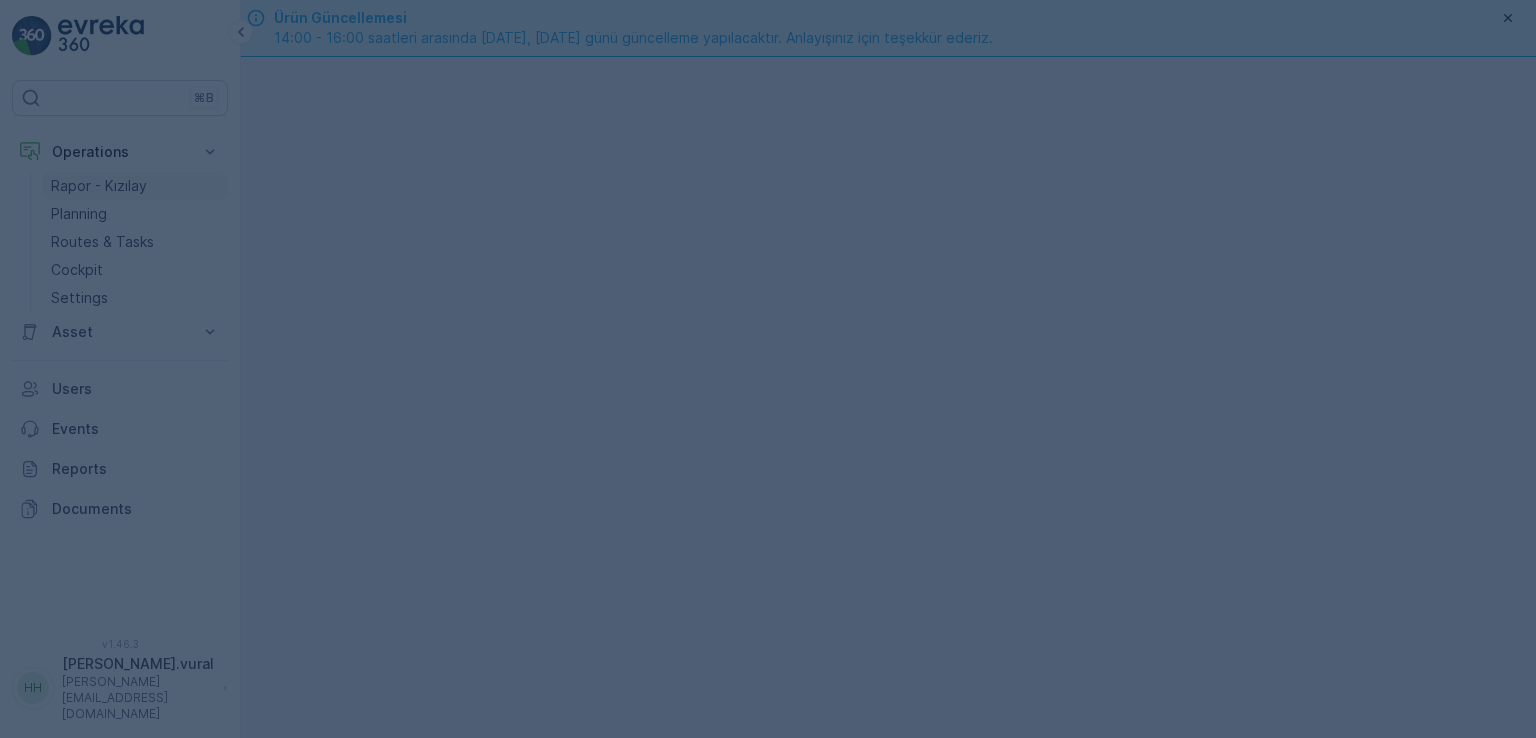 scroll, scrollTop: 0, scrollLeft: 0, axis: both 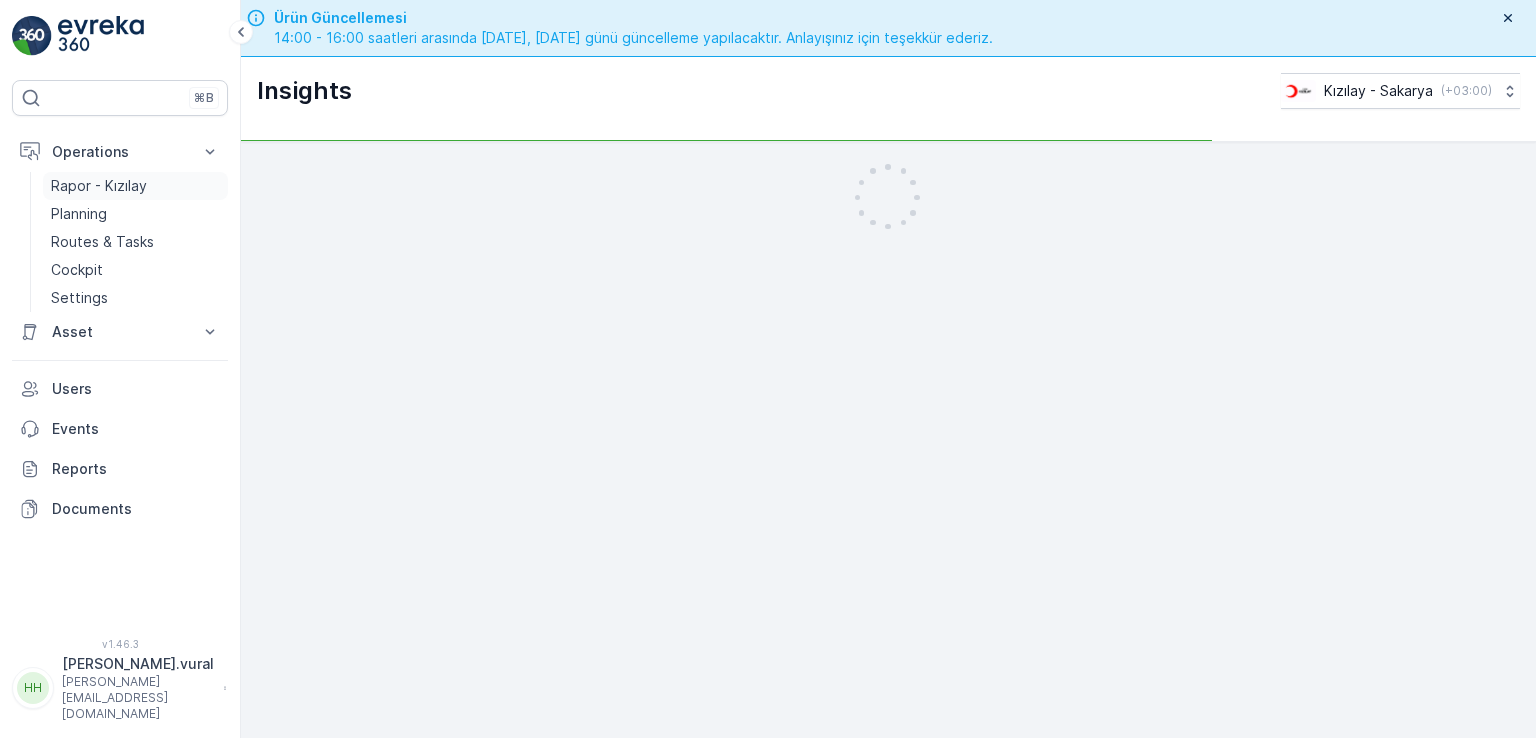 click on "Rapor - Kızılay" at bounding box center (99, 186) 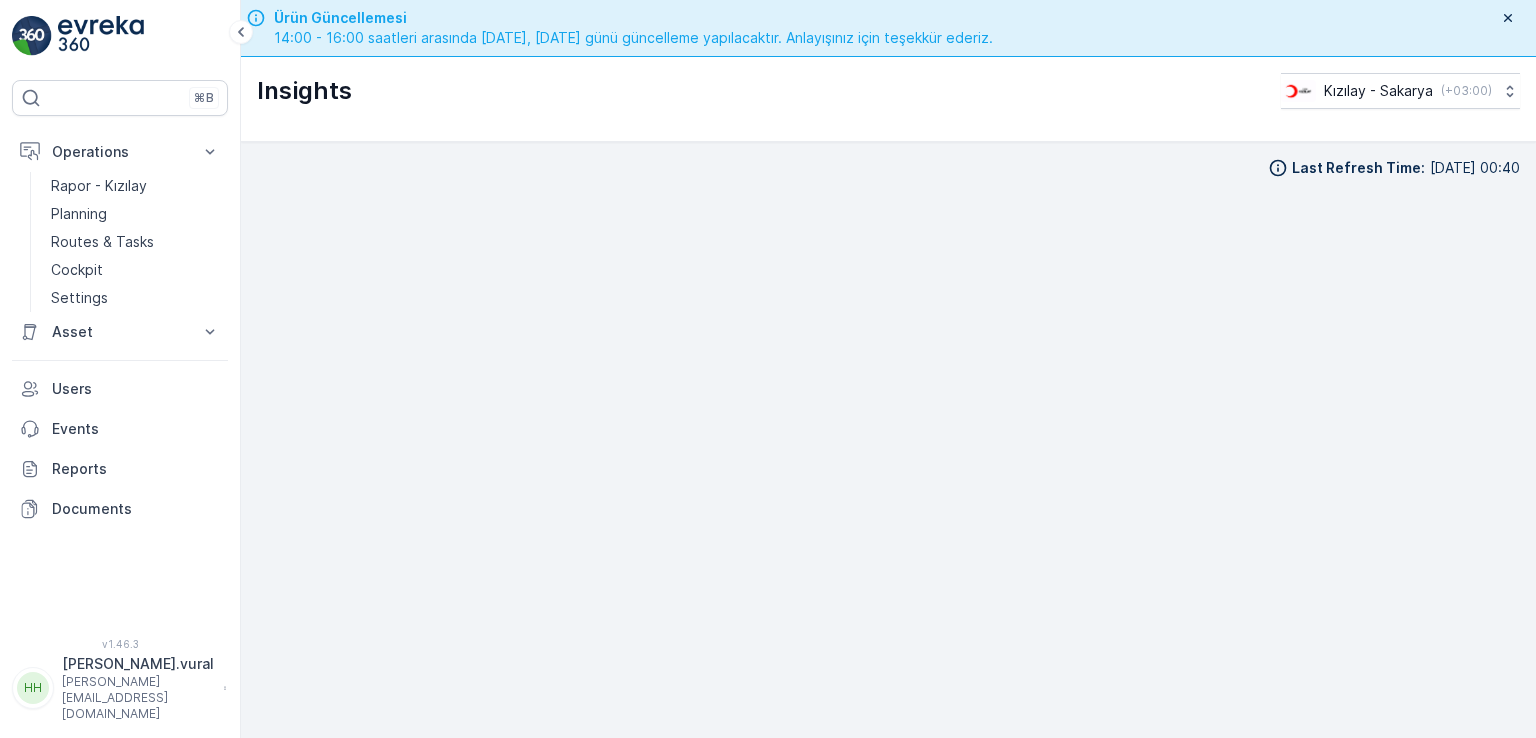 scroll, scrollTop: 17, scrollLeft: 0, axis: vertical 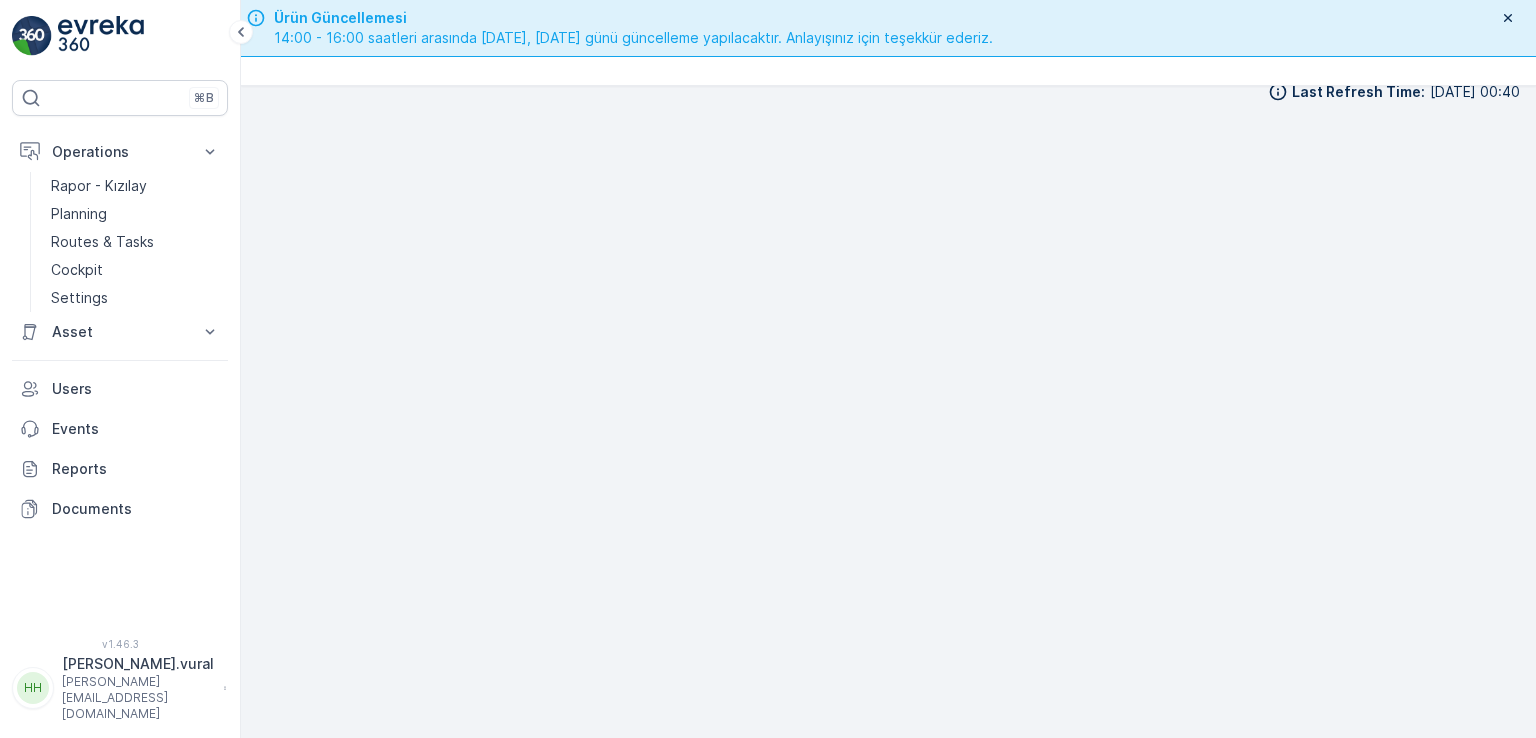 click on "[PERSON_NAME].vural" at bounding box center (138, 664) 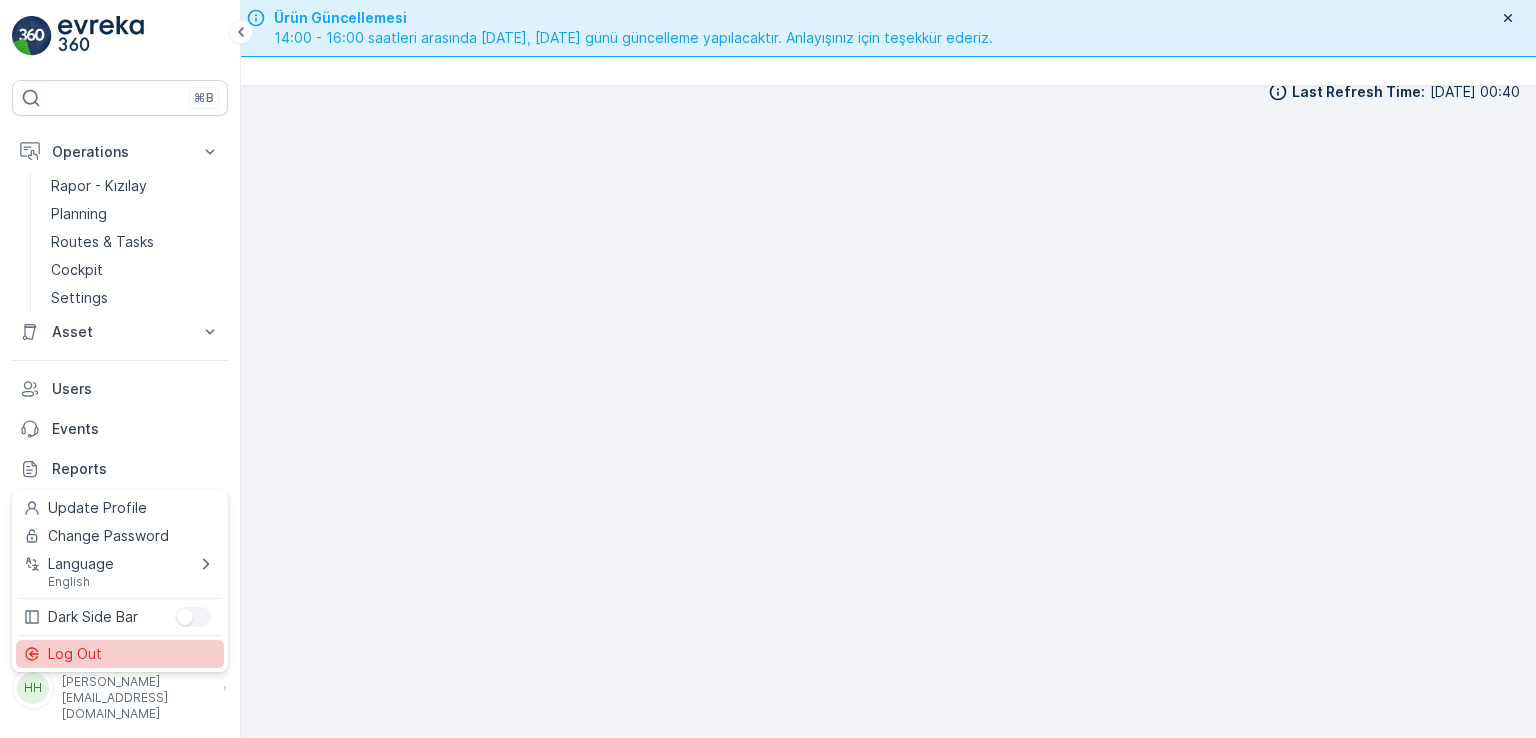 click on "Log Out" at bounding box center (120, 654) 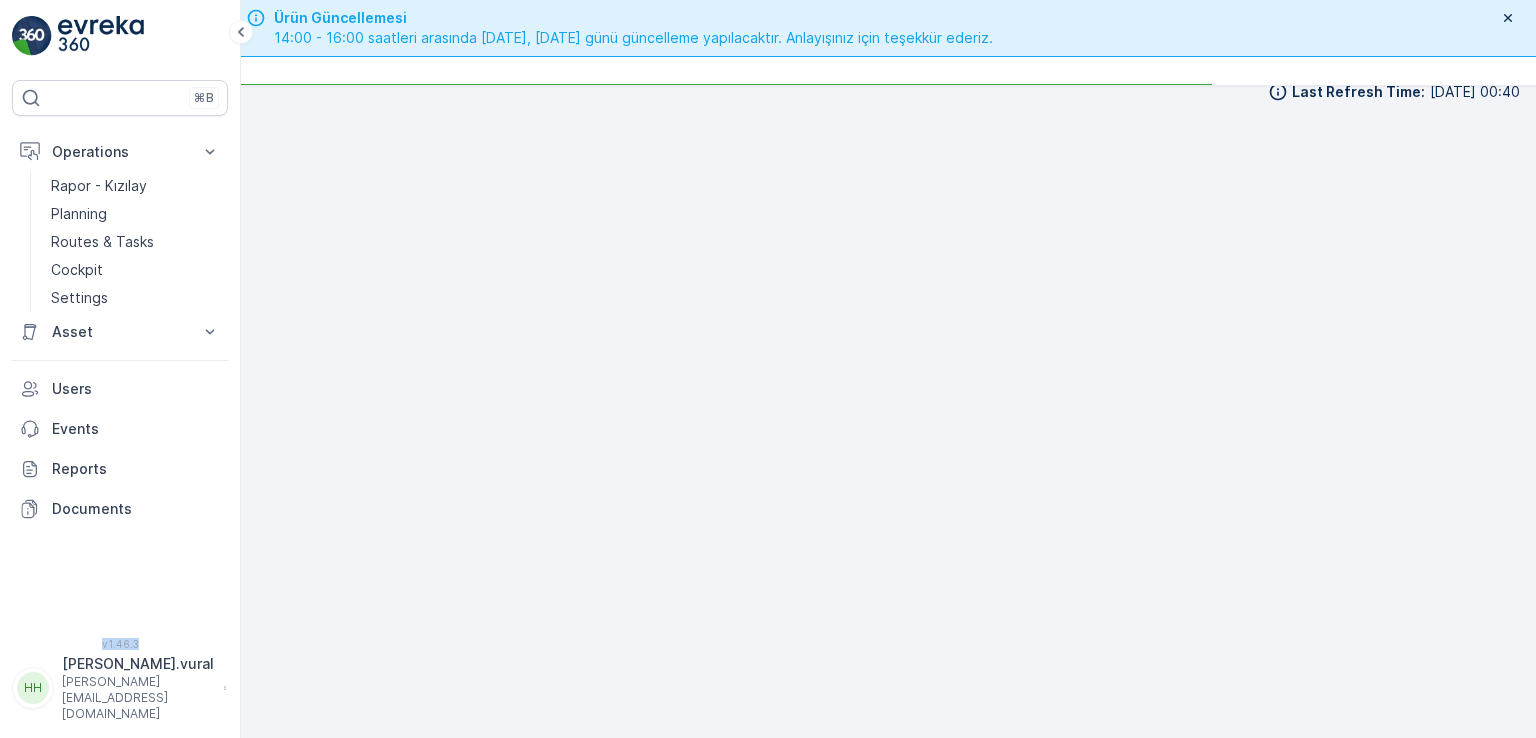 click on "⌘B Operations Rapor - Kızılay Planning Routes & Tasks Cockpit Settings Asset Assets Users Events Reports Documents v 1.46.3 HH Hasan.vural Hasan.vural@kizilay.com.tr" at bounding box center [120, 369] 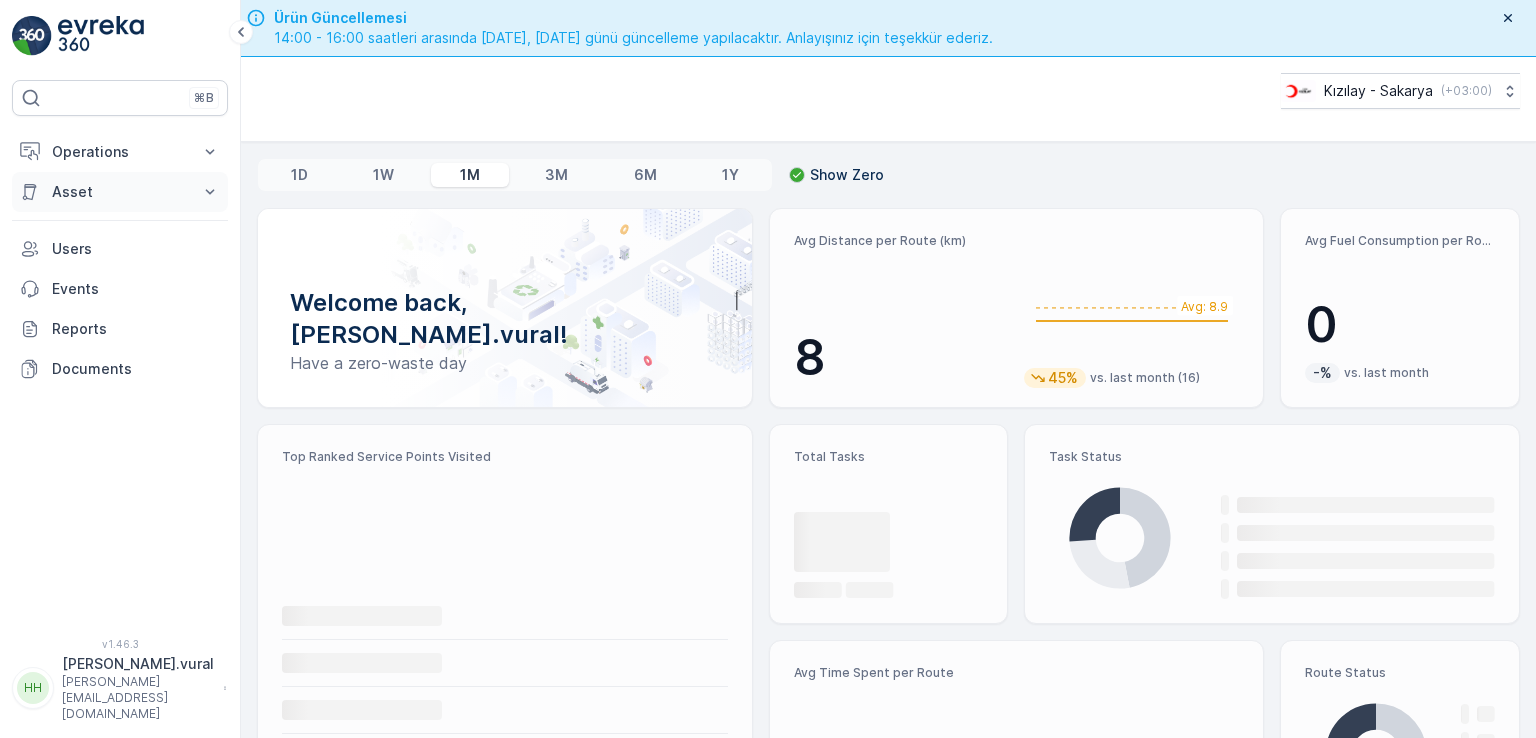 scroll, scrollTop: 0, scrollLeft: 0, axis: both 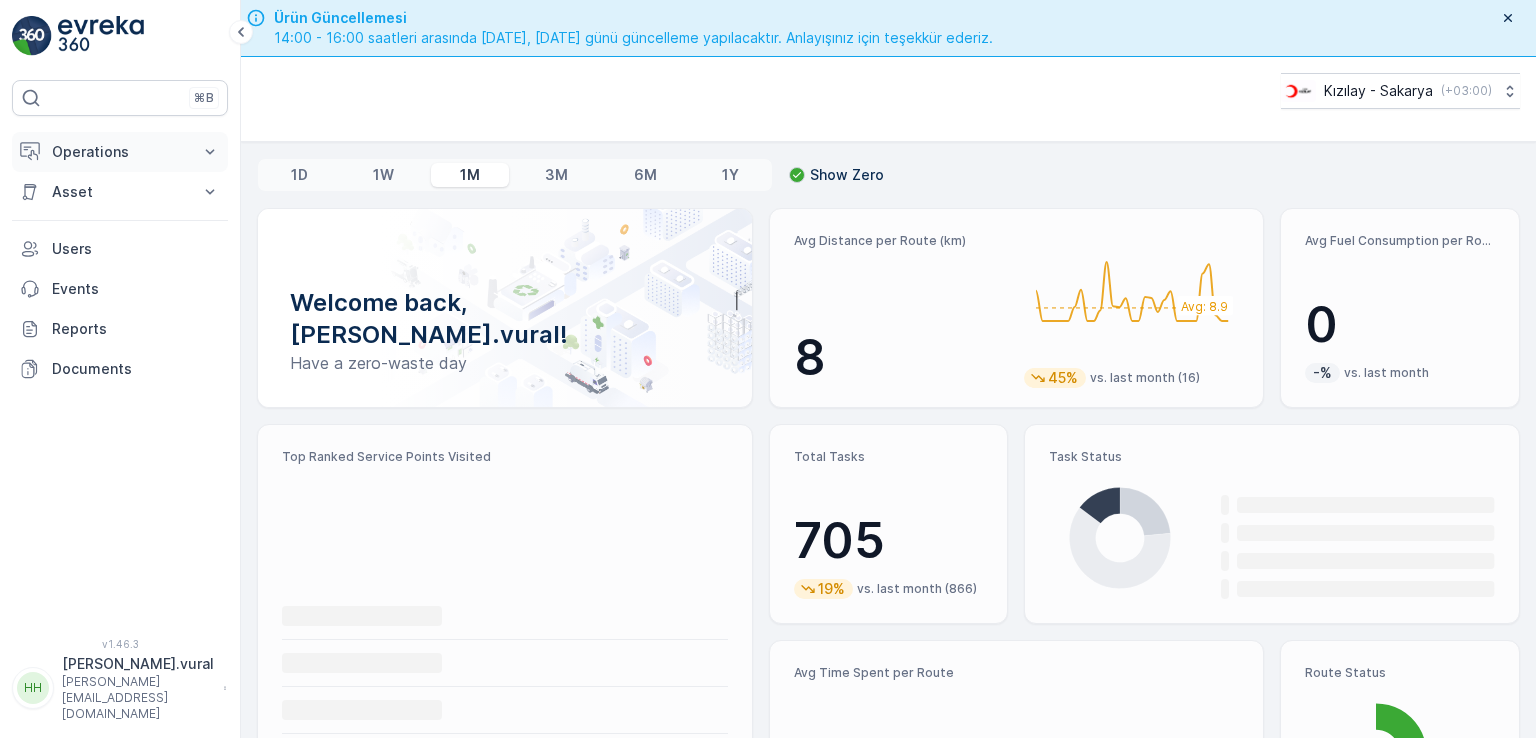 click on "Operations" at bounding box center [120, 152] 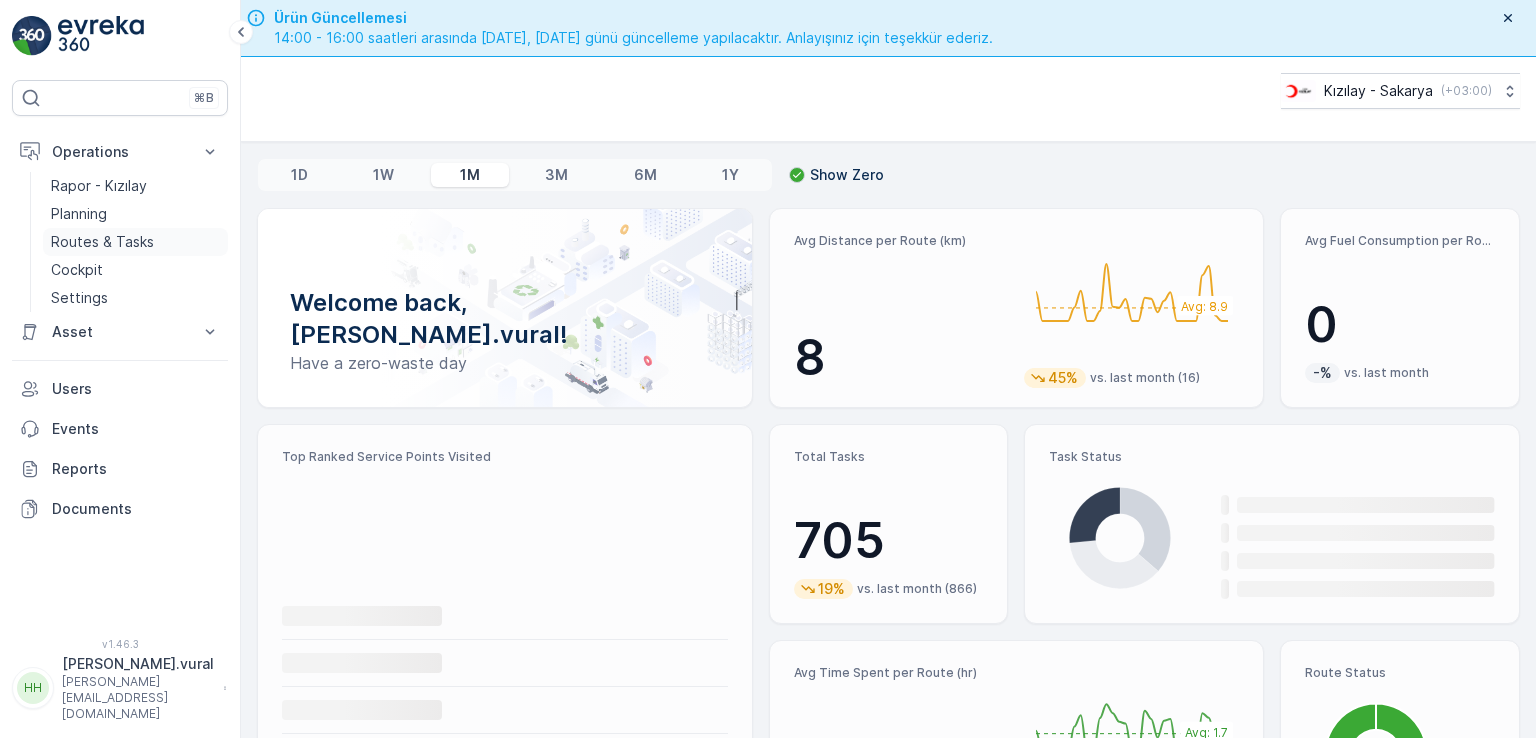 click on "Routes & Tasks" at bounding box center (102, 242) 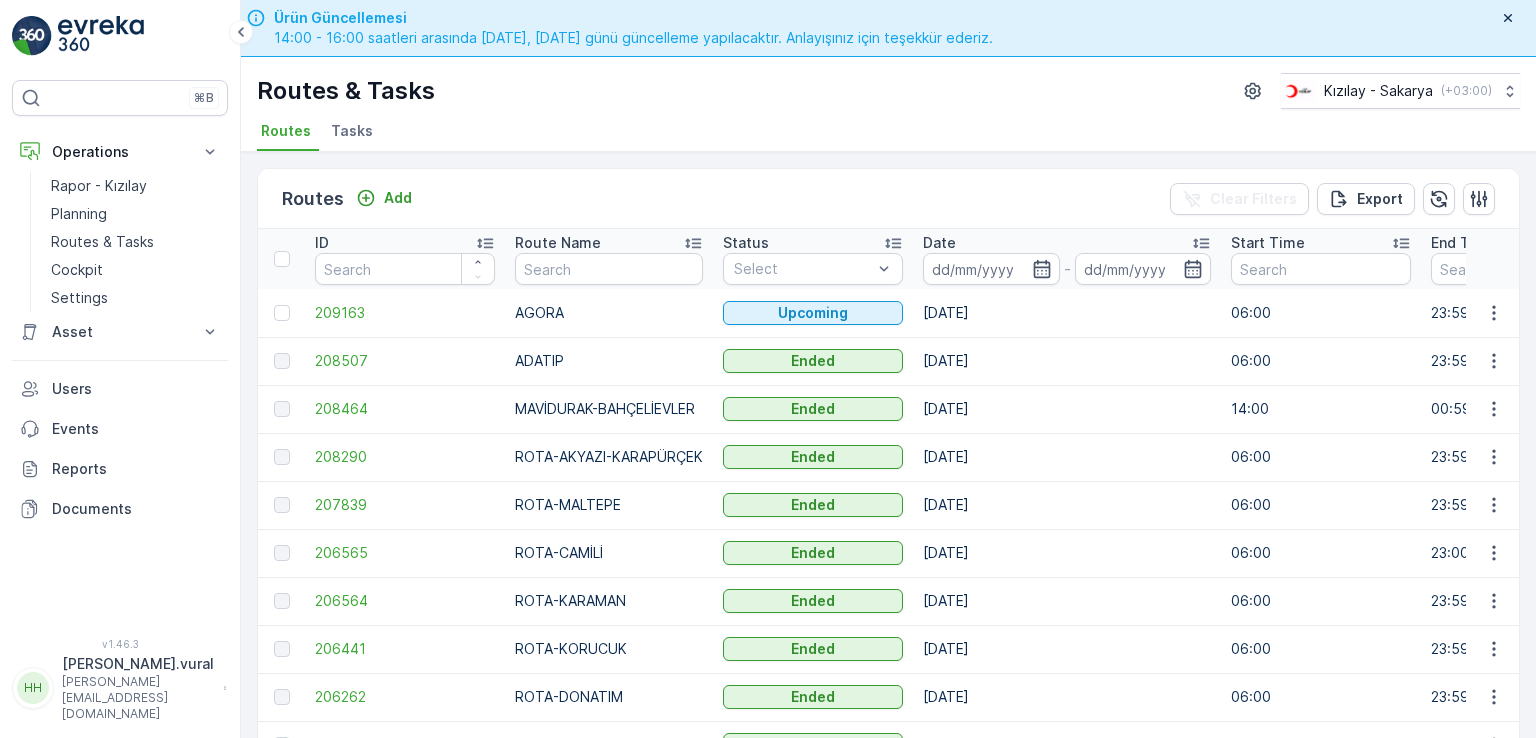 click on "[PERSON_NAME].vural" at bounding box center (138, 664) 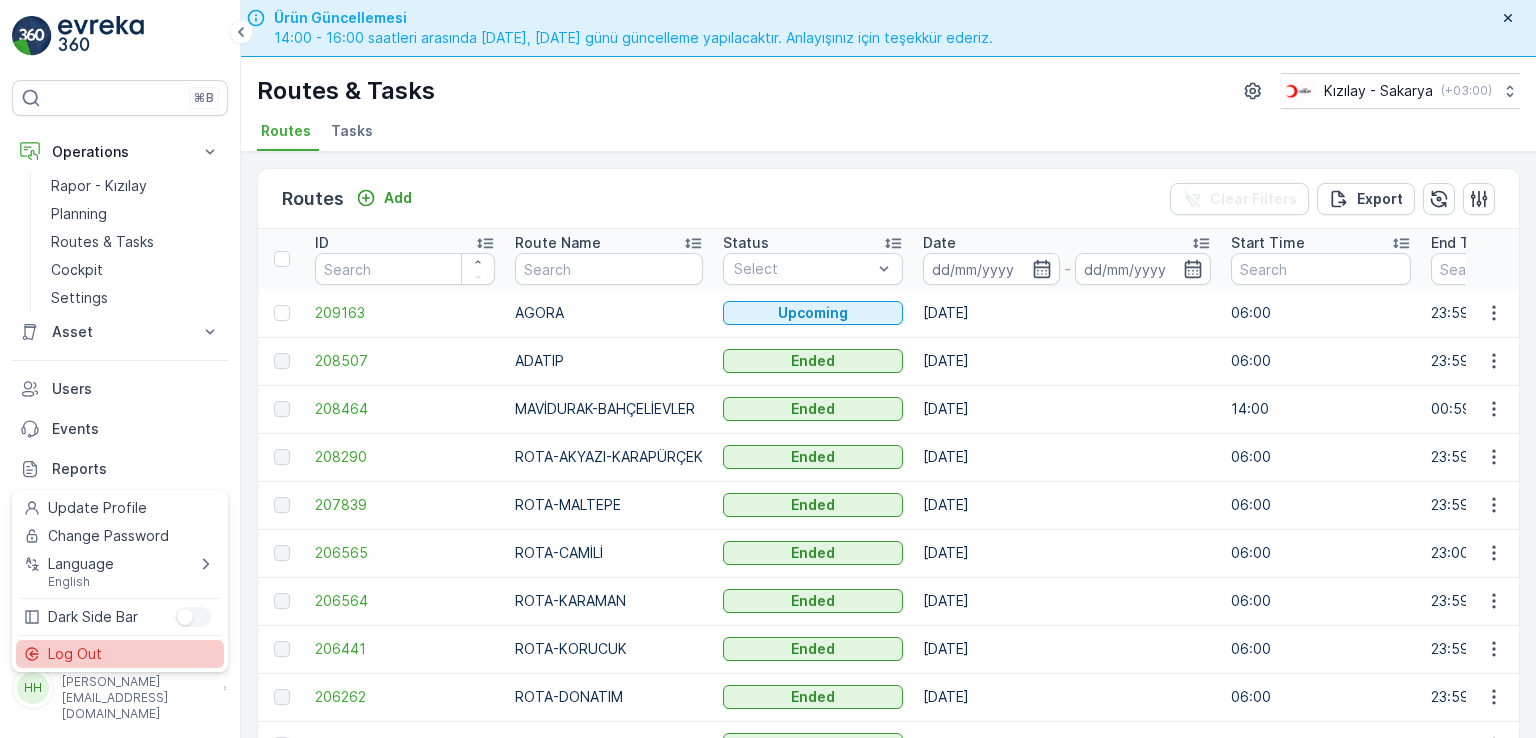 click on "Log Out" at bounding box center [75, 654] 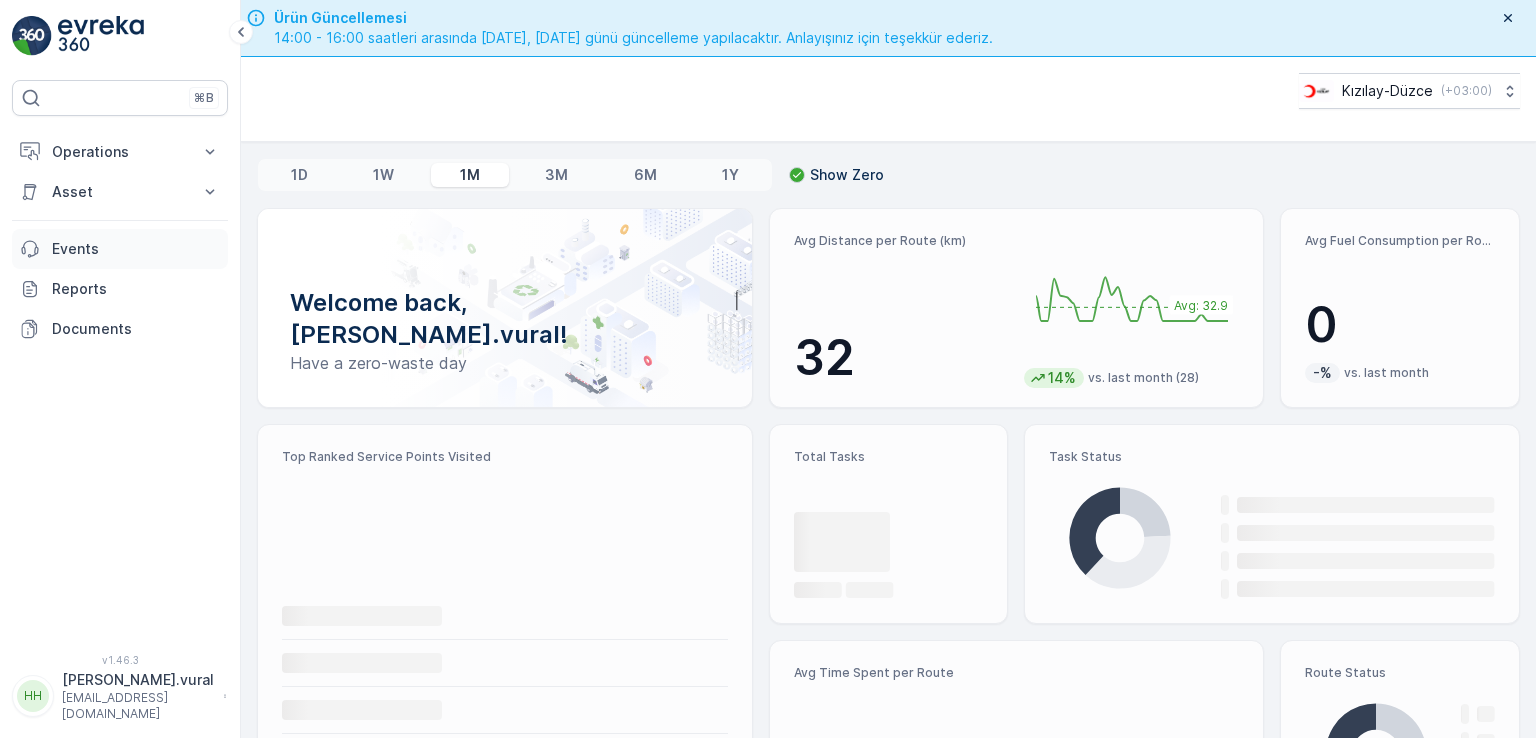 scroll, scrollTop: 0, scrollLeft: 0, axis: both 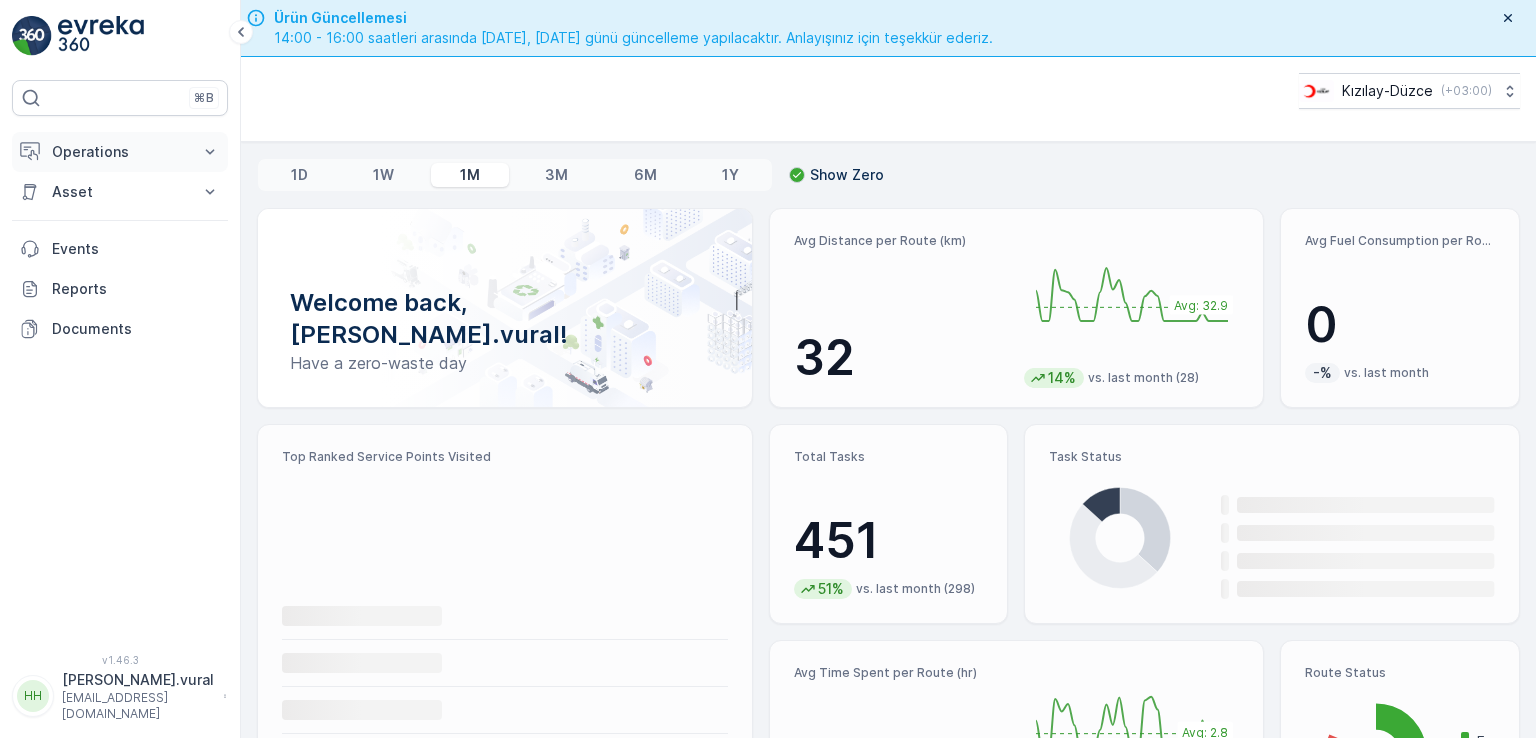 click on "Operations" at bounding box center [120, 152] 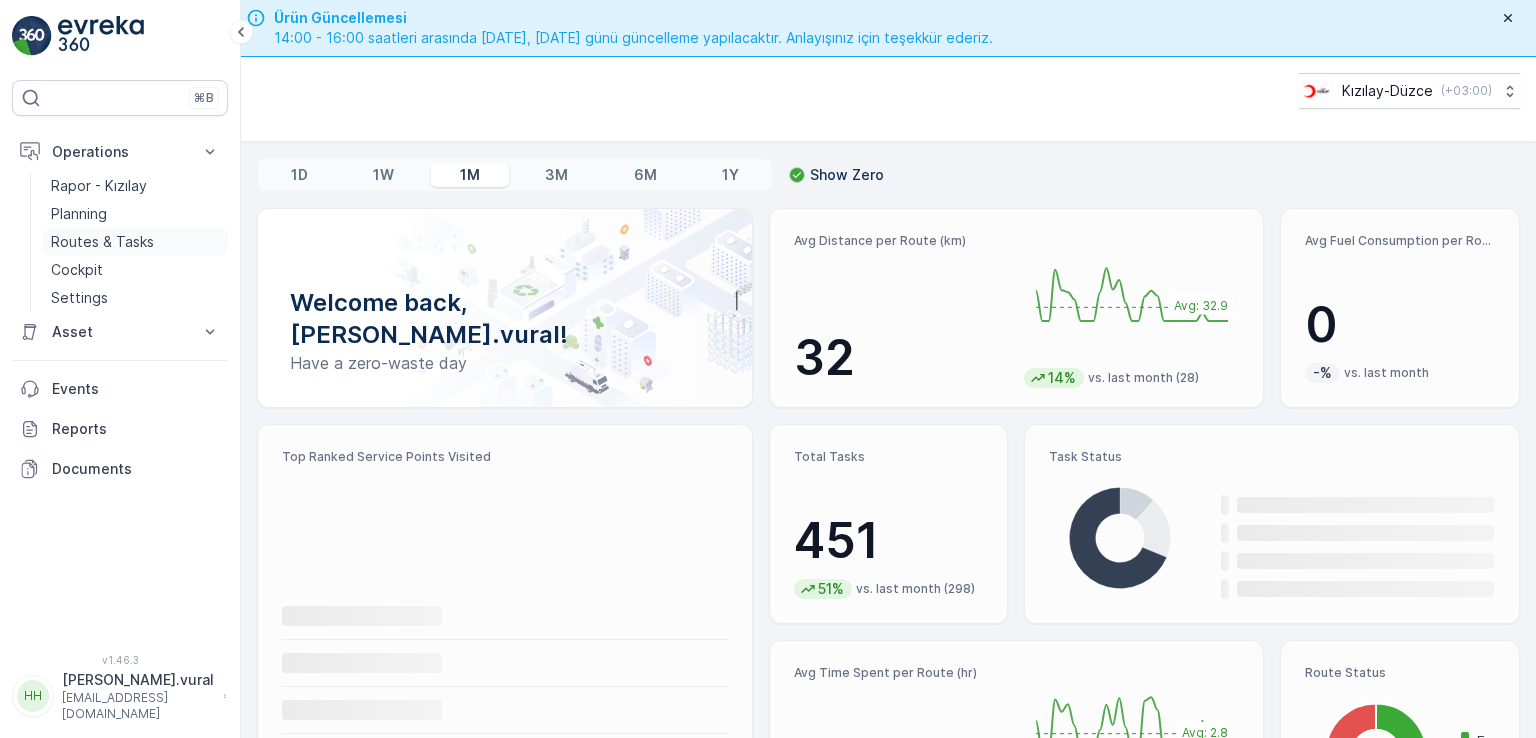 click on "Routes & Tasks" at bounding box center (102, 242) 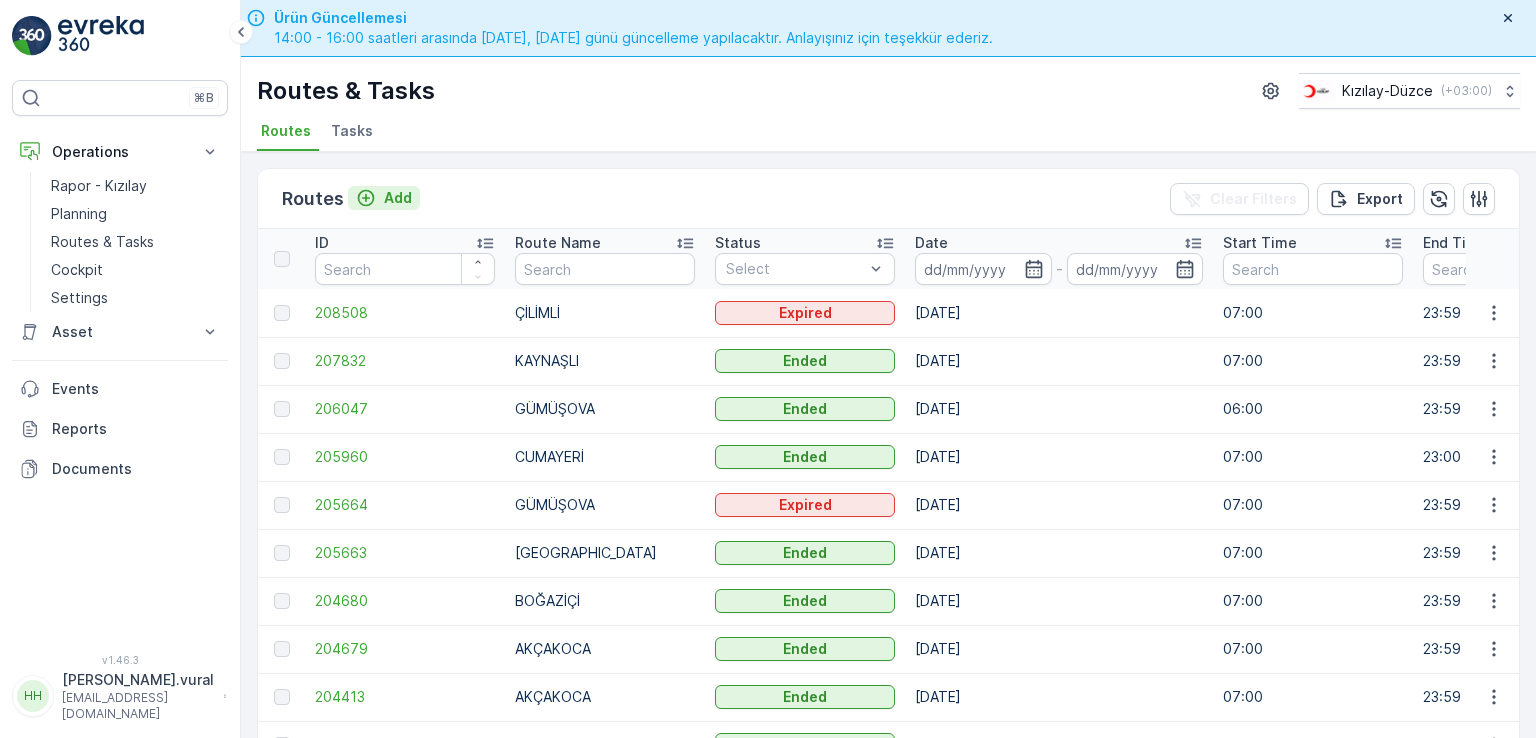 click on "Add" at bounding box center [398, 198] 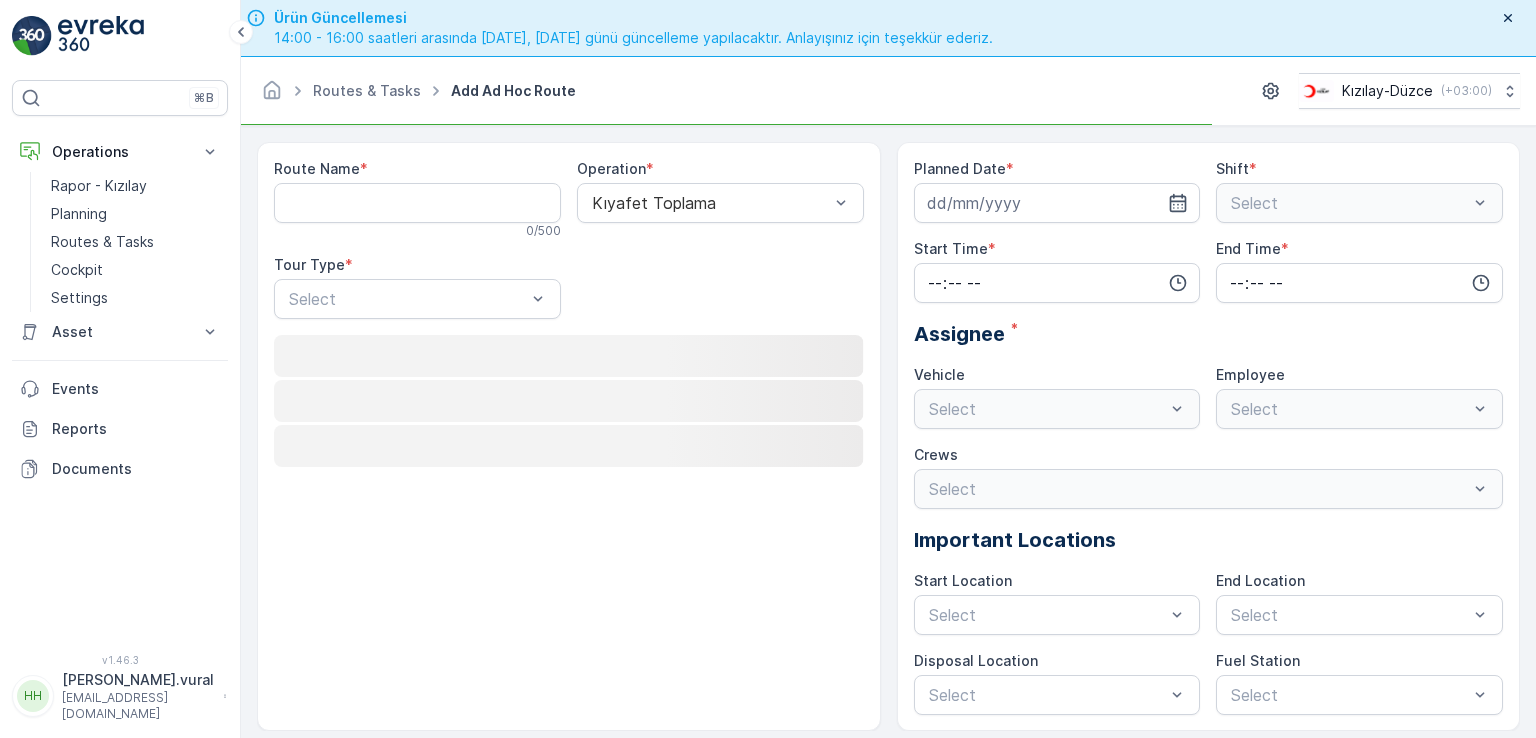 click on "Route Name" at bounding box center (417, 203) 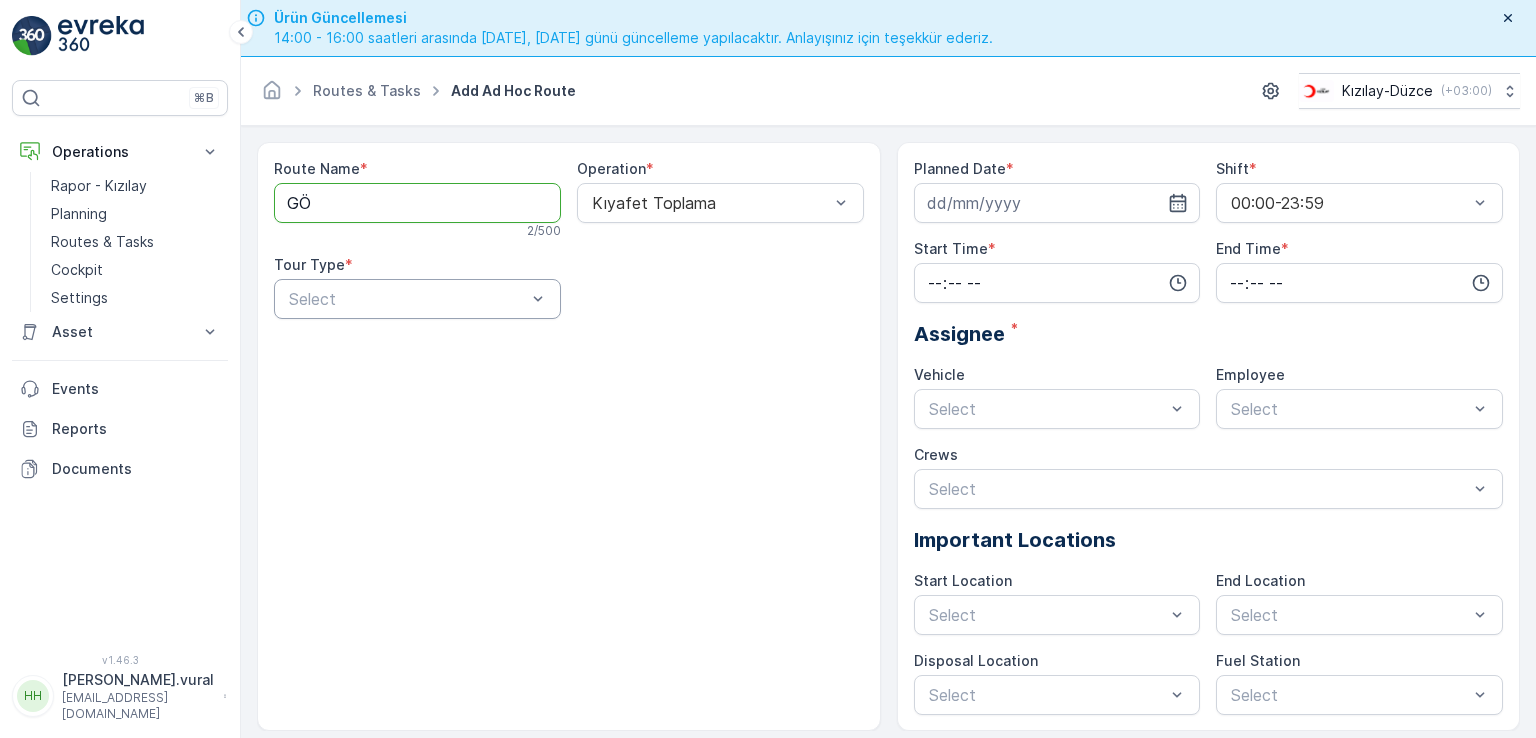 type on "GÖLYAKA" 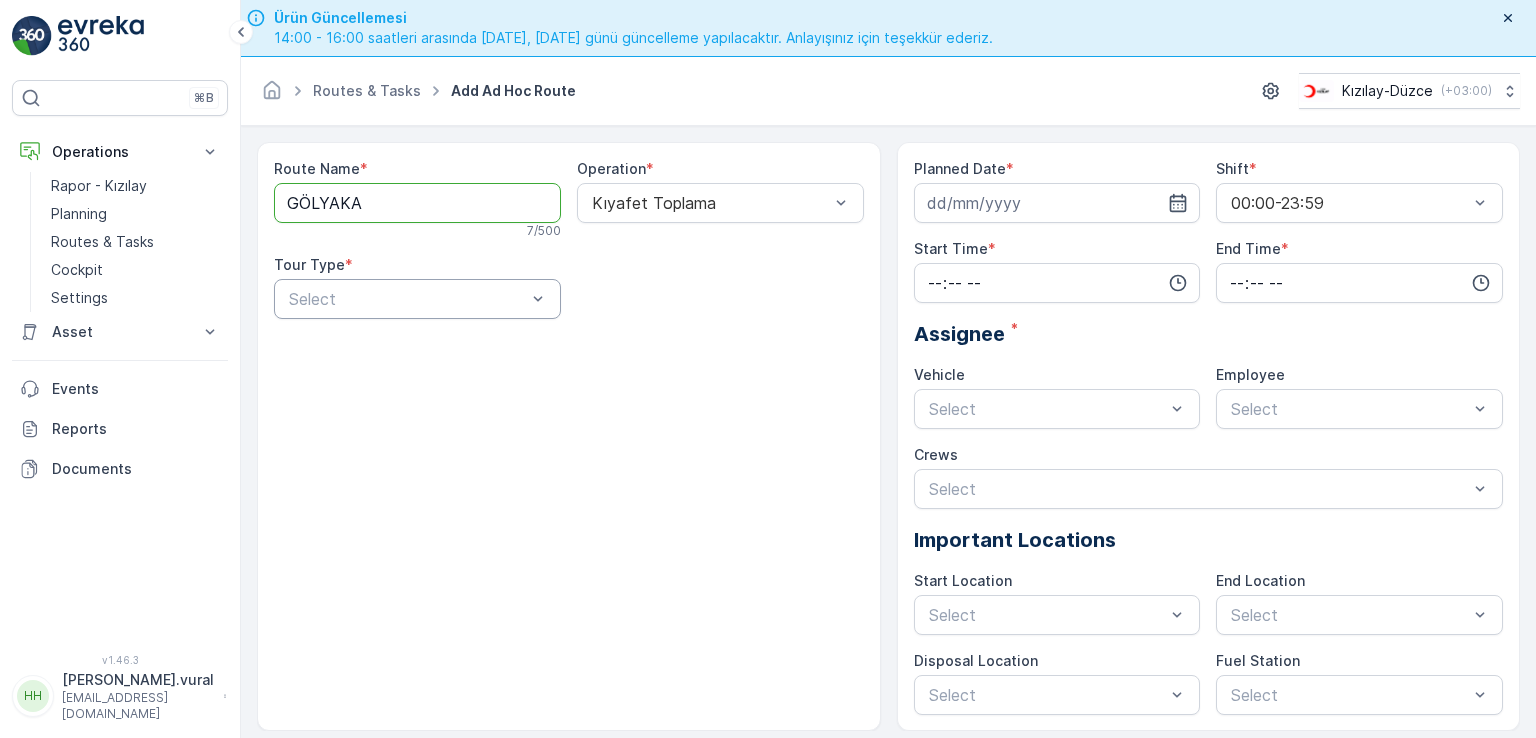 click at bounding box center (407, 299) 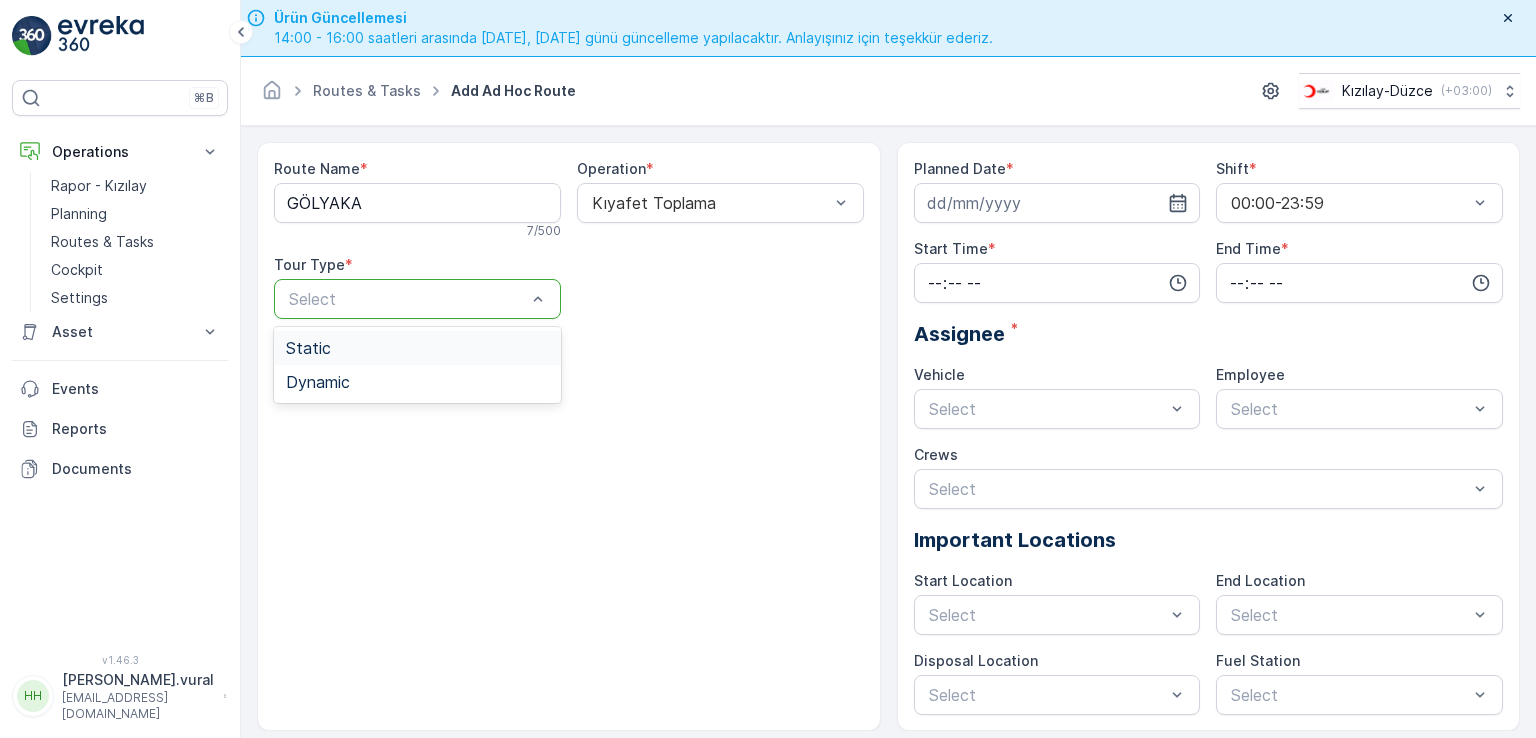 click on "Static" at bounding box center [417, 348] 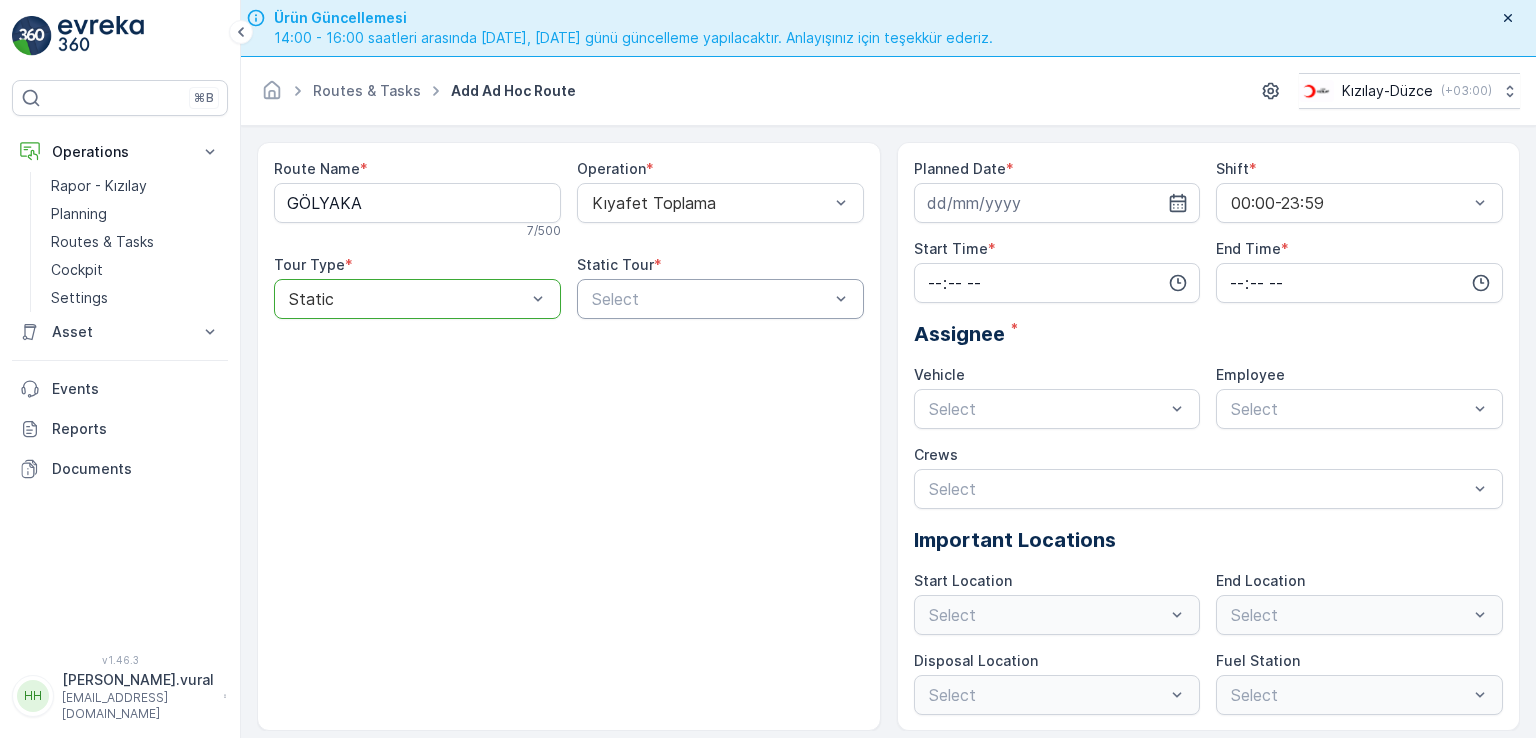 click at bounding box center (710, 299) 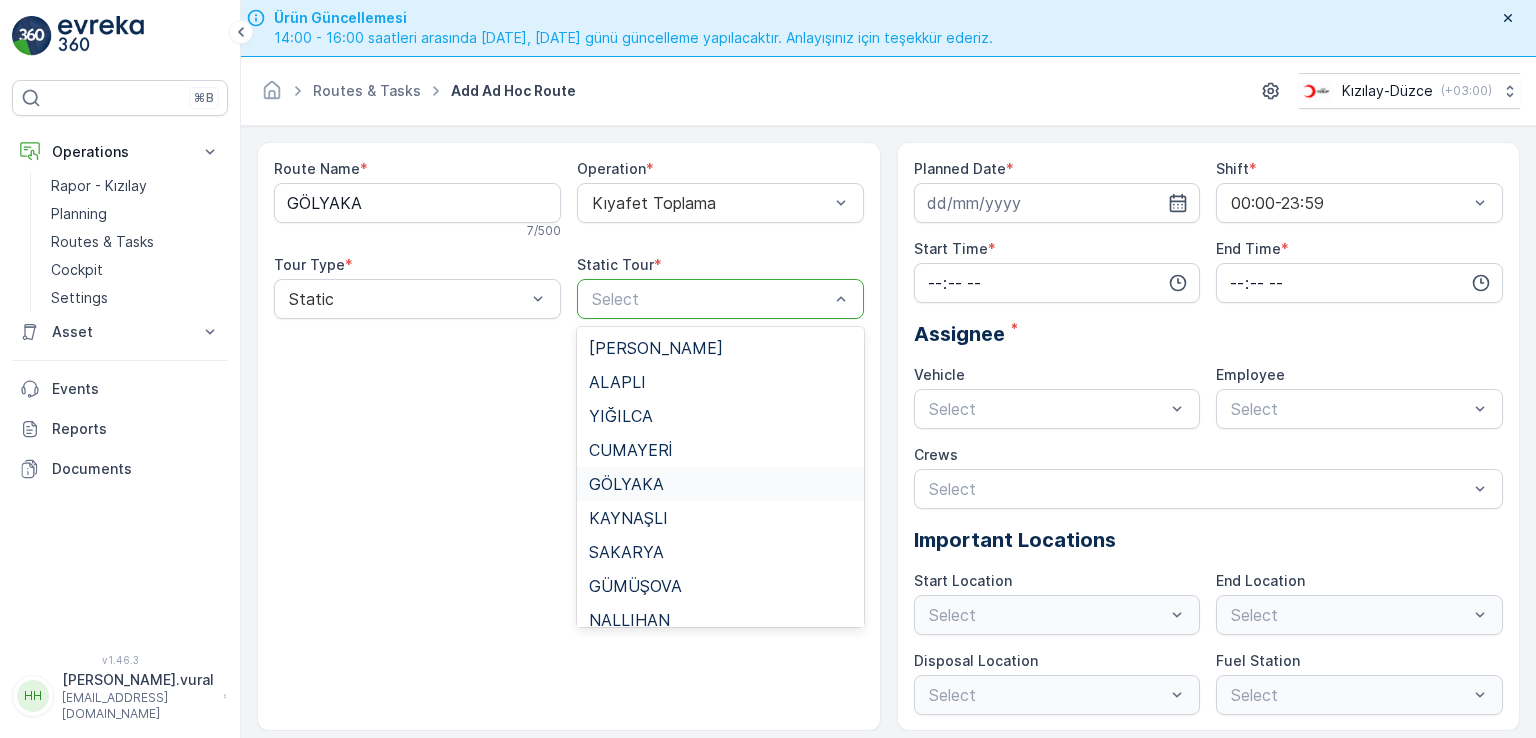 click on "GÖLYAKA" at bounding box center [720, 484] 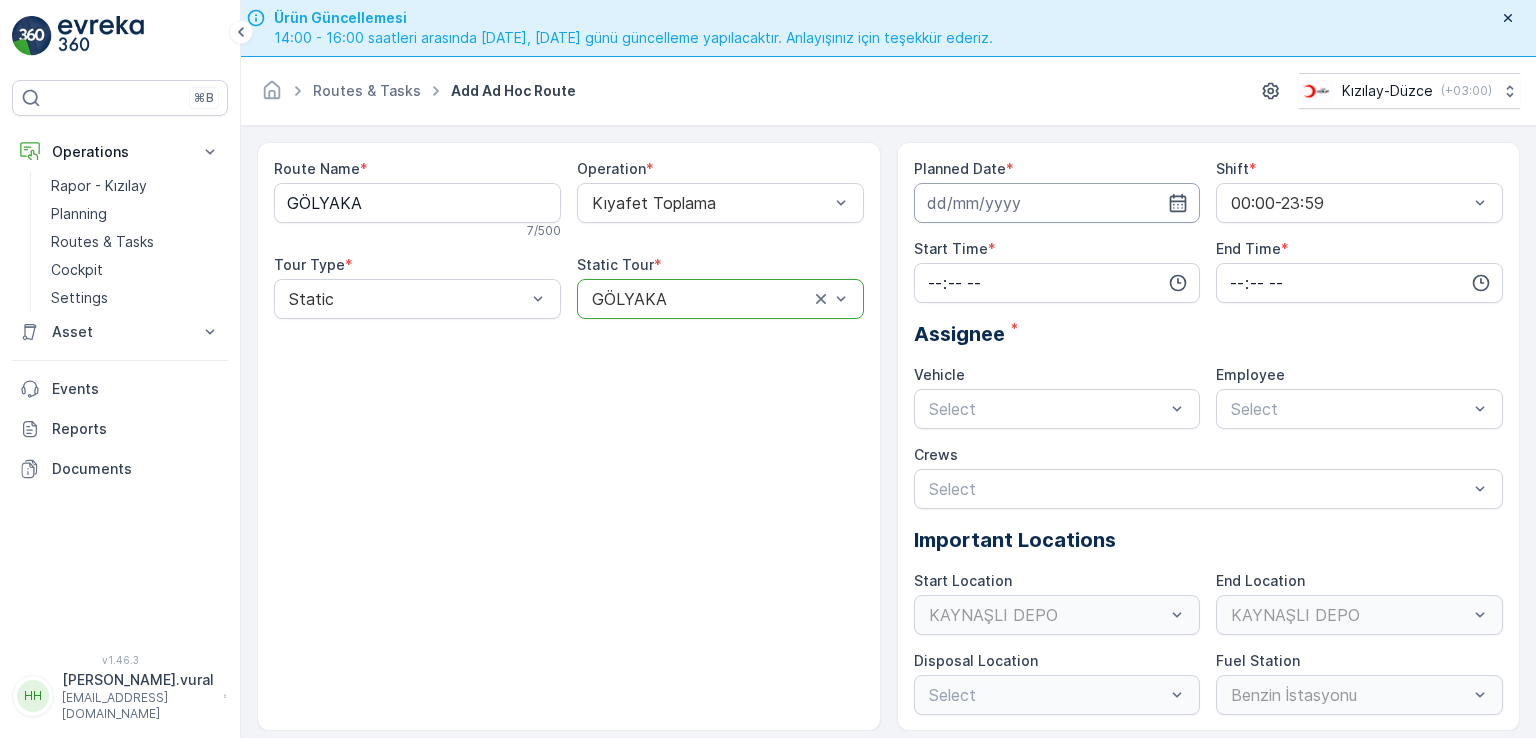 click at bounding box center (1057, 203) 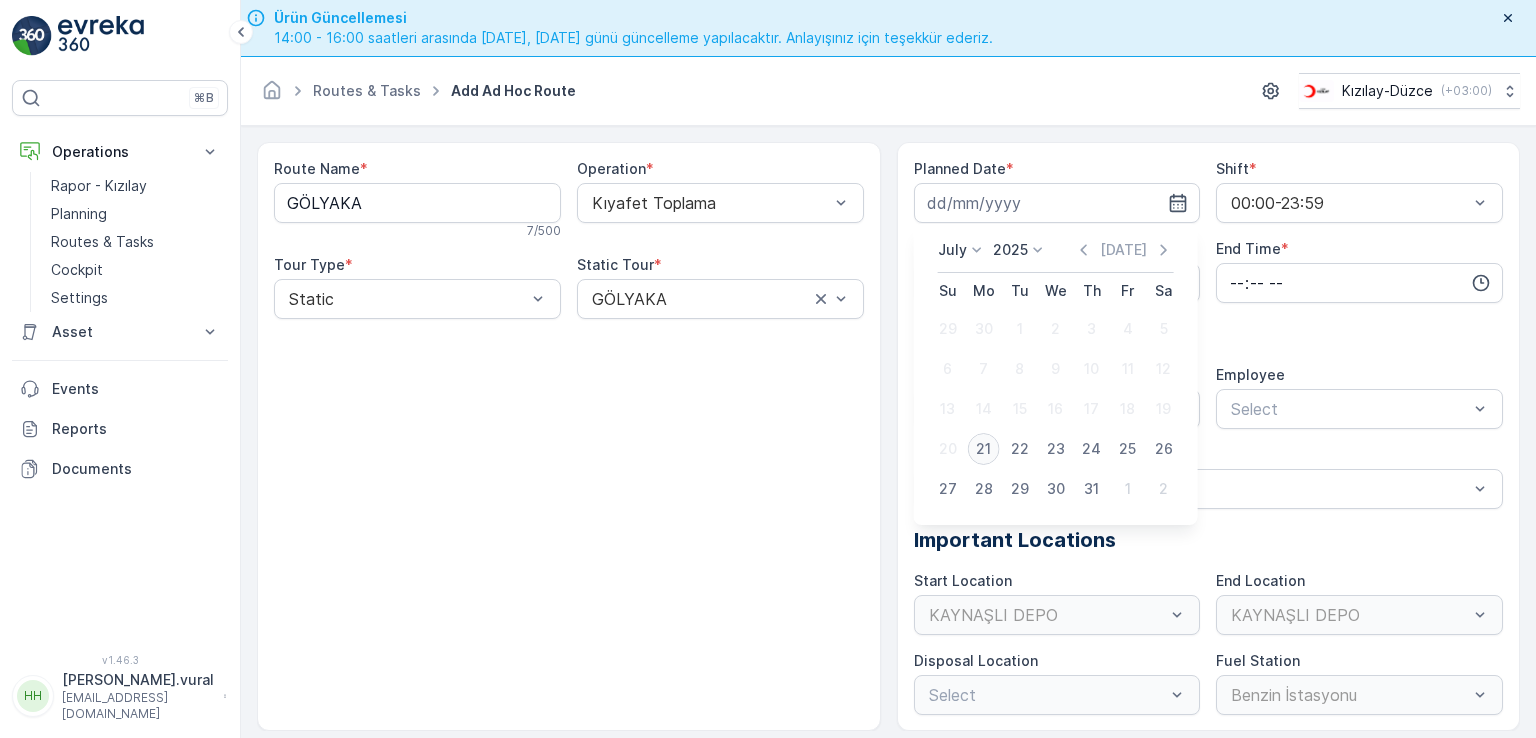 click on "21" at bounding box center (984, 449) 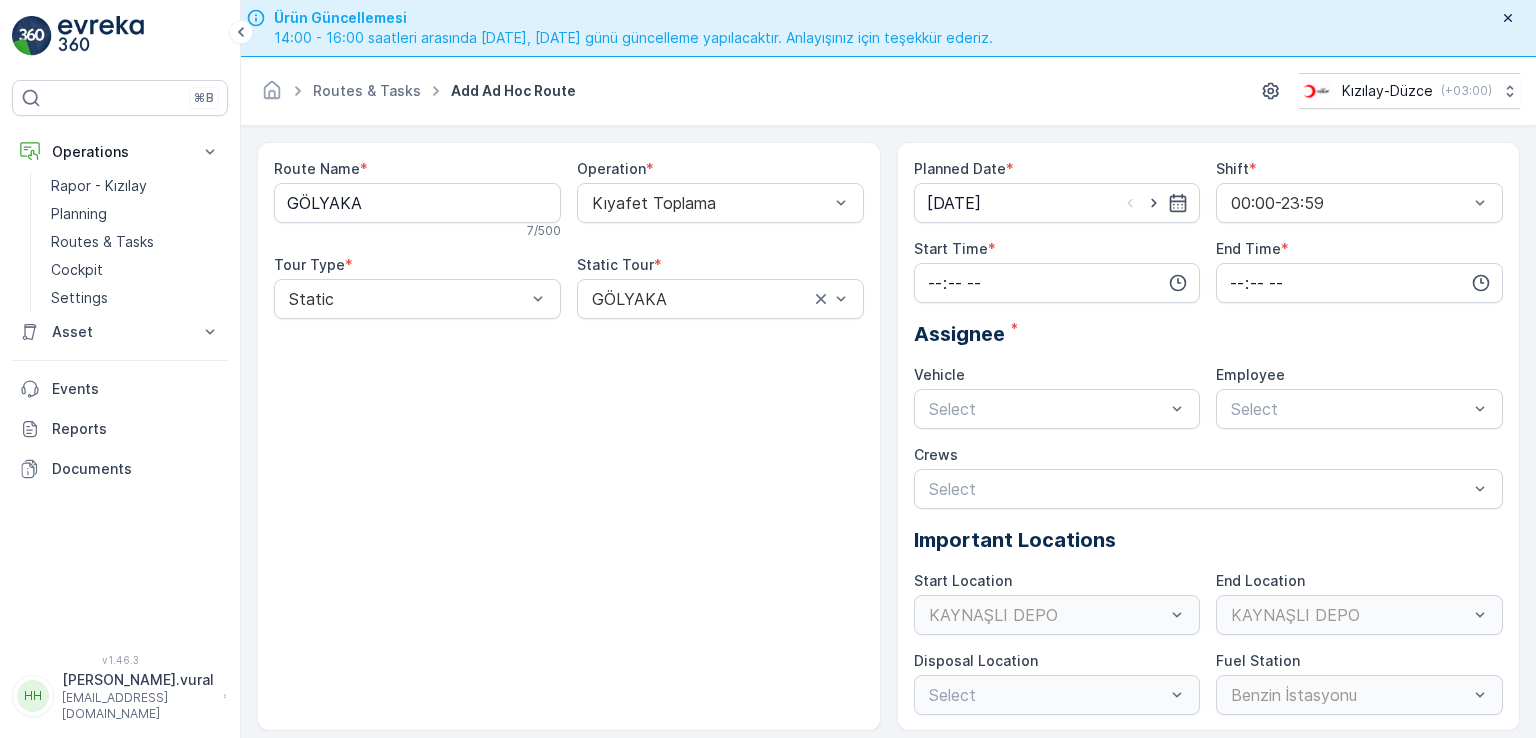 type on "[DATE]" 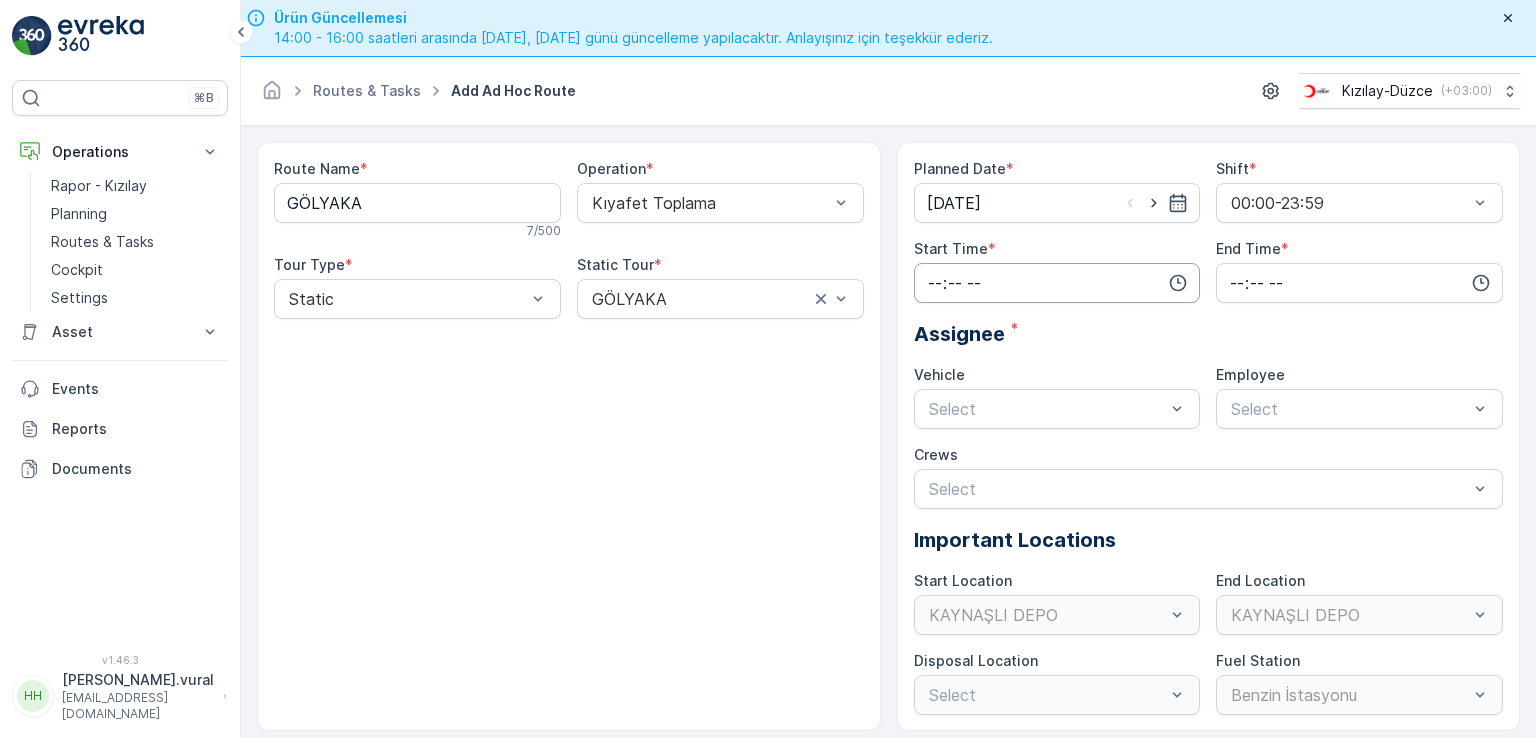 click at bounding box center (1057, 283) 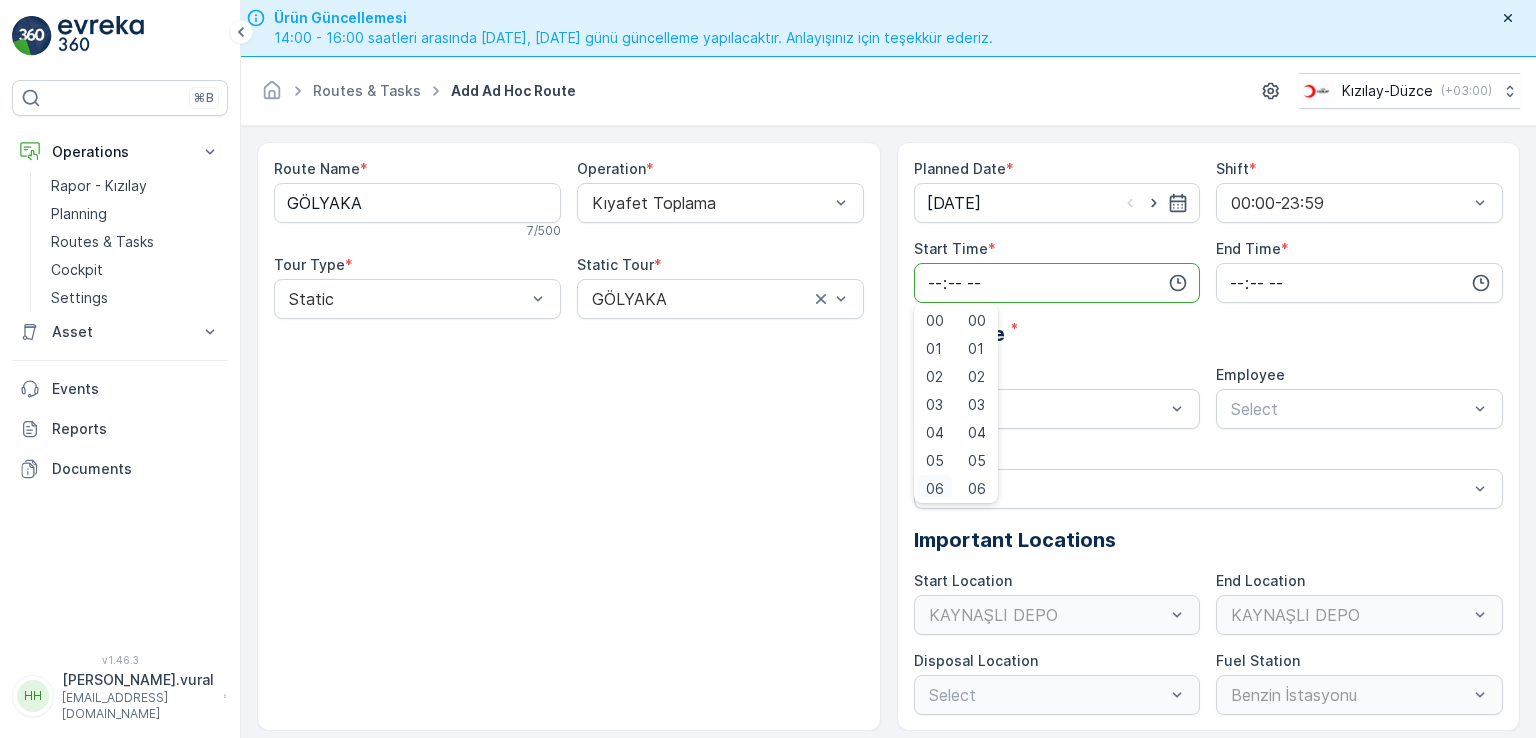 scroll, scrollTop: 4, scrollLeft: 0, axis: vertical 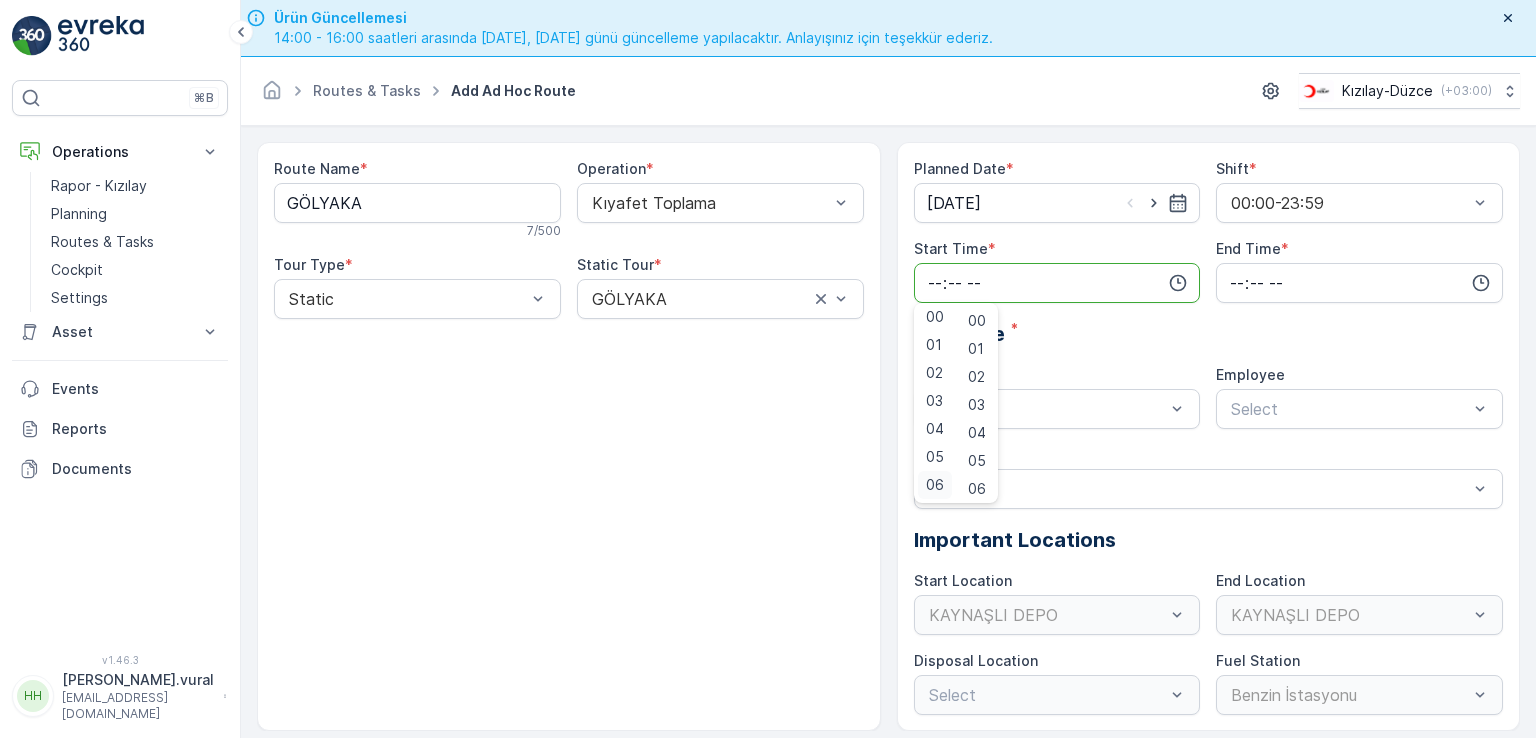 click on "06" at bounding box center [935, 485] 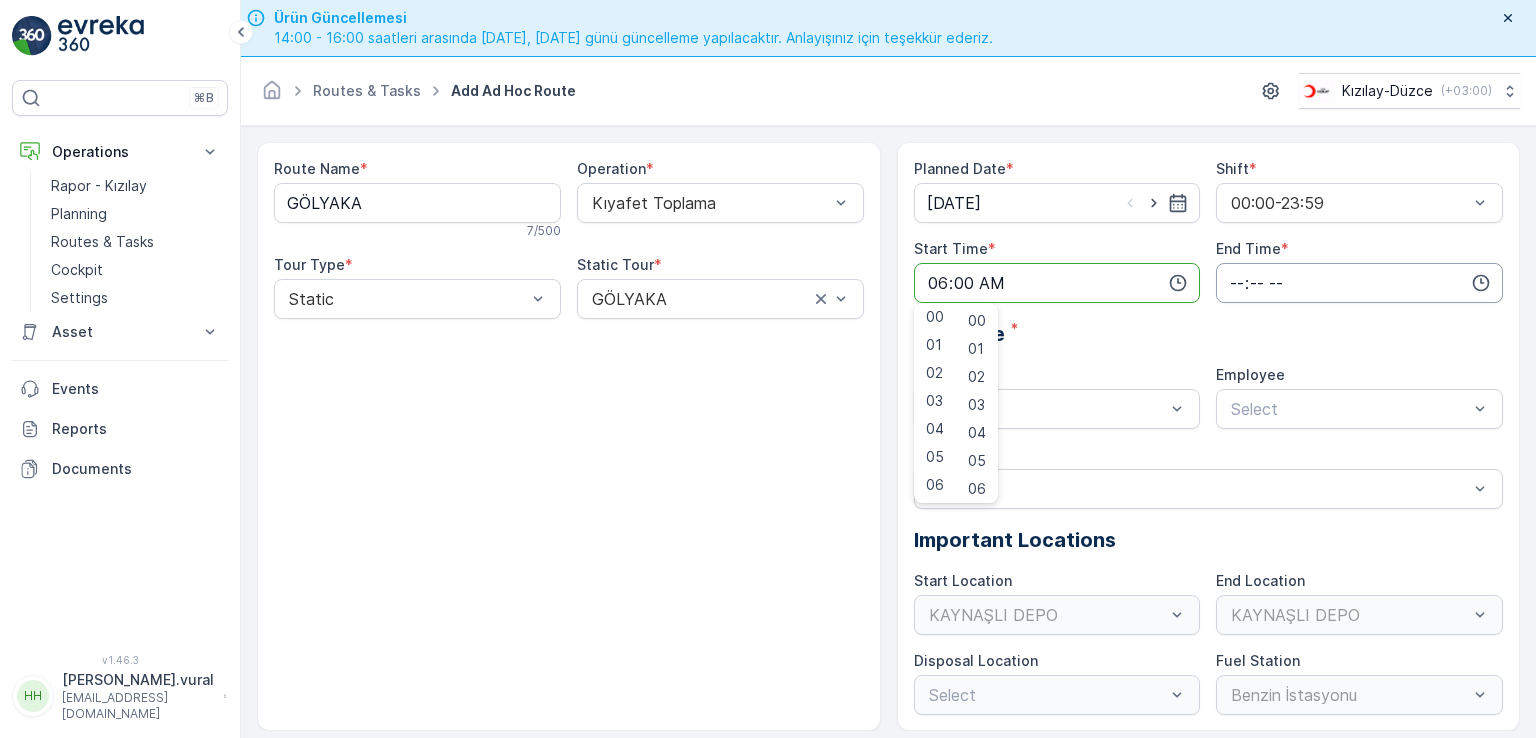 click at bounding box center [1359, 283] 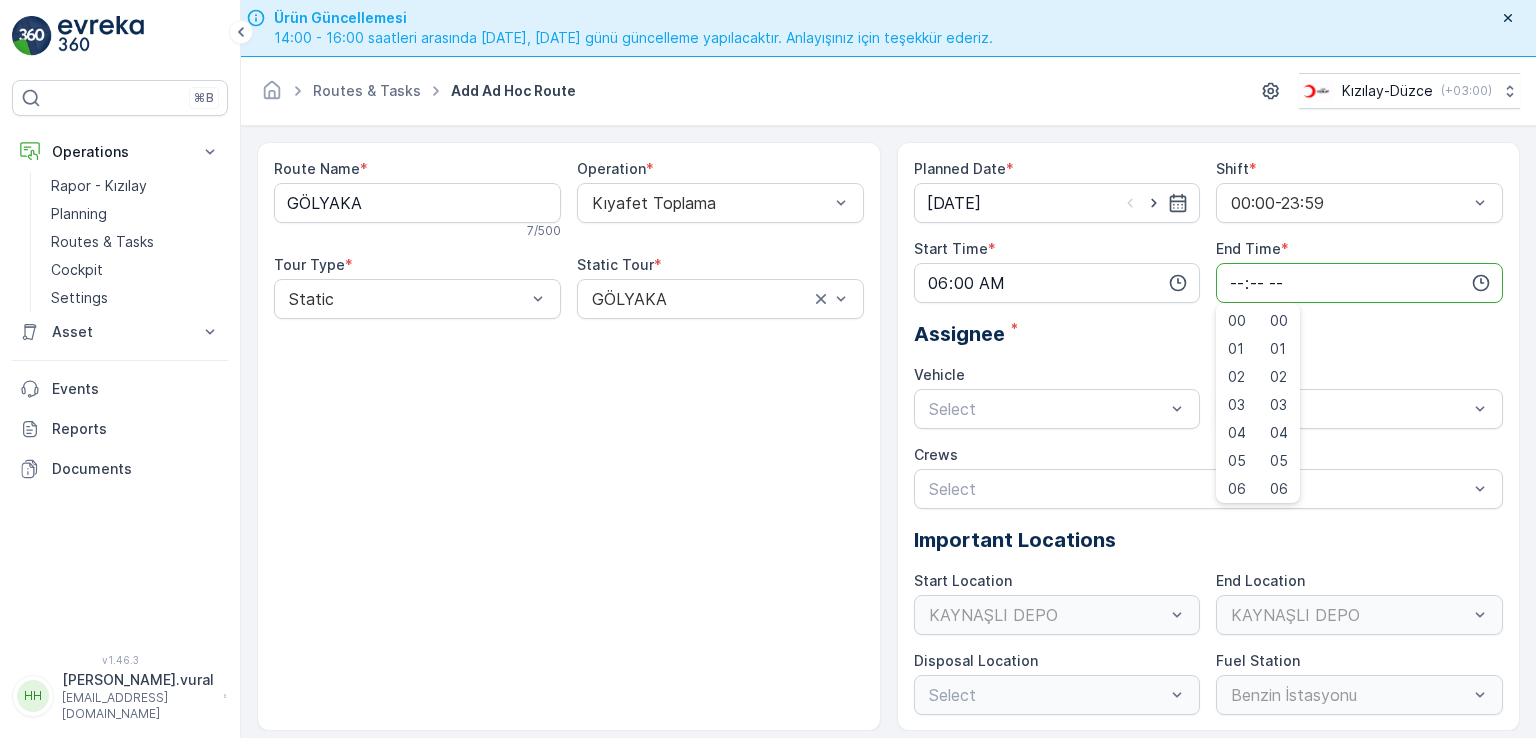 scroll, scrollTop: 480, scrollLeft: 0, axis: vertical 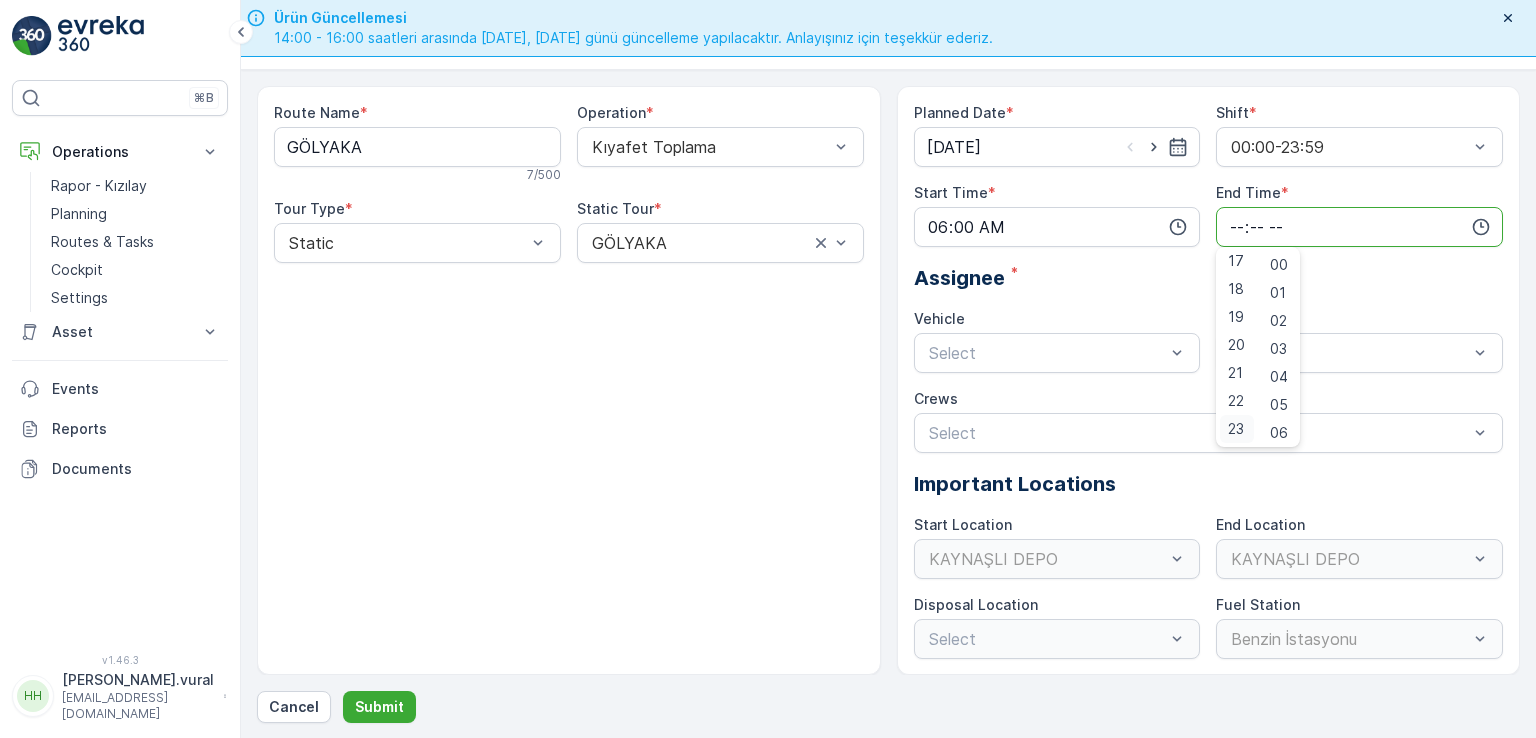 click on "23" at bounding box center [1236, 429] 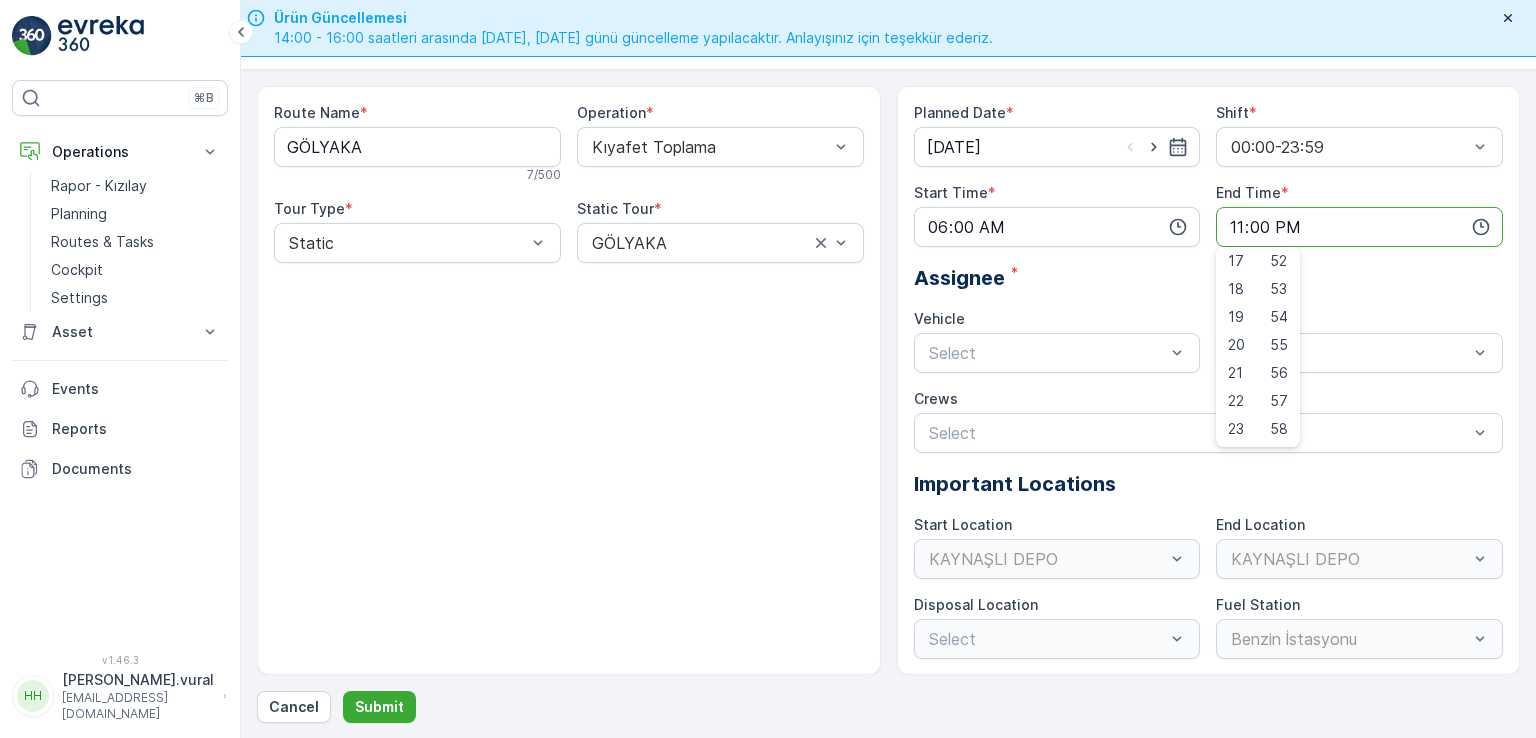 scroll, scrollTop: 1488, scrollLeft: 0, axis: vertical 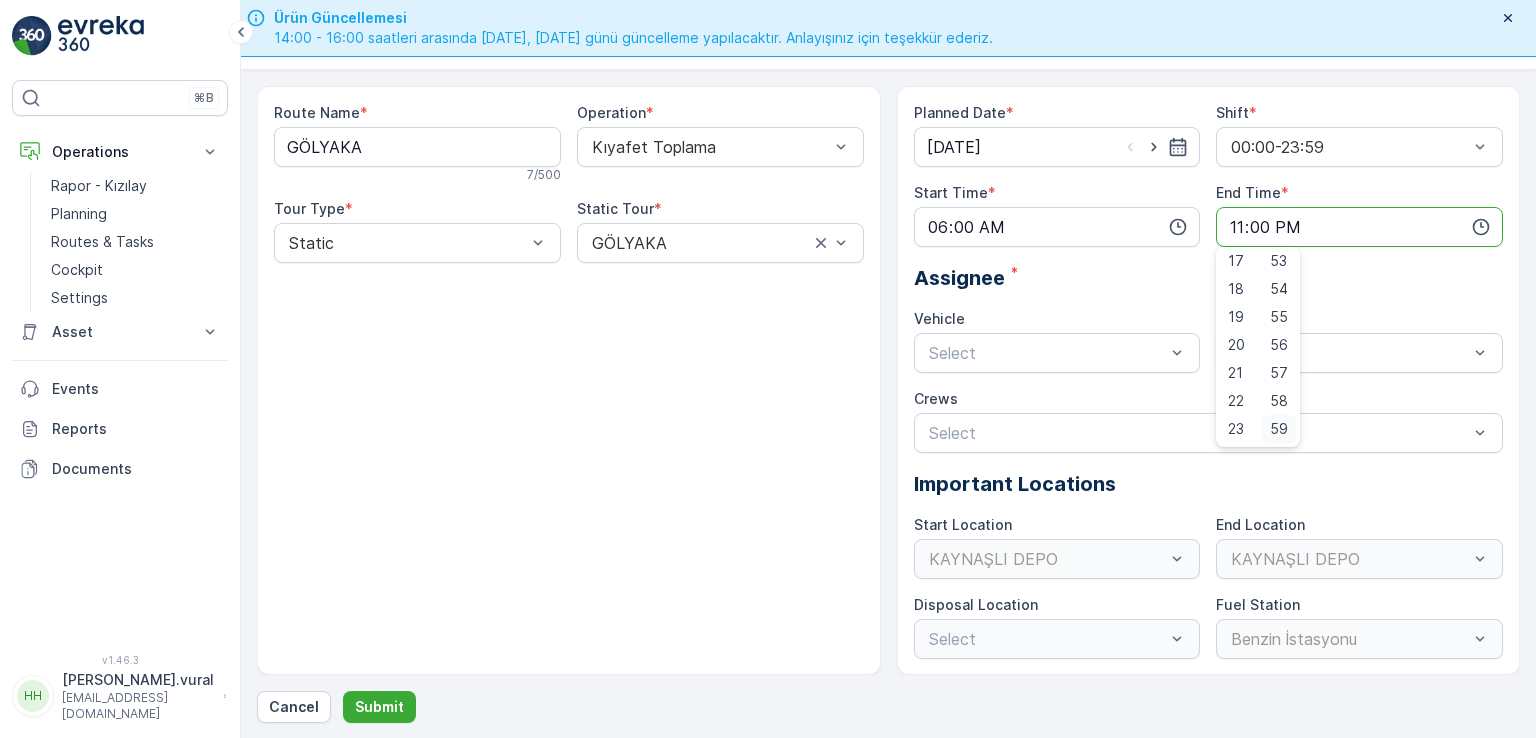 click on "59" at bounding box center (1279, 429) 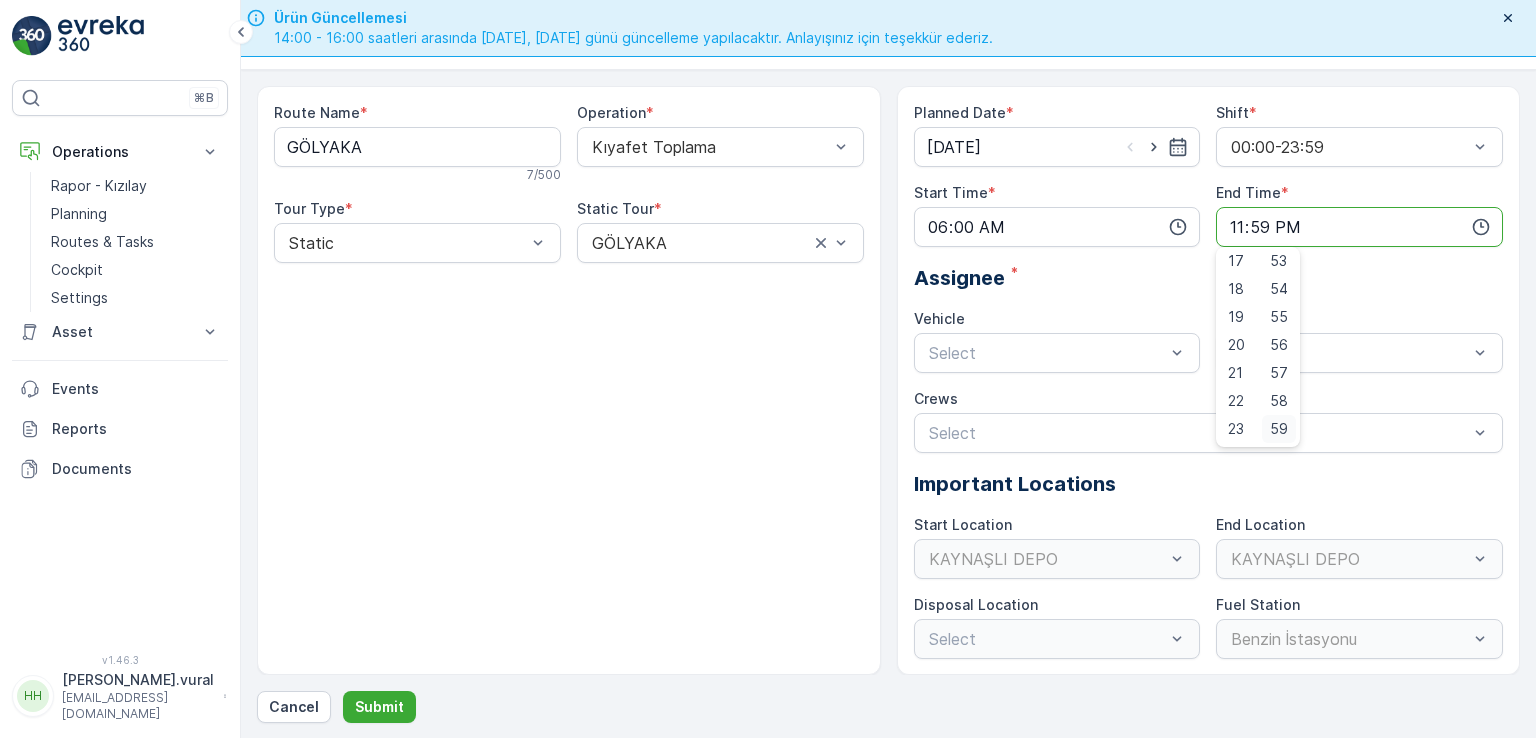 click at bounding box center (1199, 433) 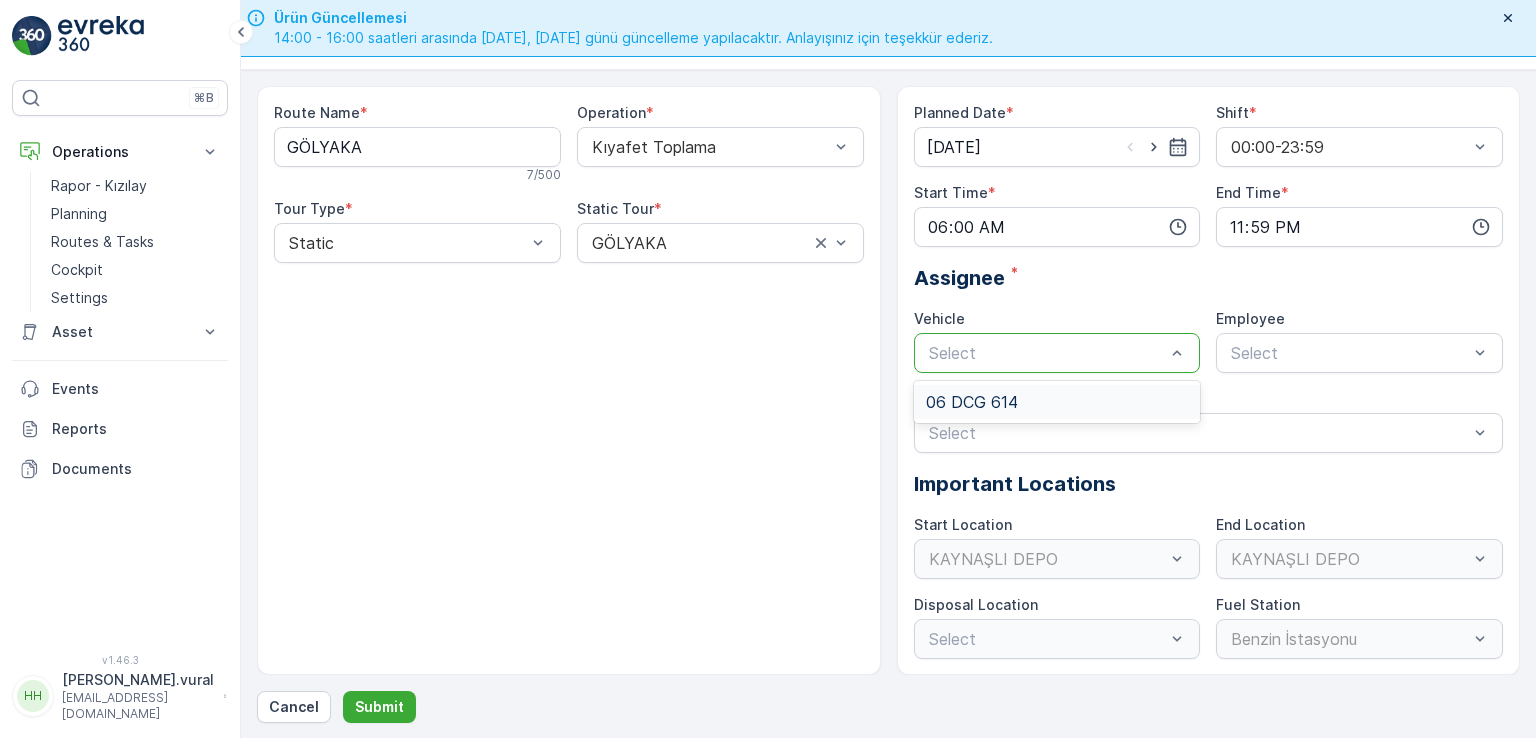 click on "06 DCG 614" at bounding box center [972, 402] 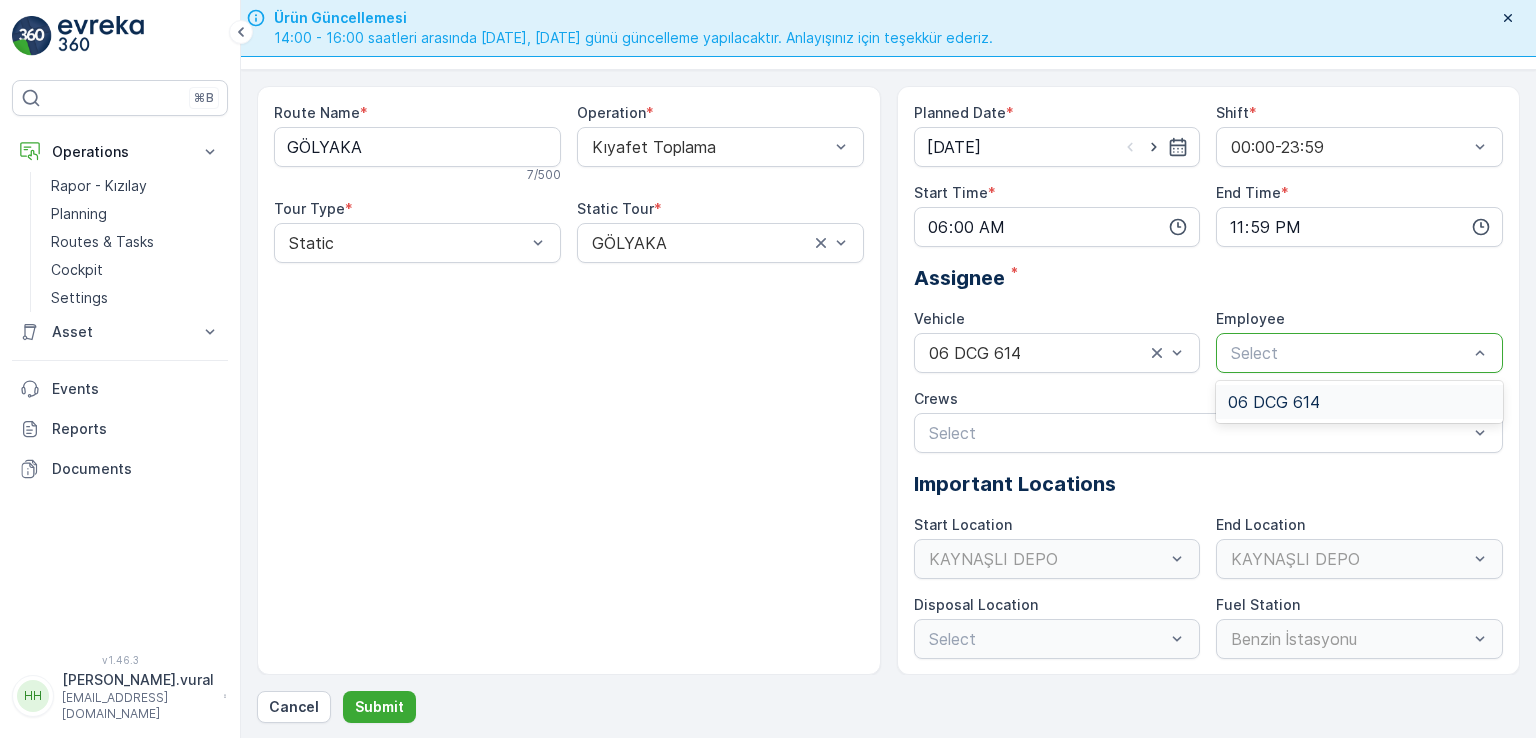 click on "06 DCG 614" at bounding box center (1274, 402) 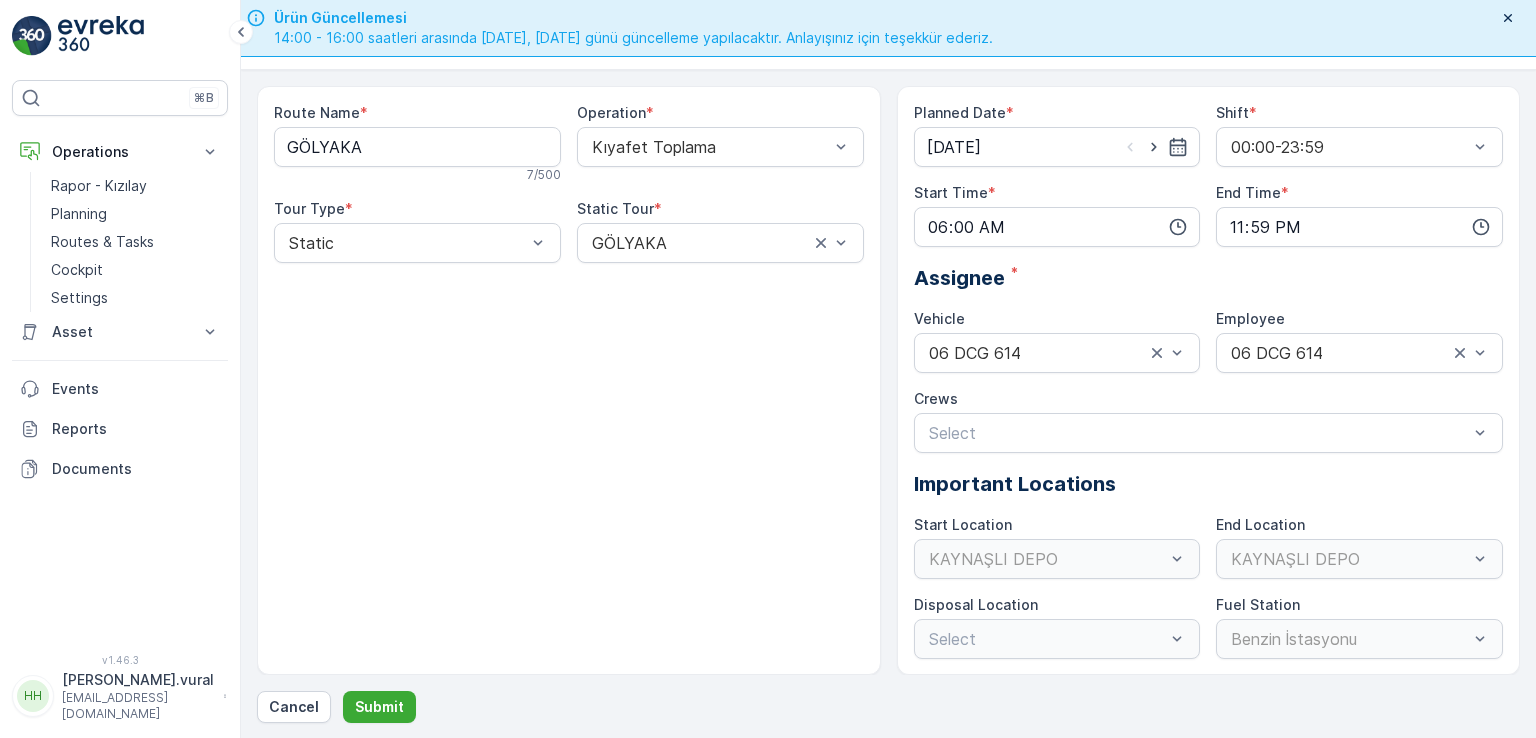 click on "Crews" at bounding box center (1209, 399) 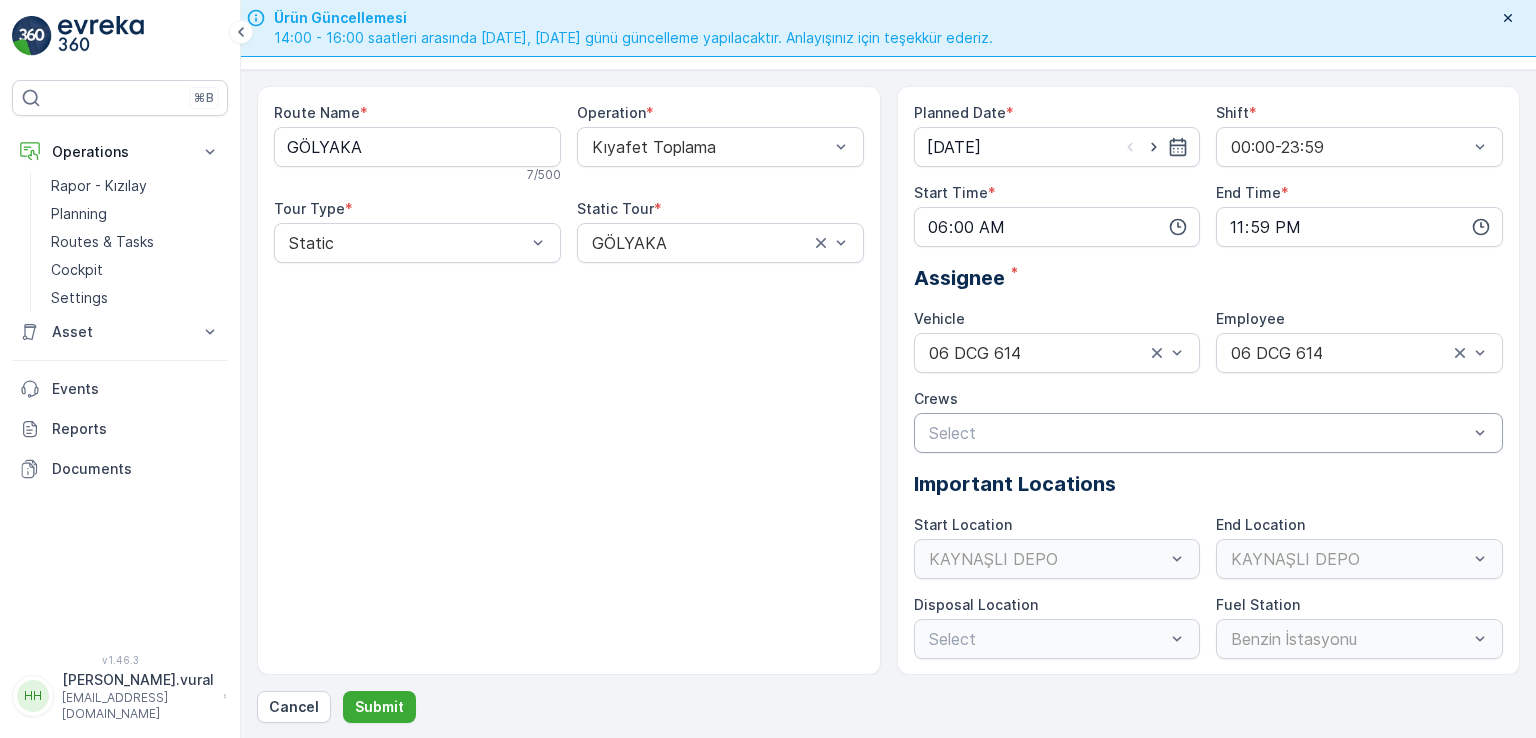 click at bounding box center (1199, 433) 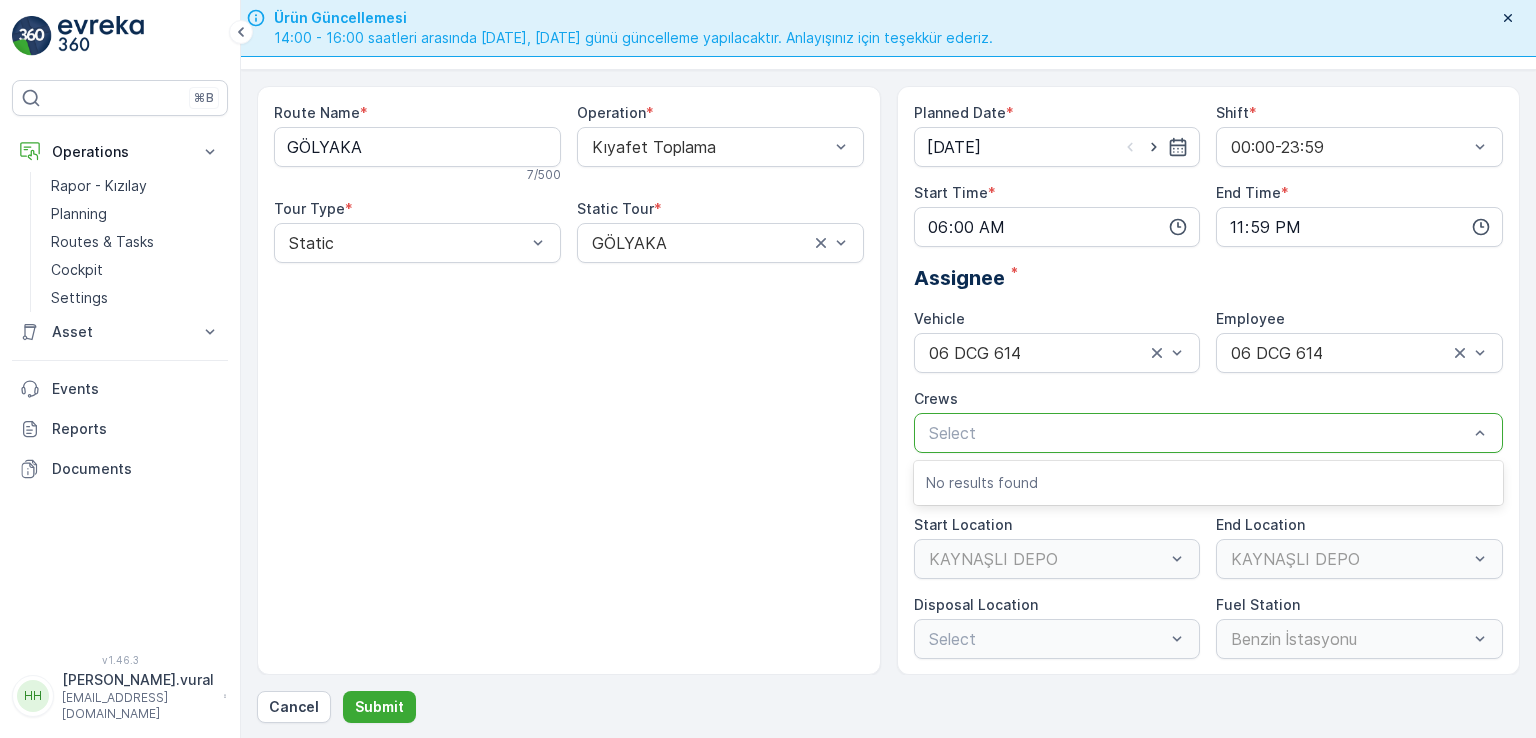 drag, startPoint x: 1025, startPoint y: 432, endPoint x: 995, endPoint y: 429, distance: 30.149628 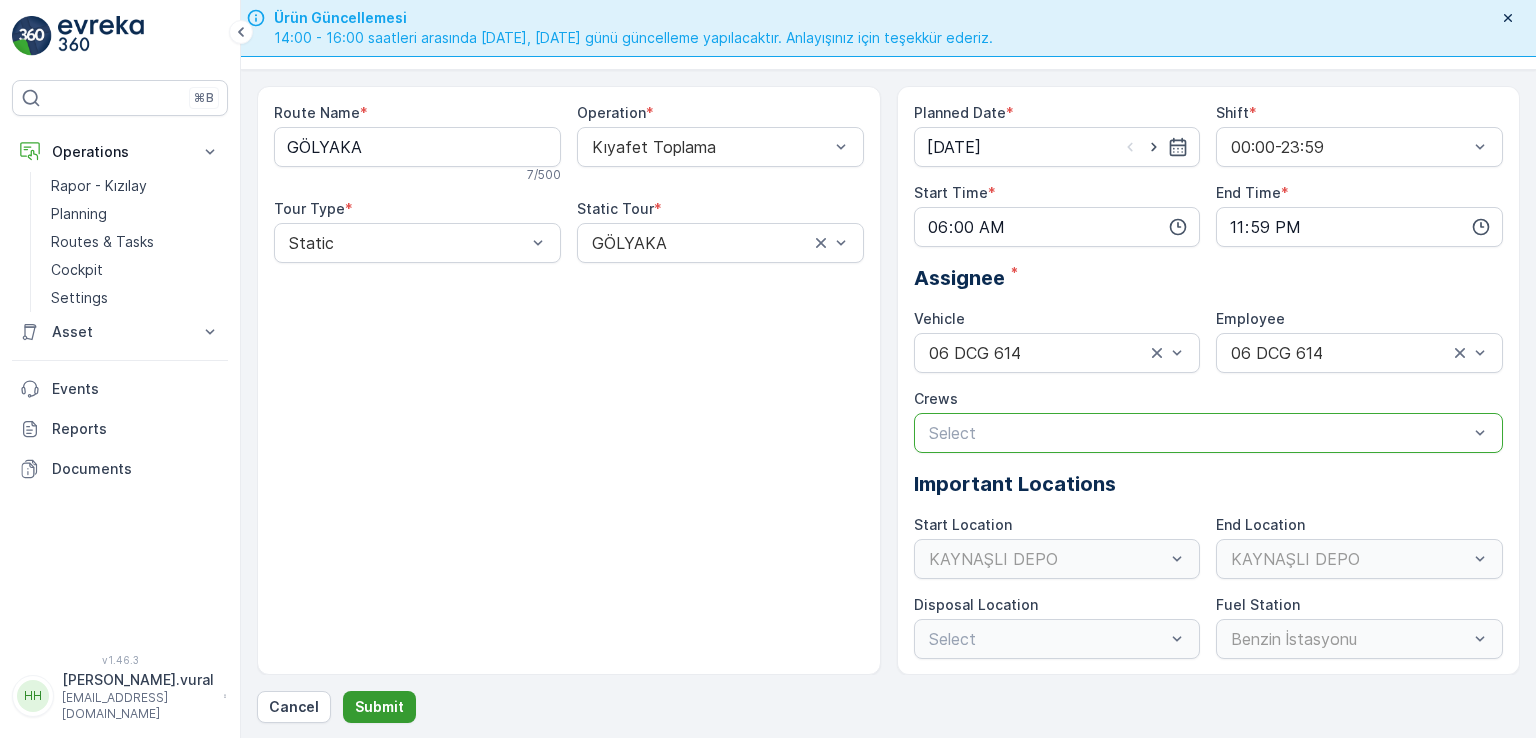 click on "Submit" at bounding box center (379, 707) 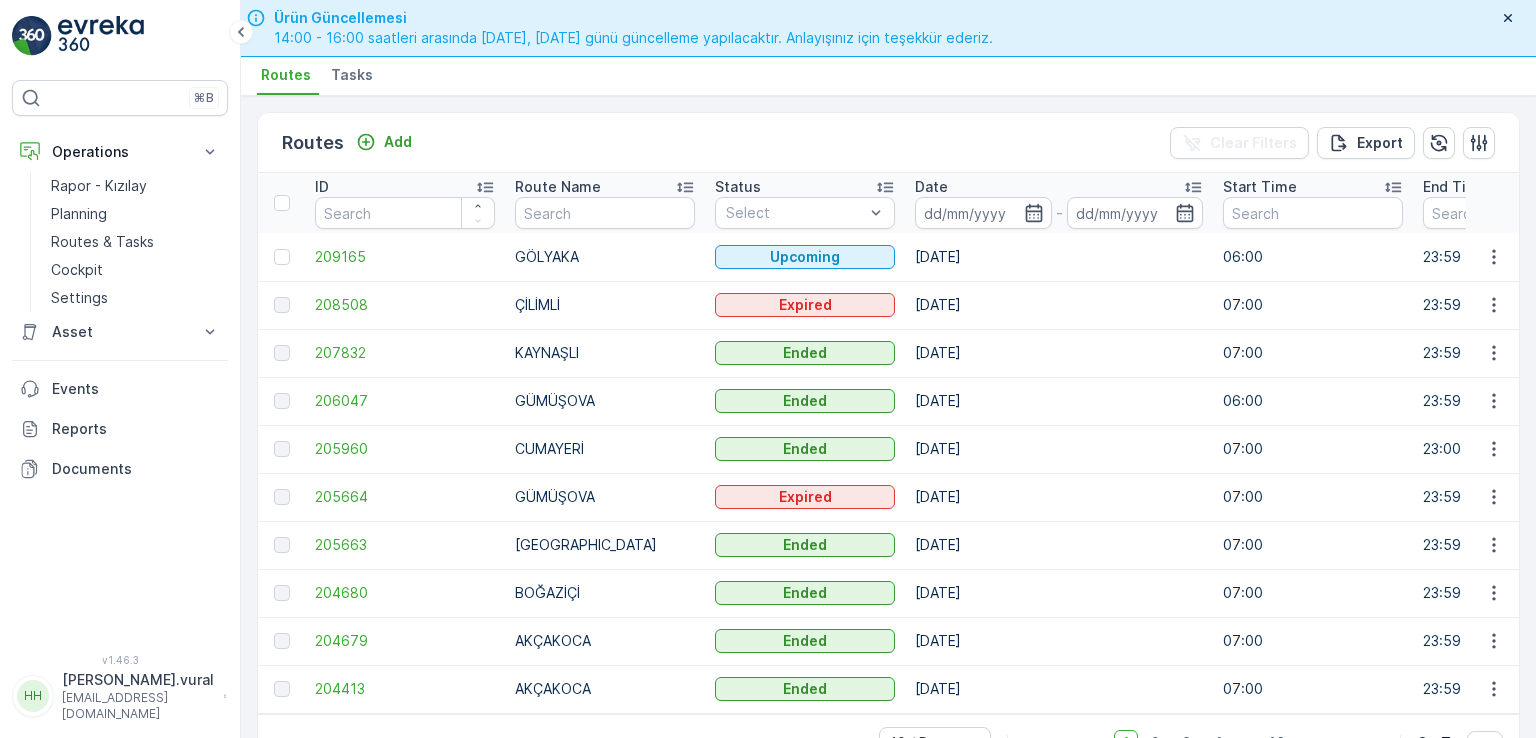 click on "hasan.vural" at bounding box center (138, 680) 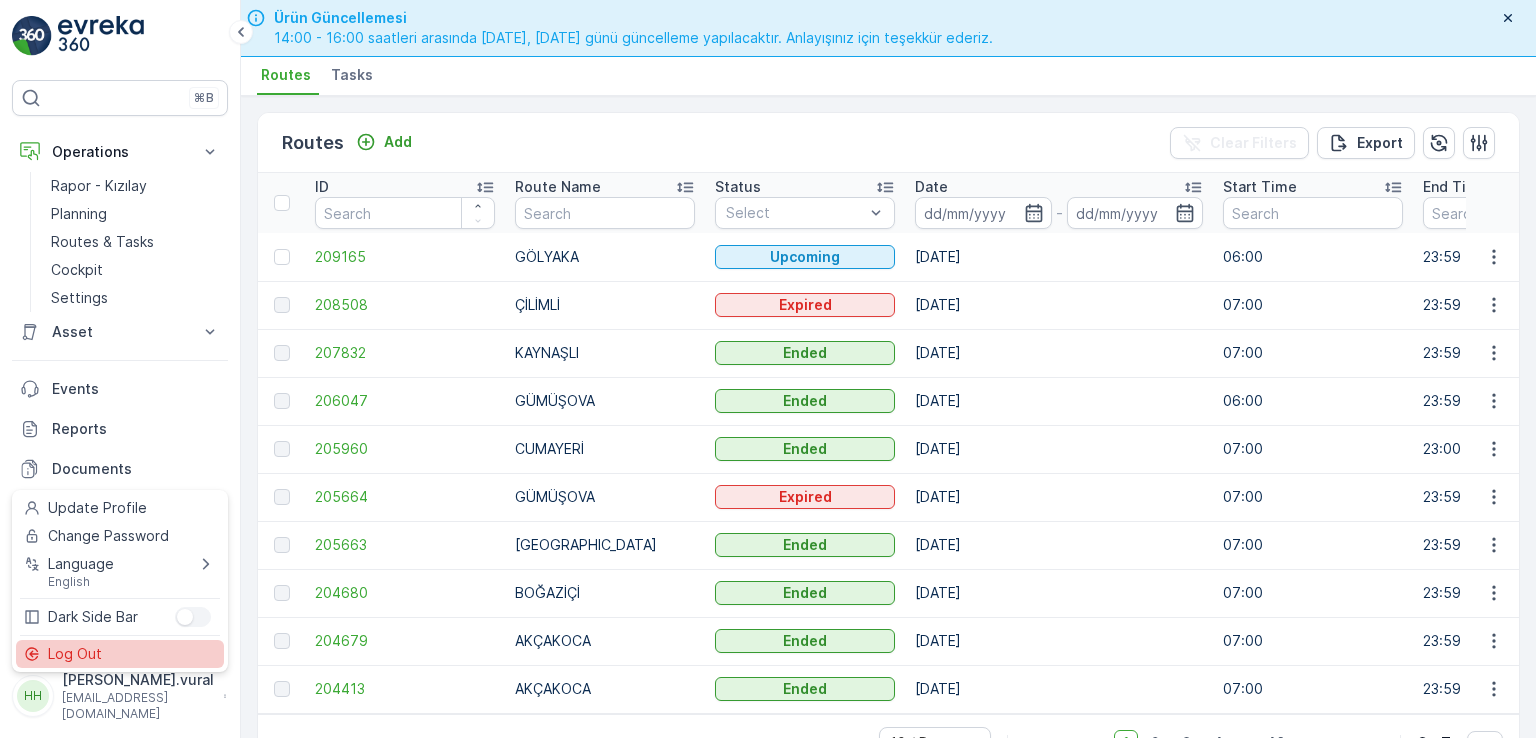 click on "Log Out" at bounding box center (120, 654) 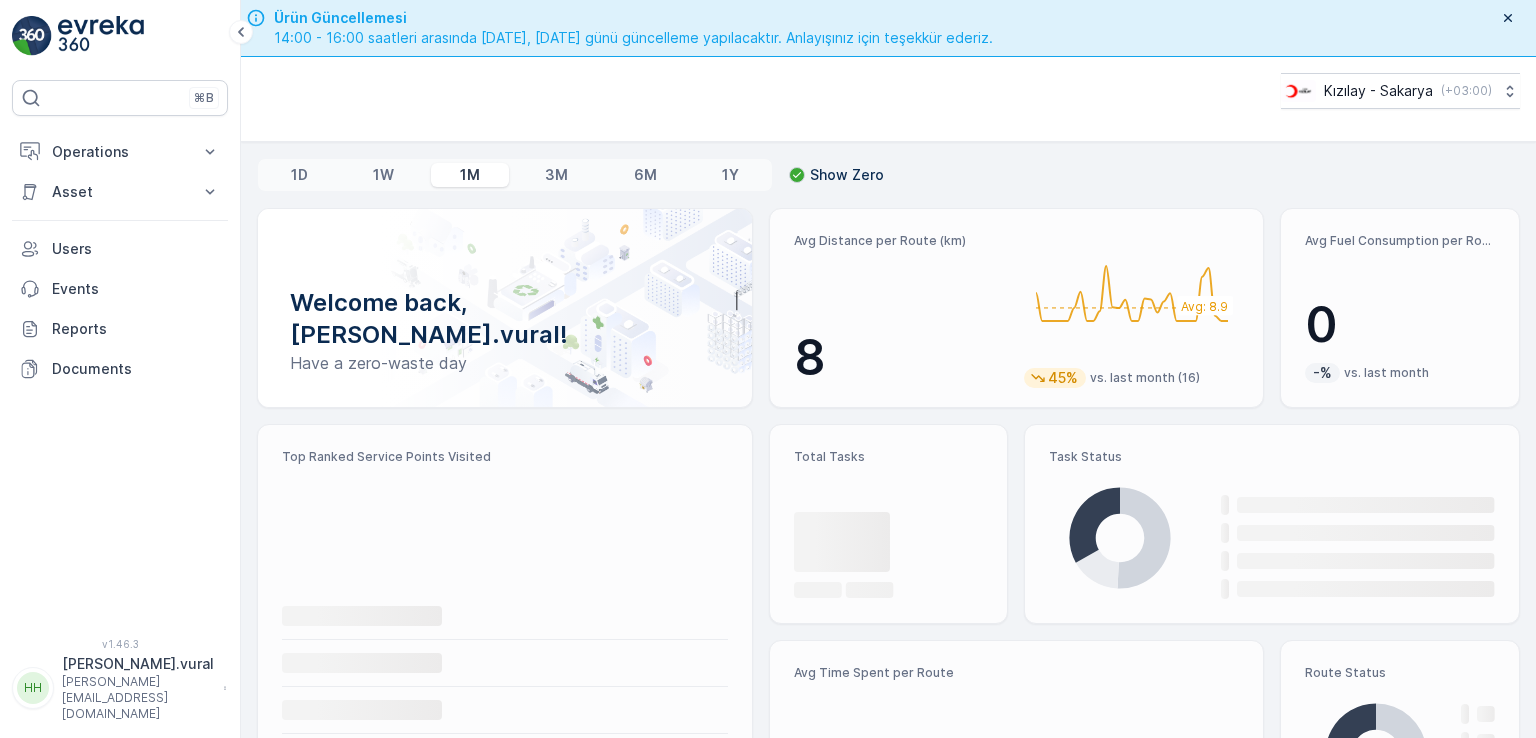 scroll, scrollTop: 0, scrollLeft: 0, axis: both 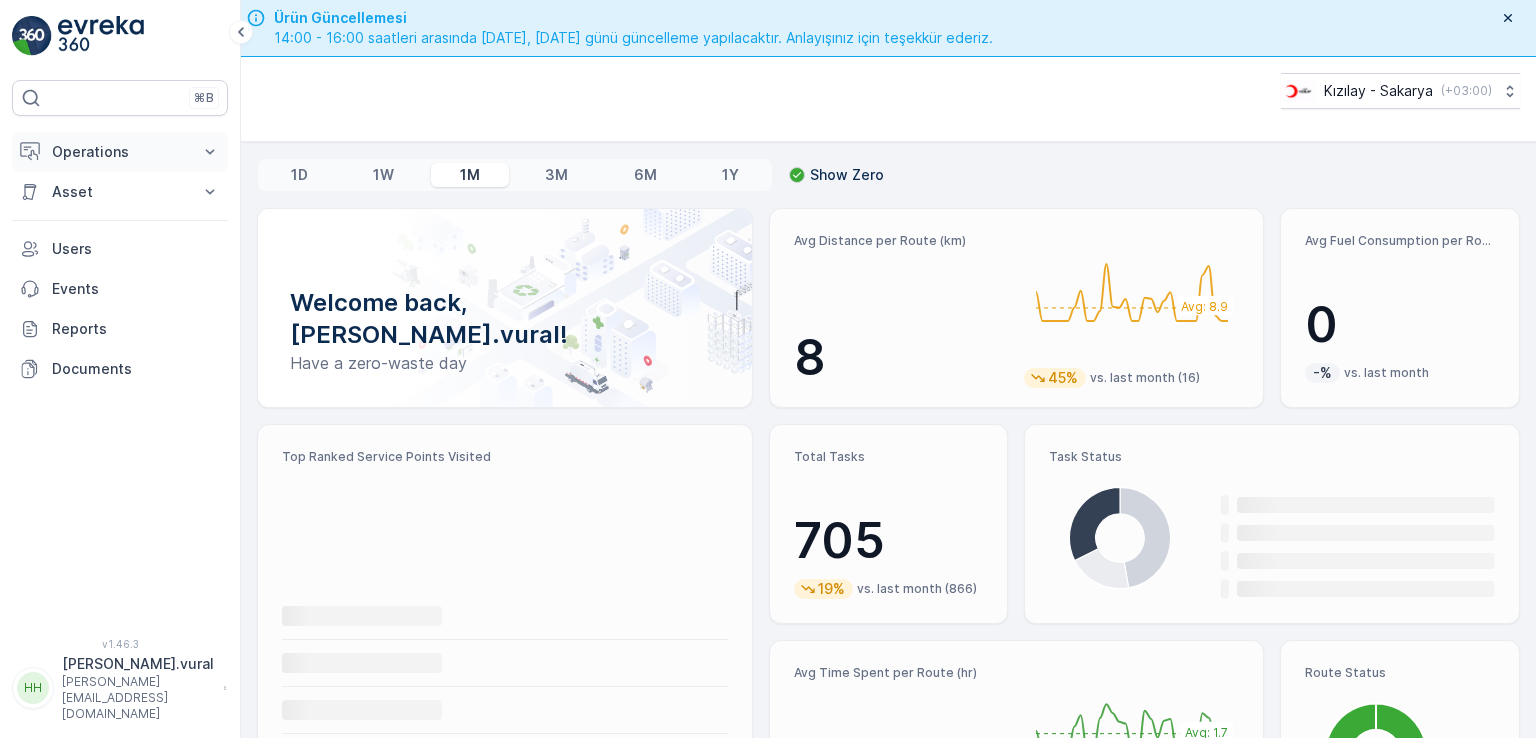 click on "Operations" at bounding box center [120, 152] 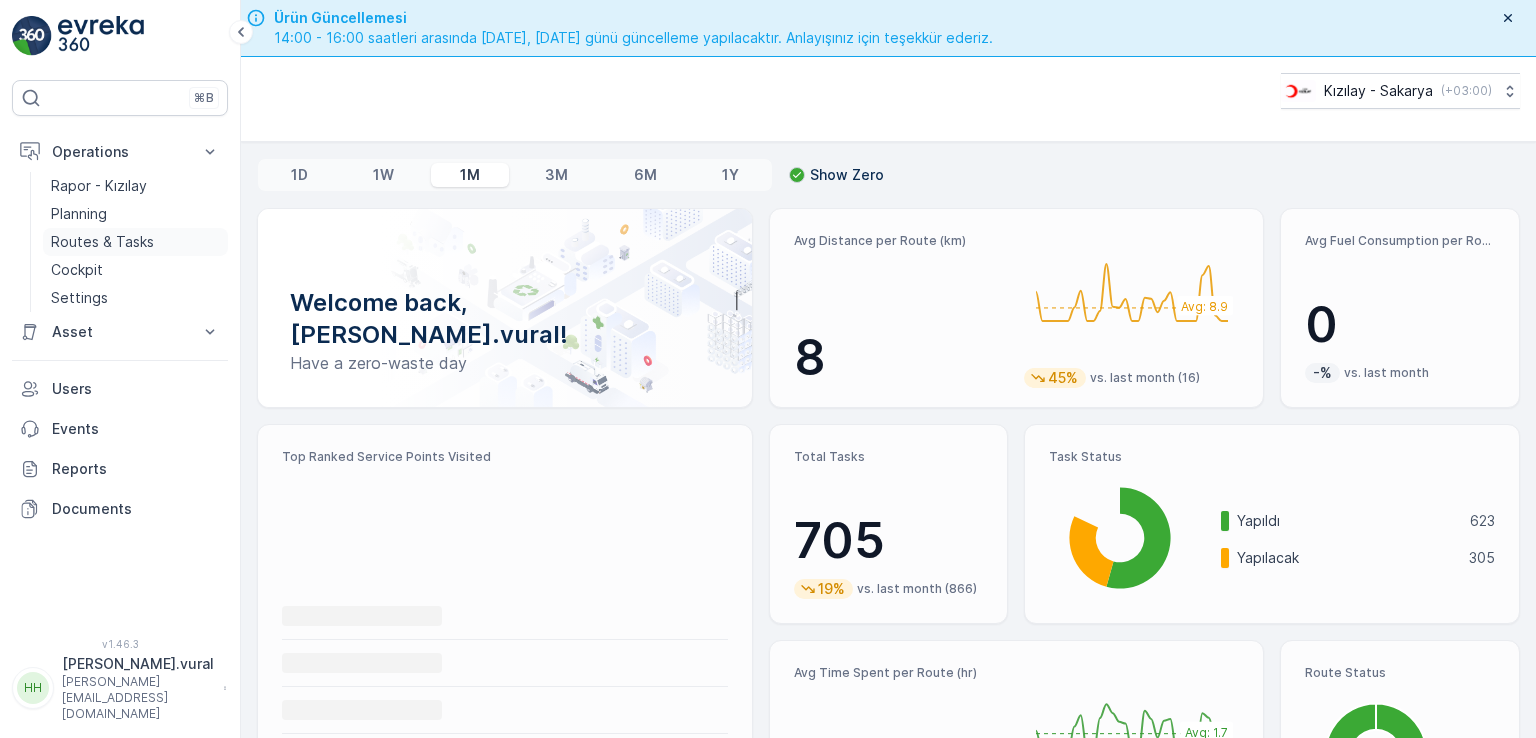 click on "Routes & Tasks" at bounding box center (102, 242) 